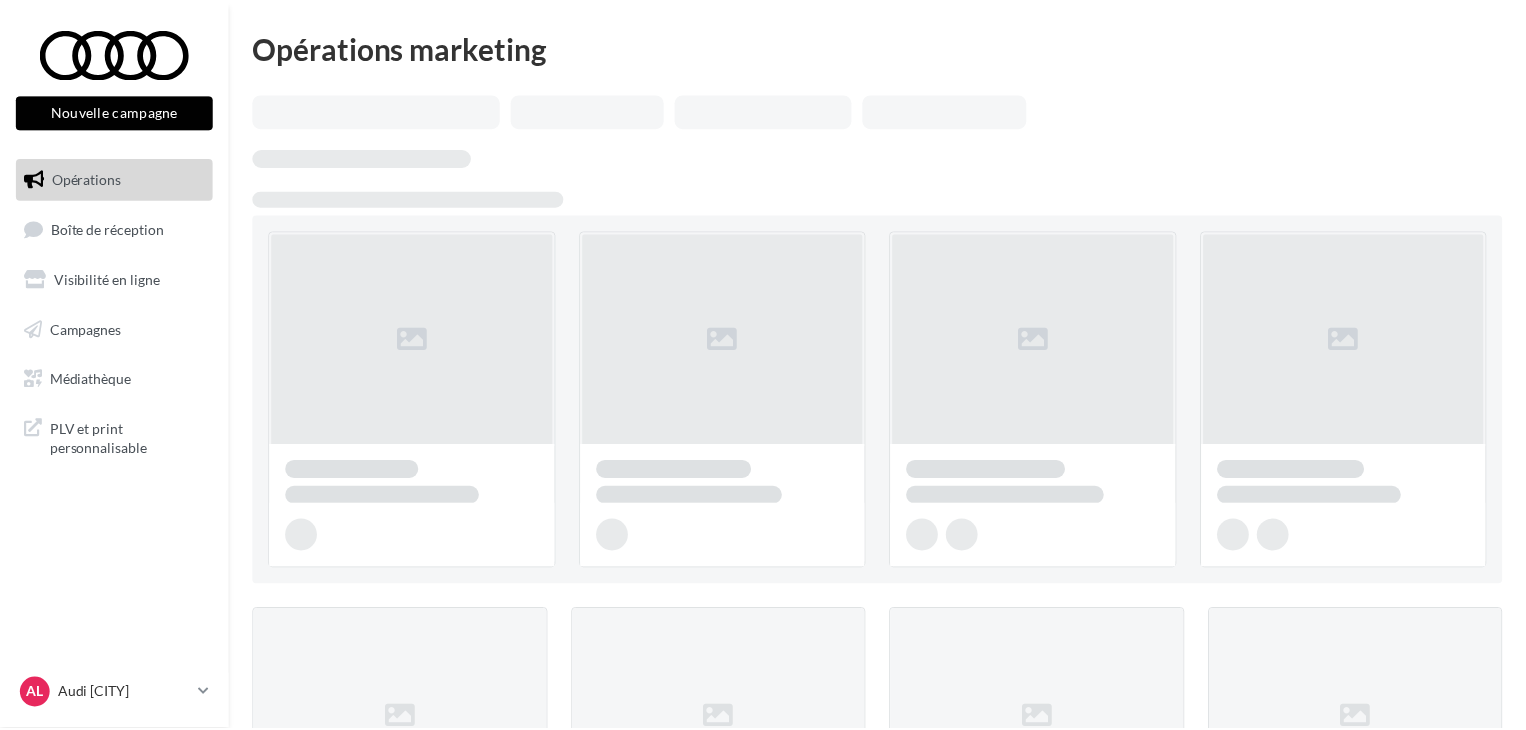 scroll, scrollTop: 0, scrollLeft: 0, axis: both 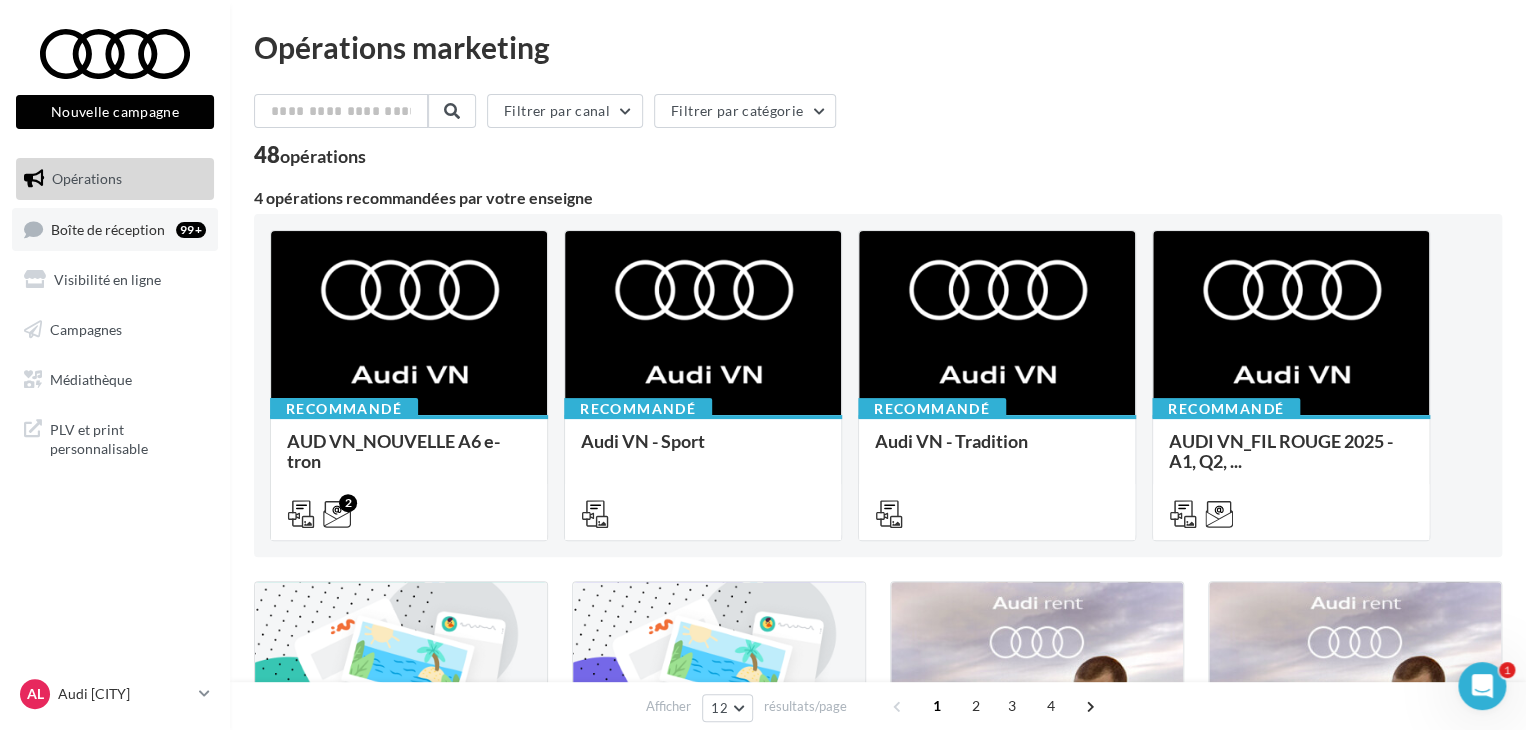 click on "Boîte de réception" at bounding box center (108, 228) 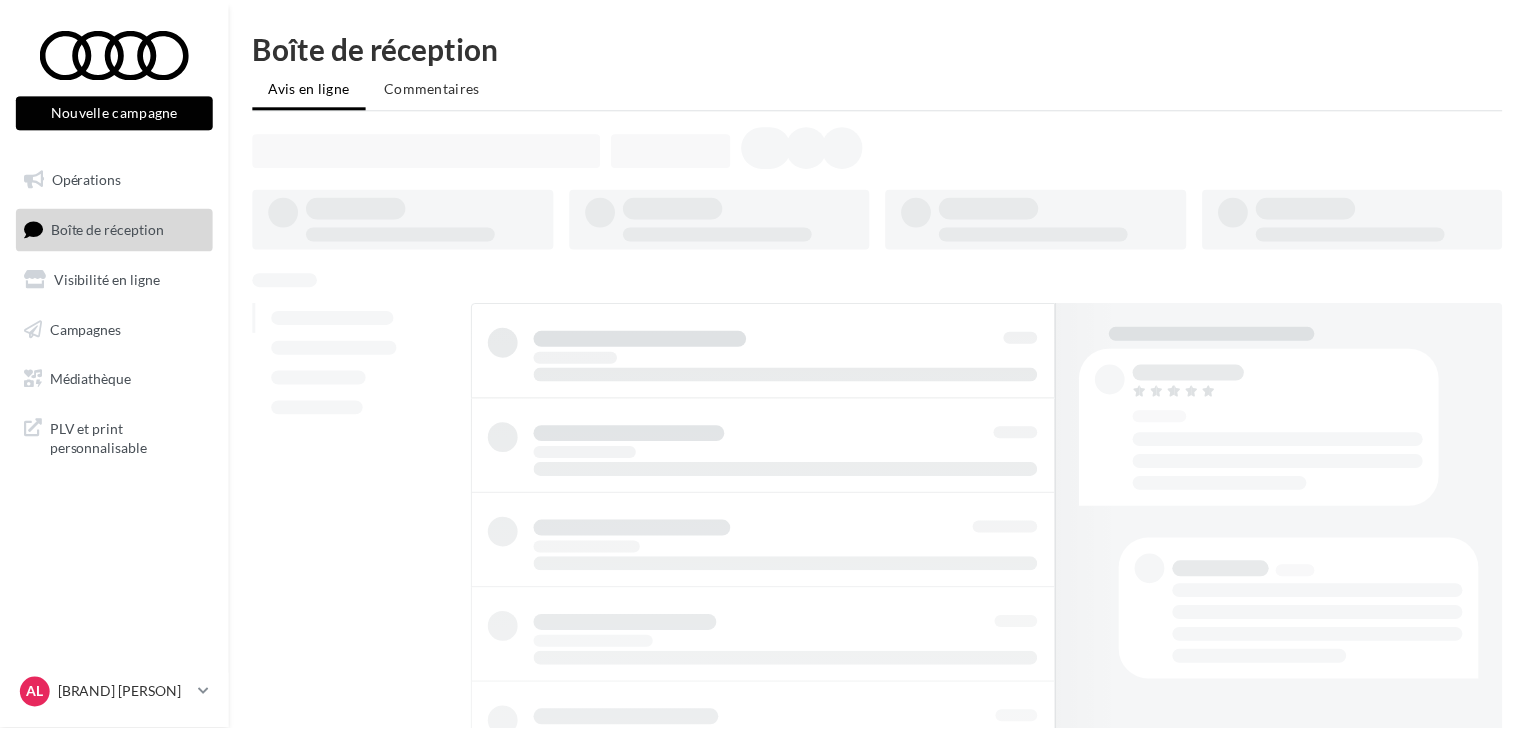 scroll, scrollTop: 0, scrollLeft: 0, axis: both 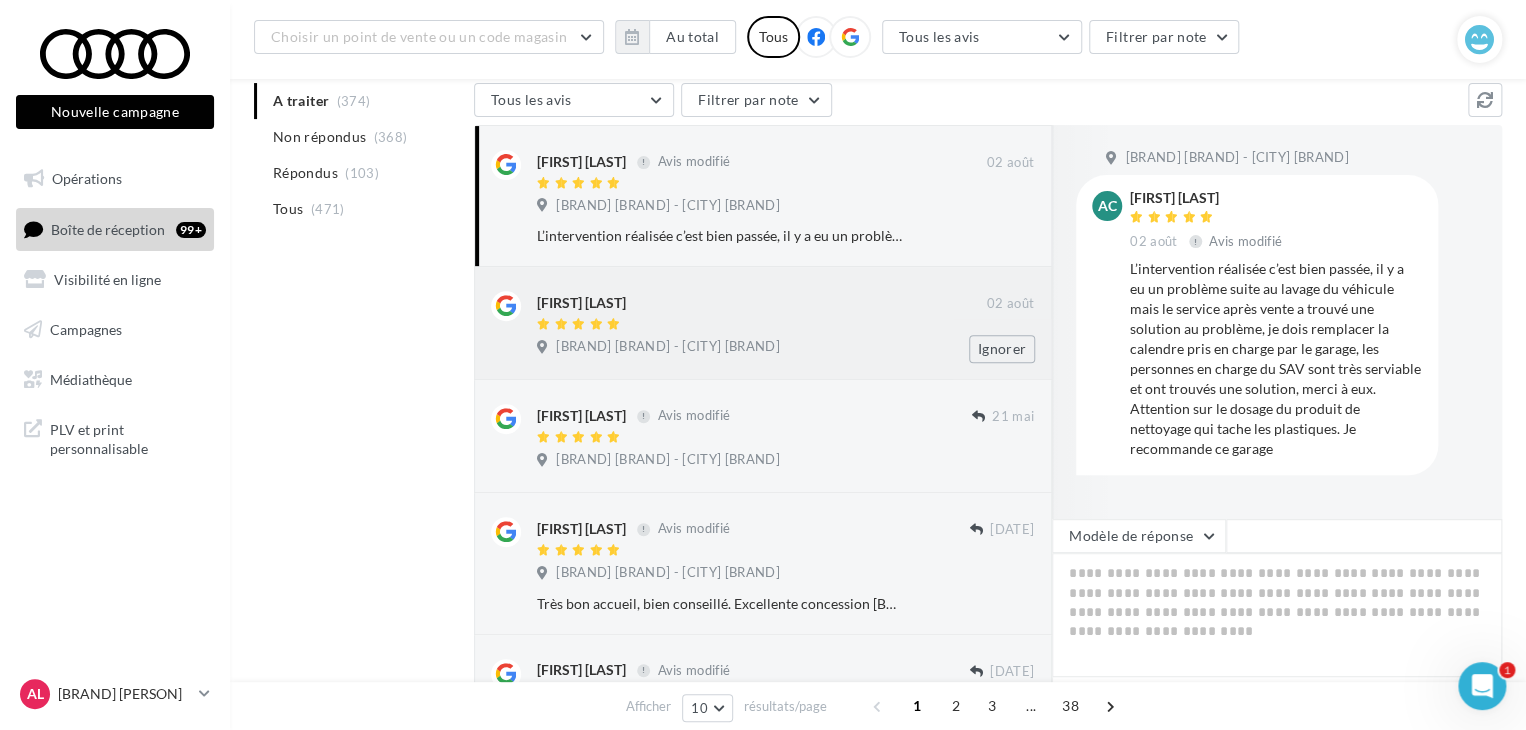 click at bounding box center (762, 325) 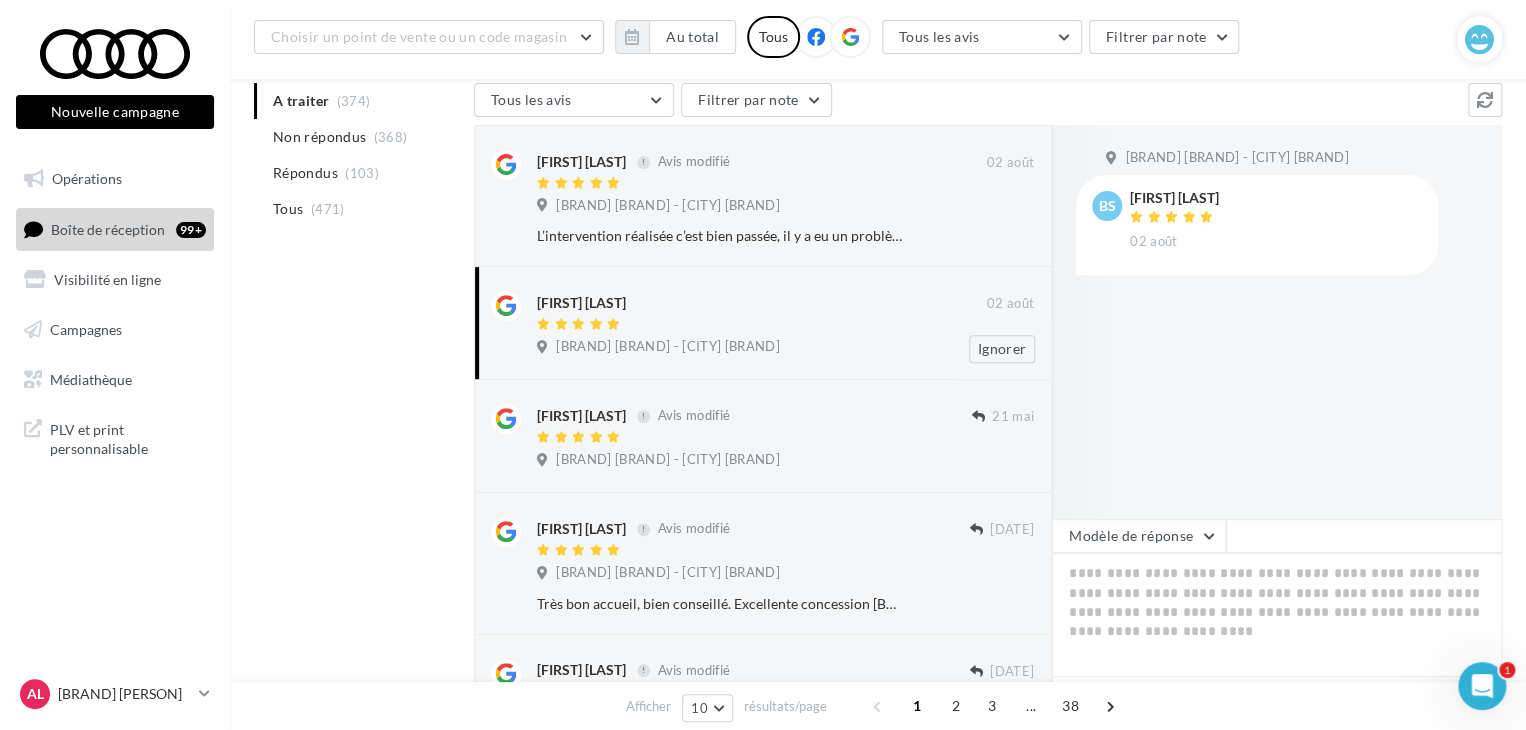 click on "[BRAND] [BRAND] - [CITY] [BRAND]" at bounding box center (785, 349) 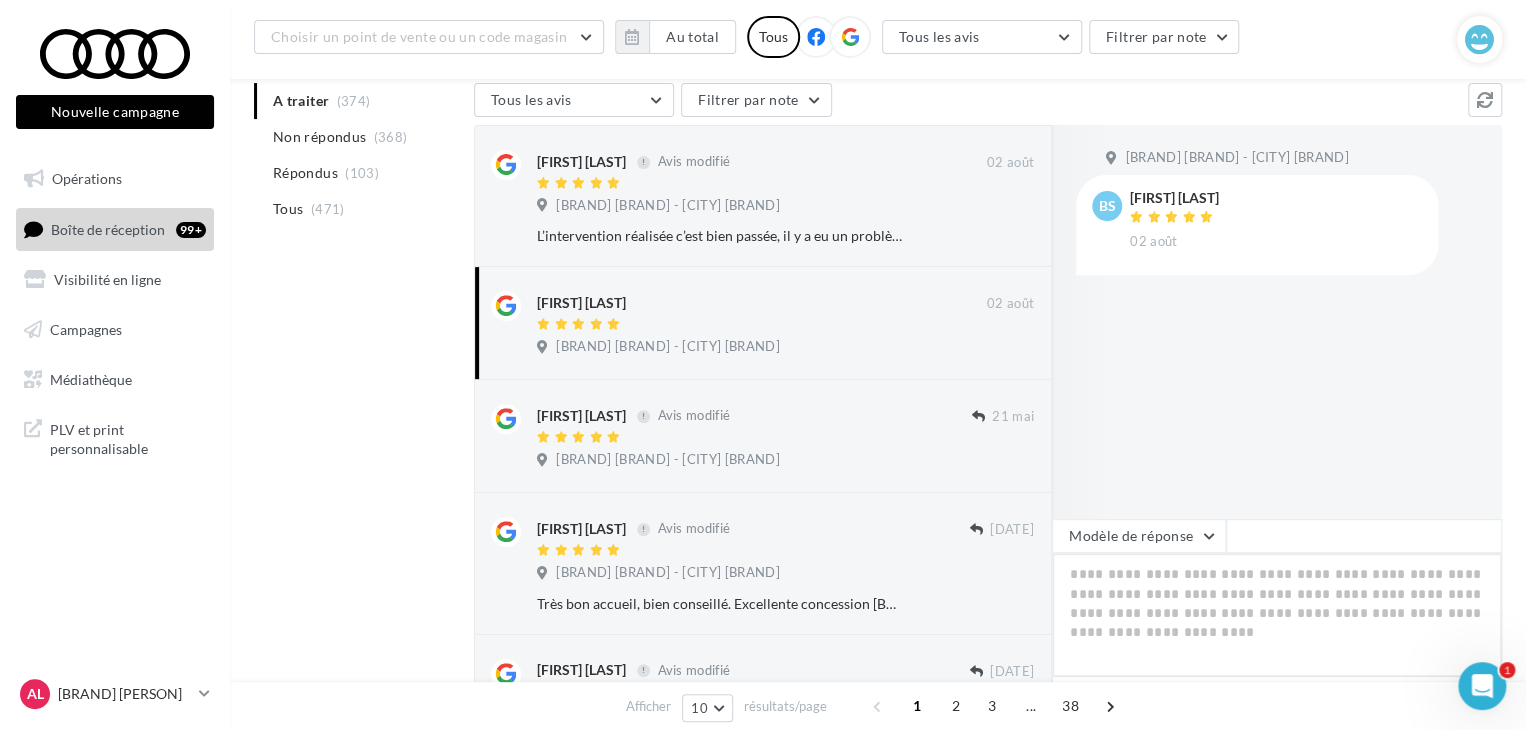 click at bounding box center (1277, 615) 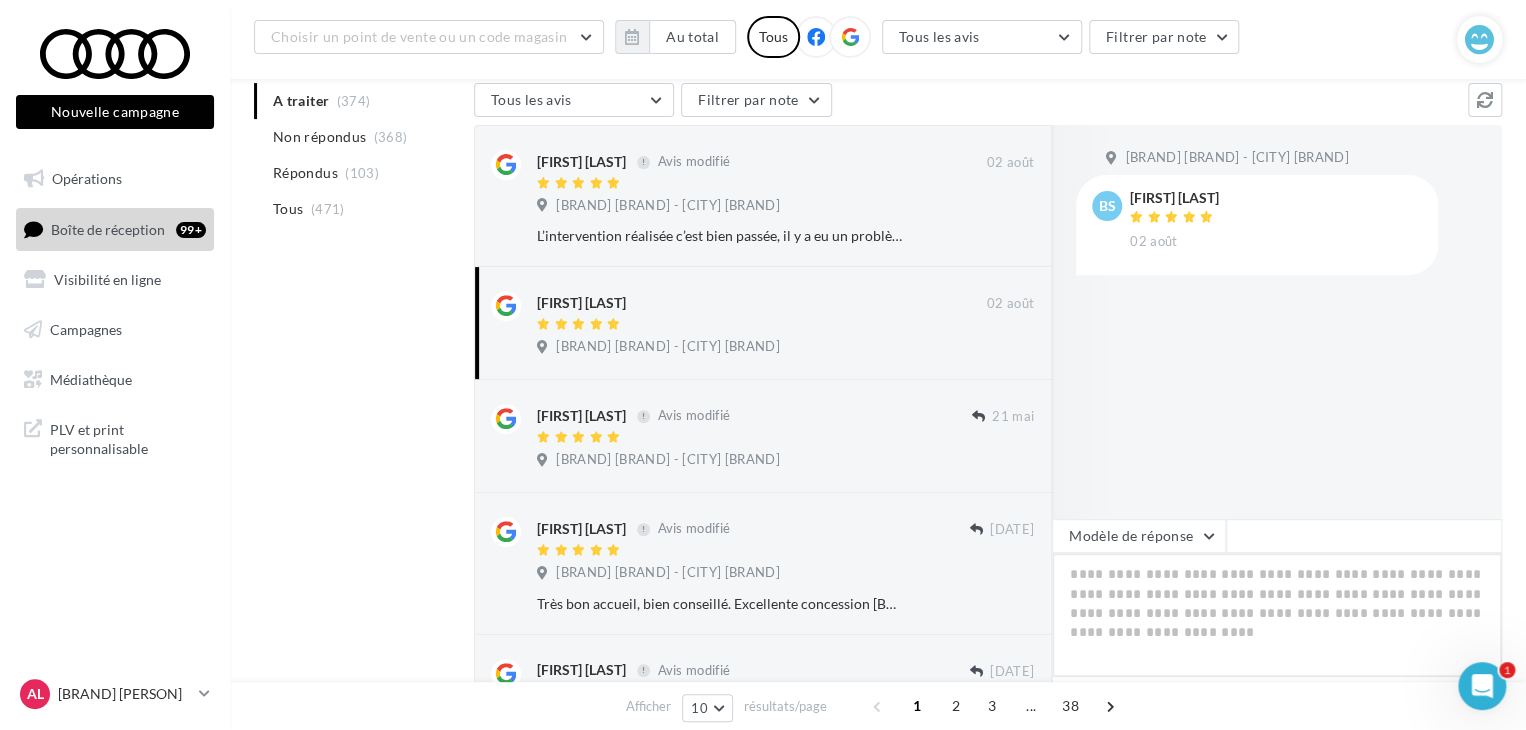 type on "*" 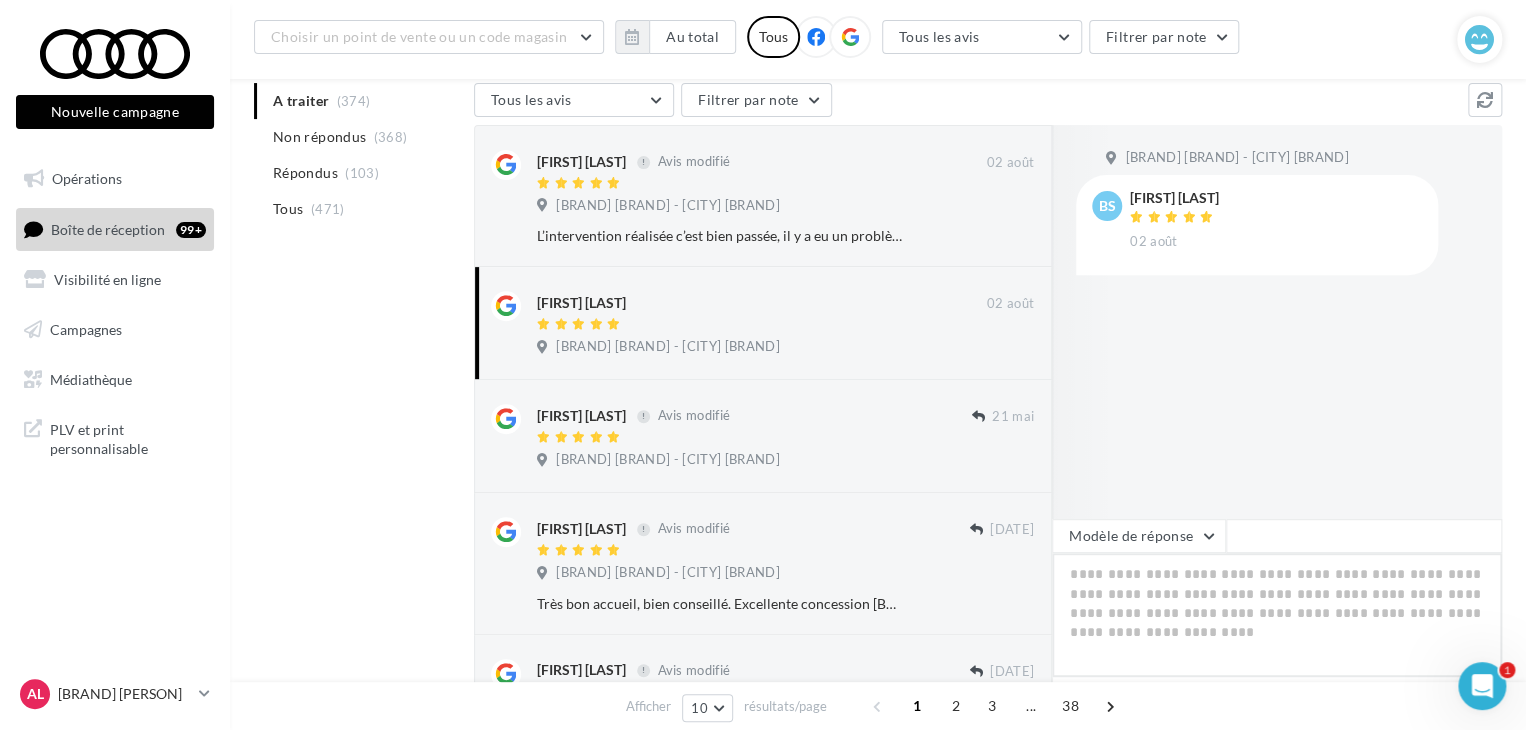 type on "*" 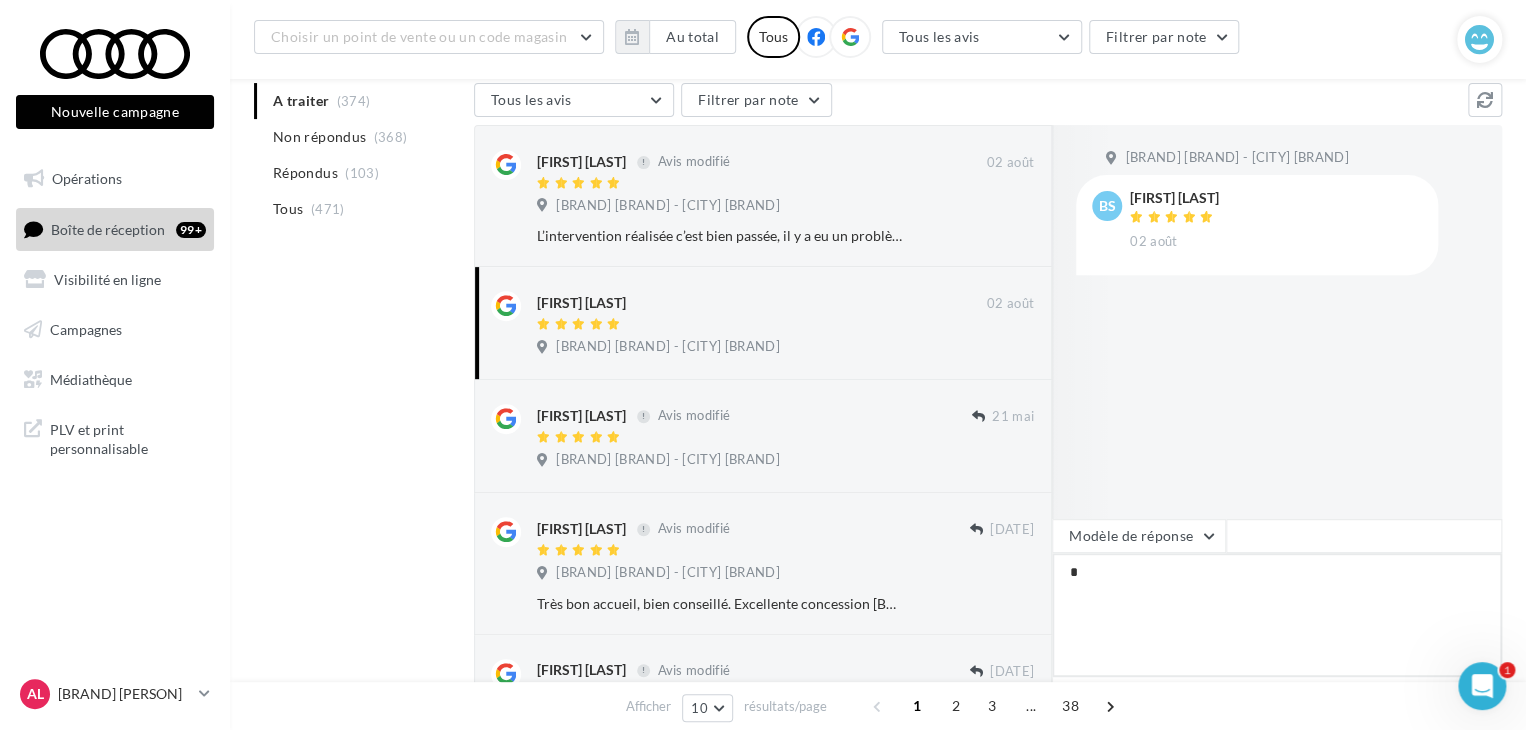type on "**" 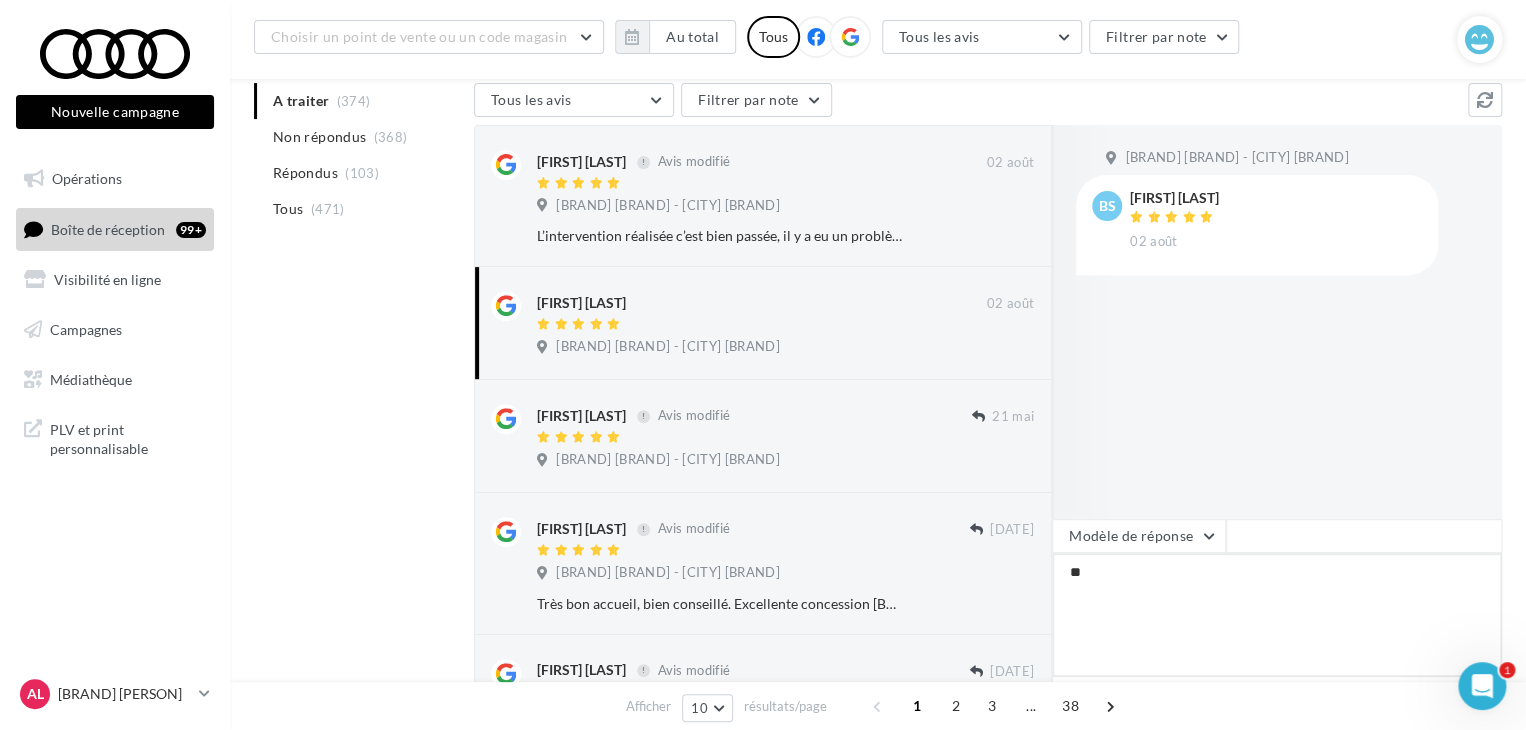 type on "***" 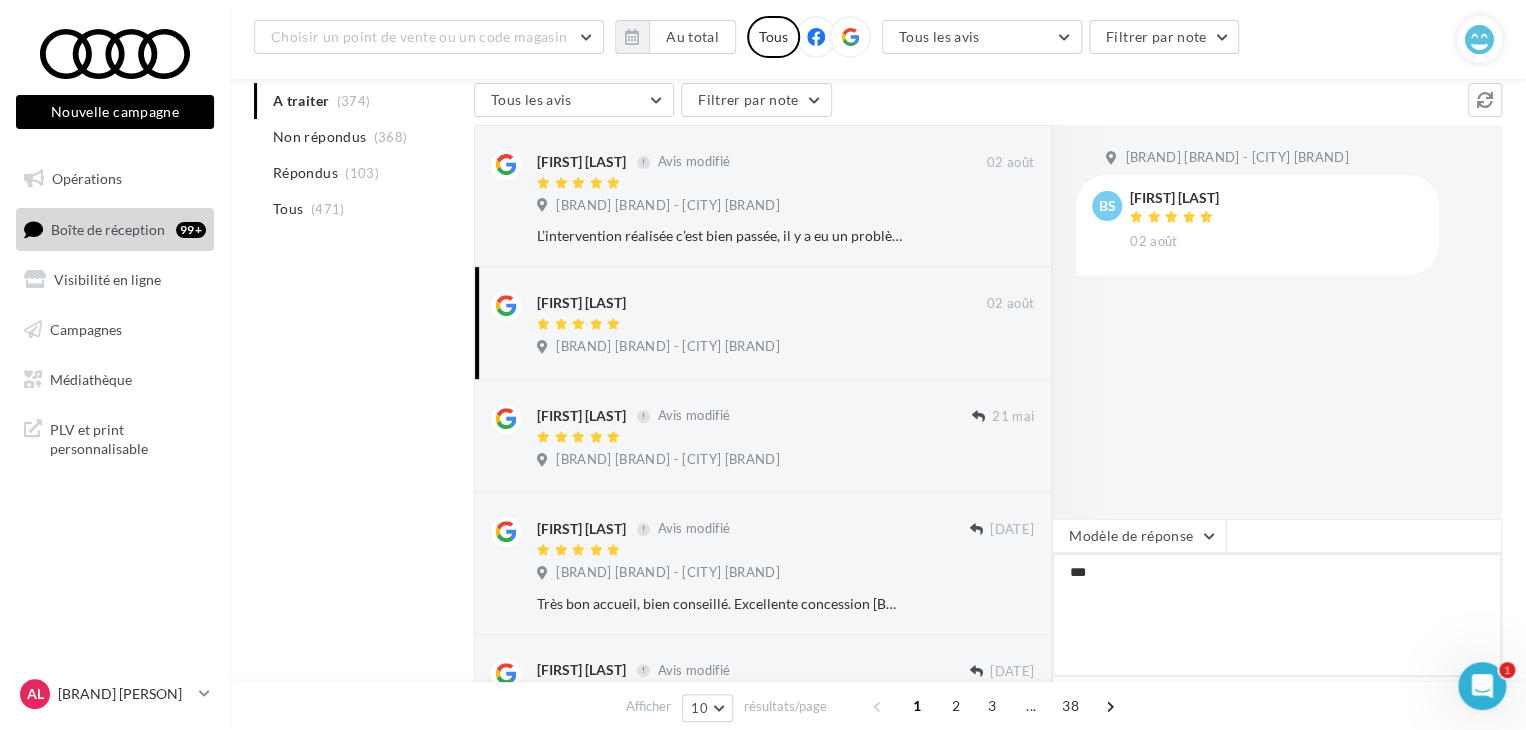 type on "****" 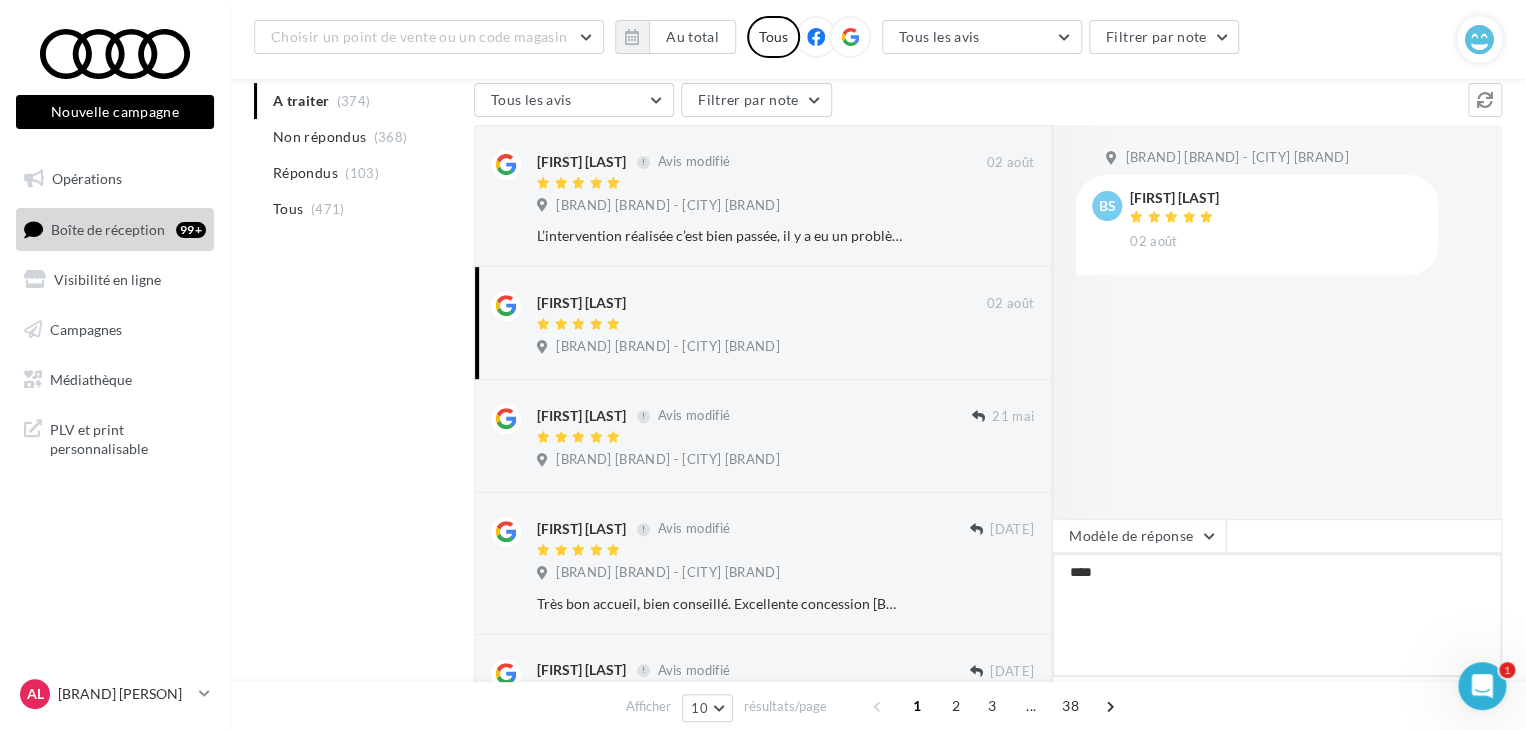 type on "*****" 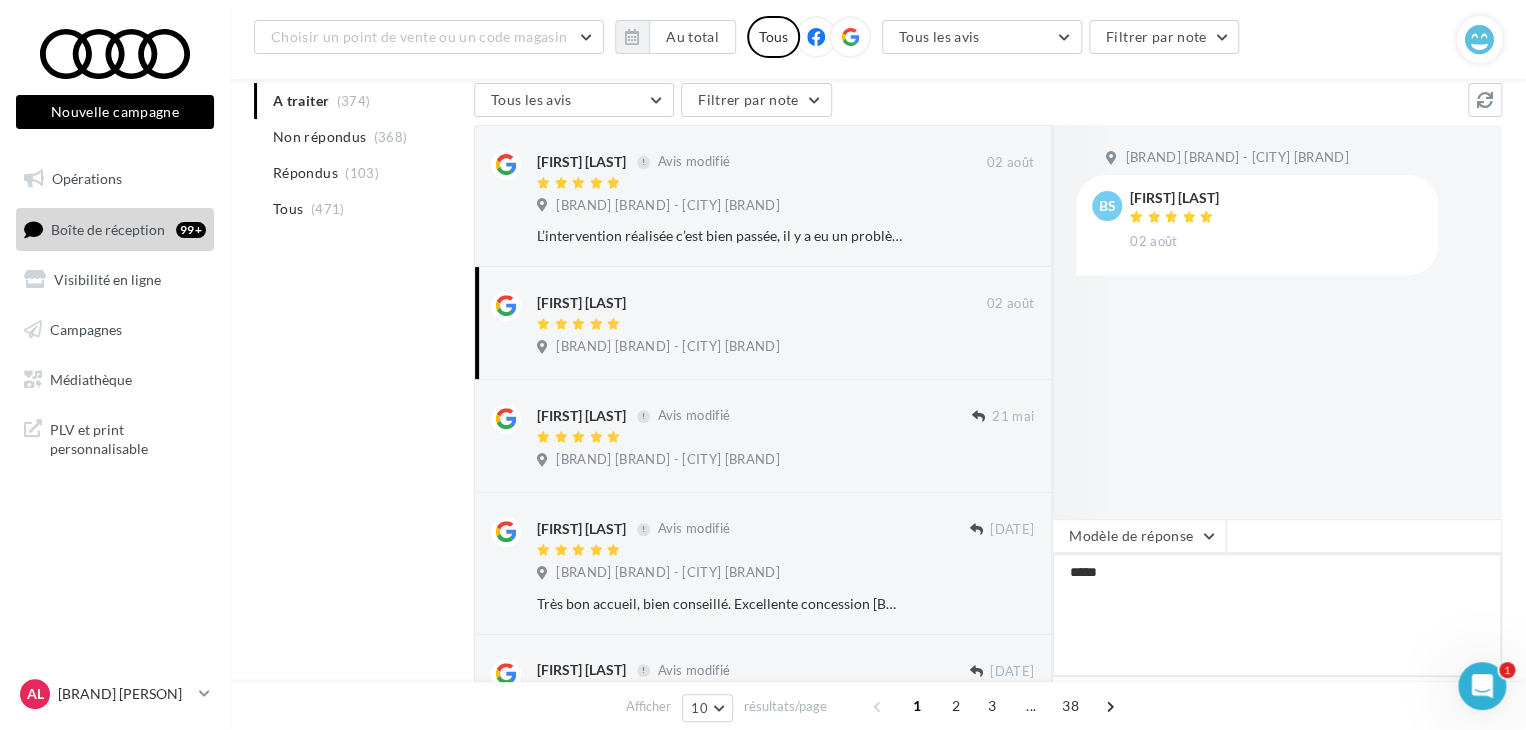 type on "******" 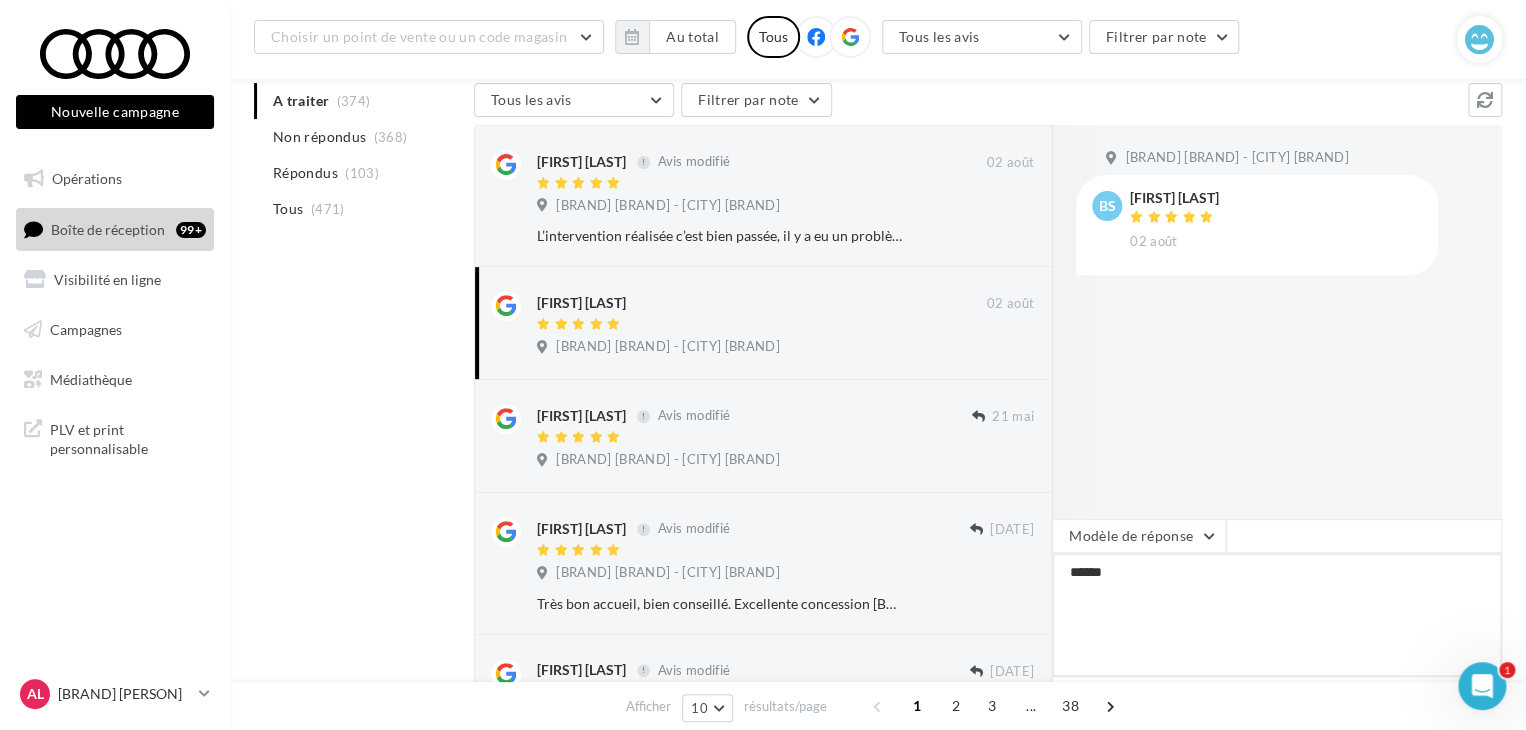type on "*******" 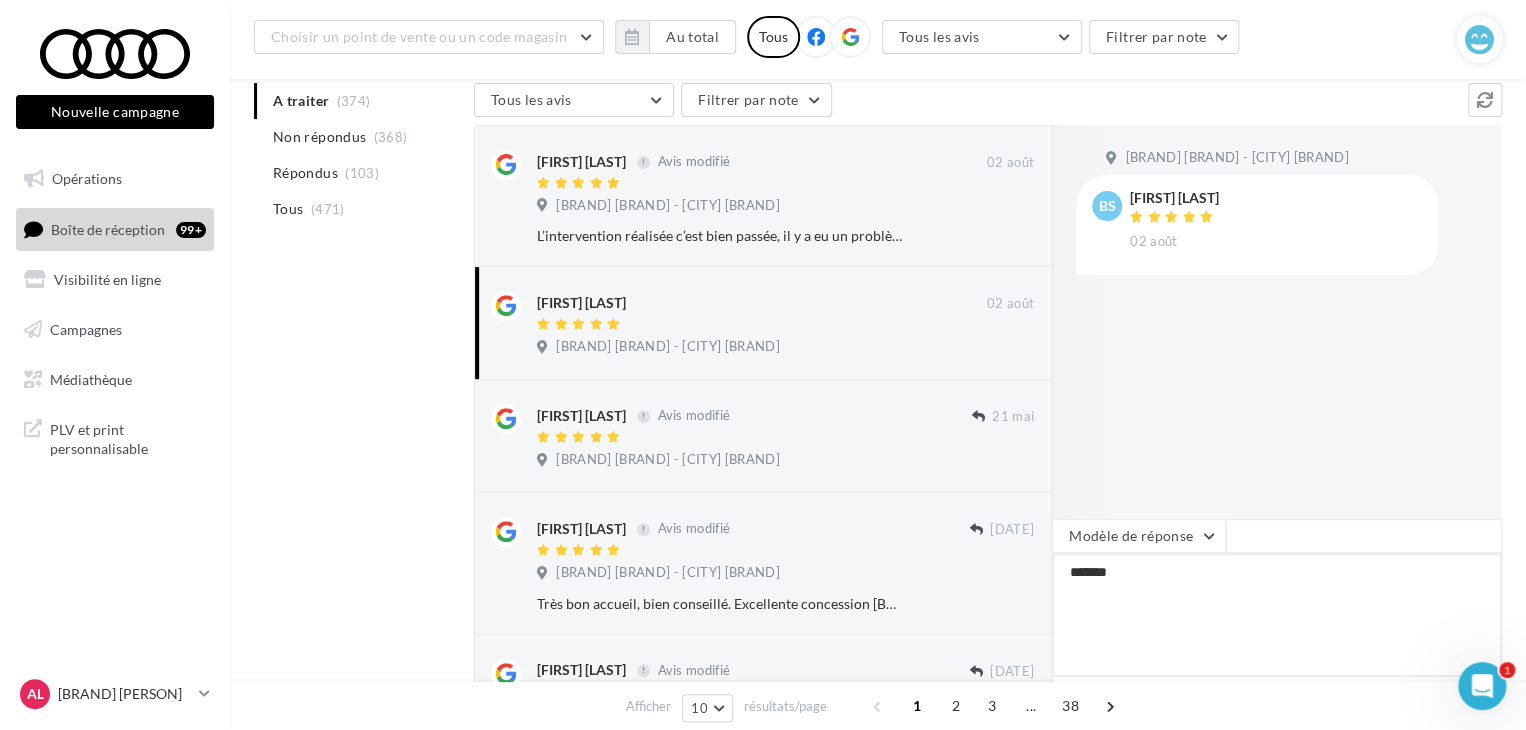 type on "*******" 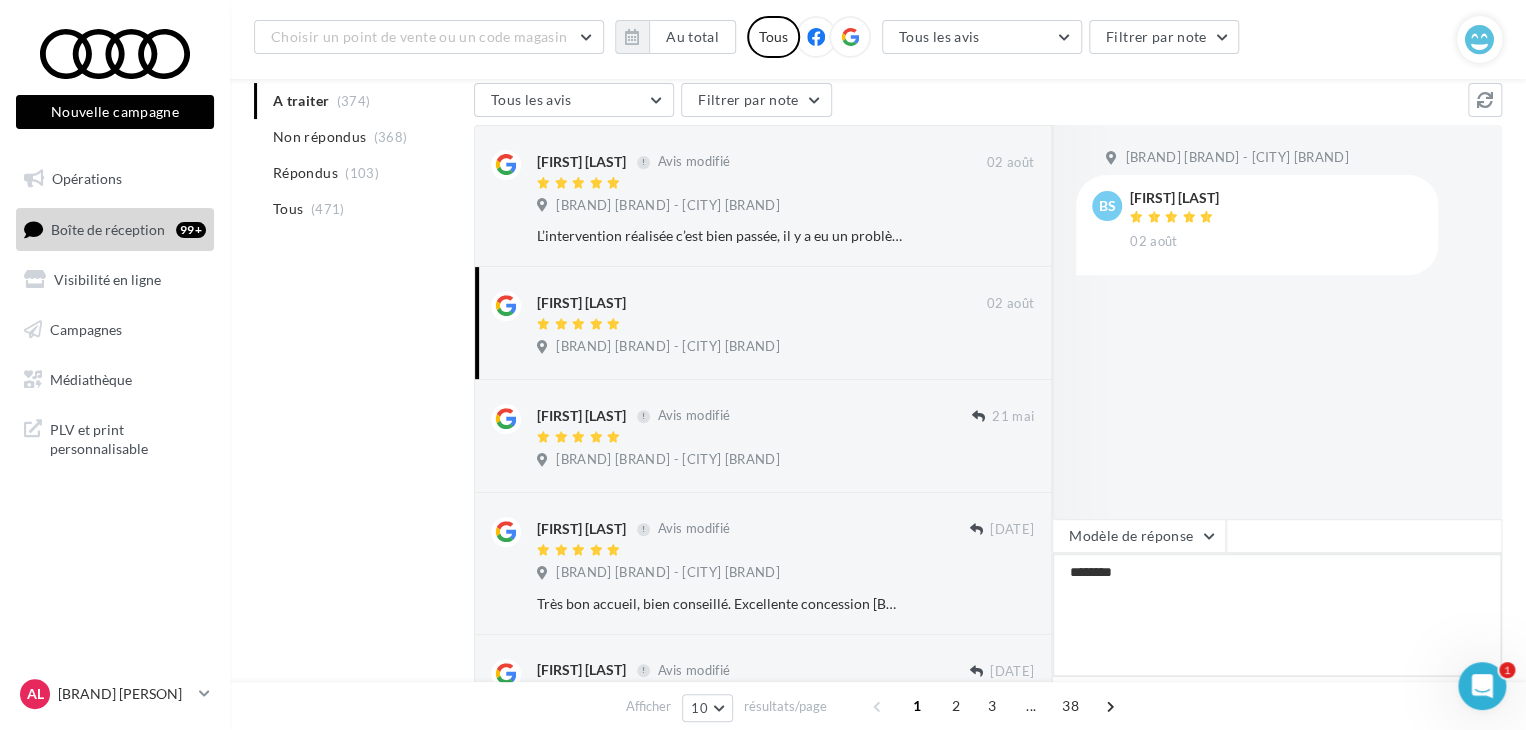 type on "*********" 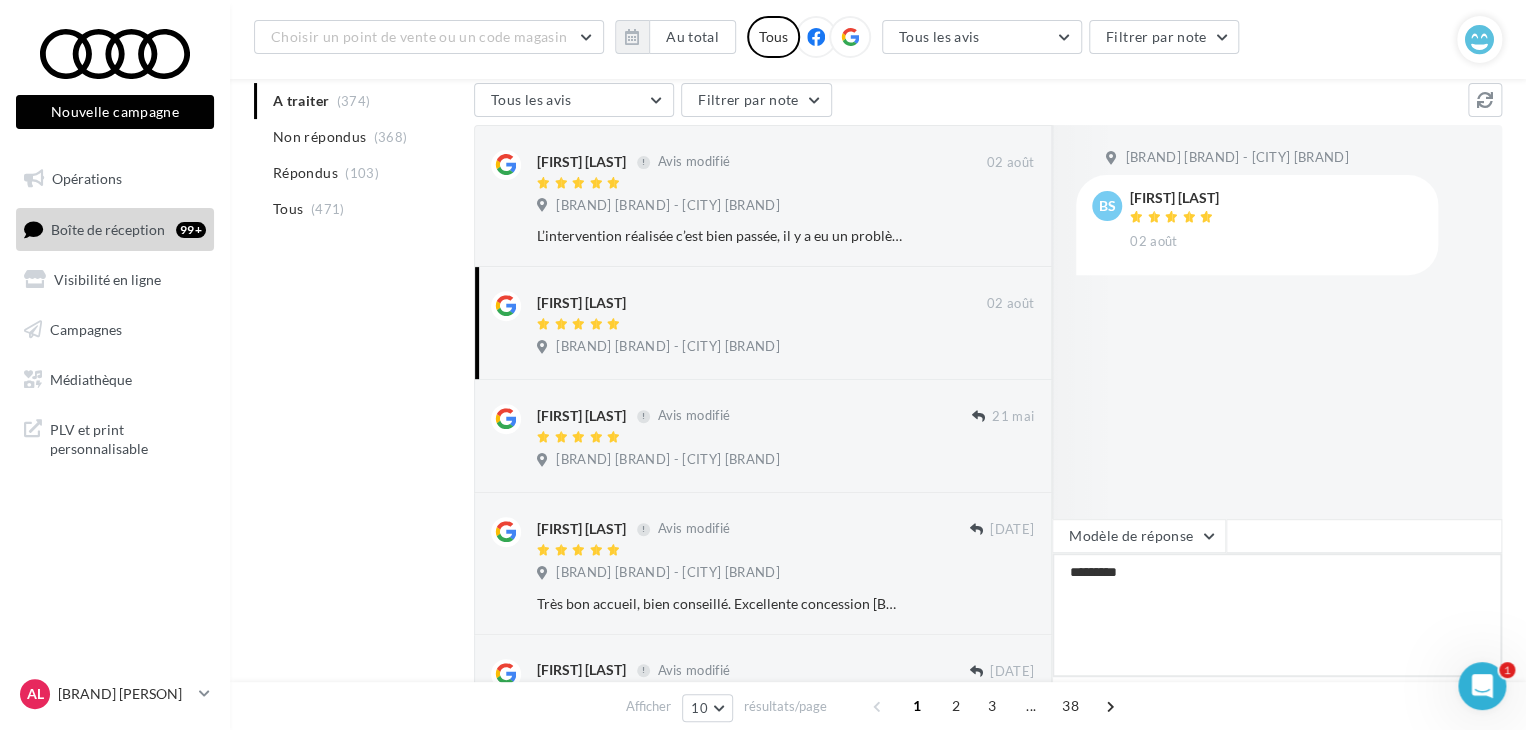 type on "**********" 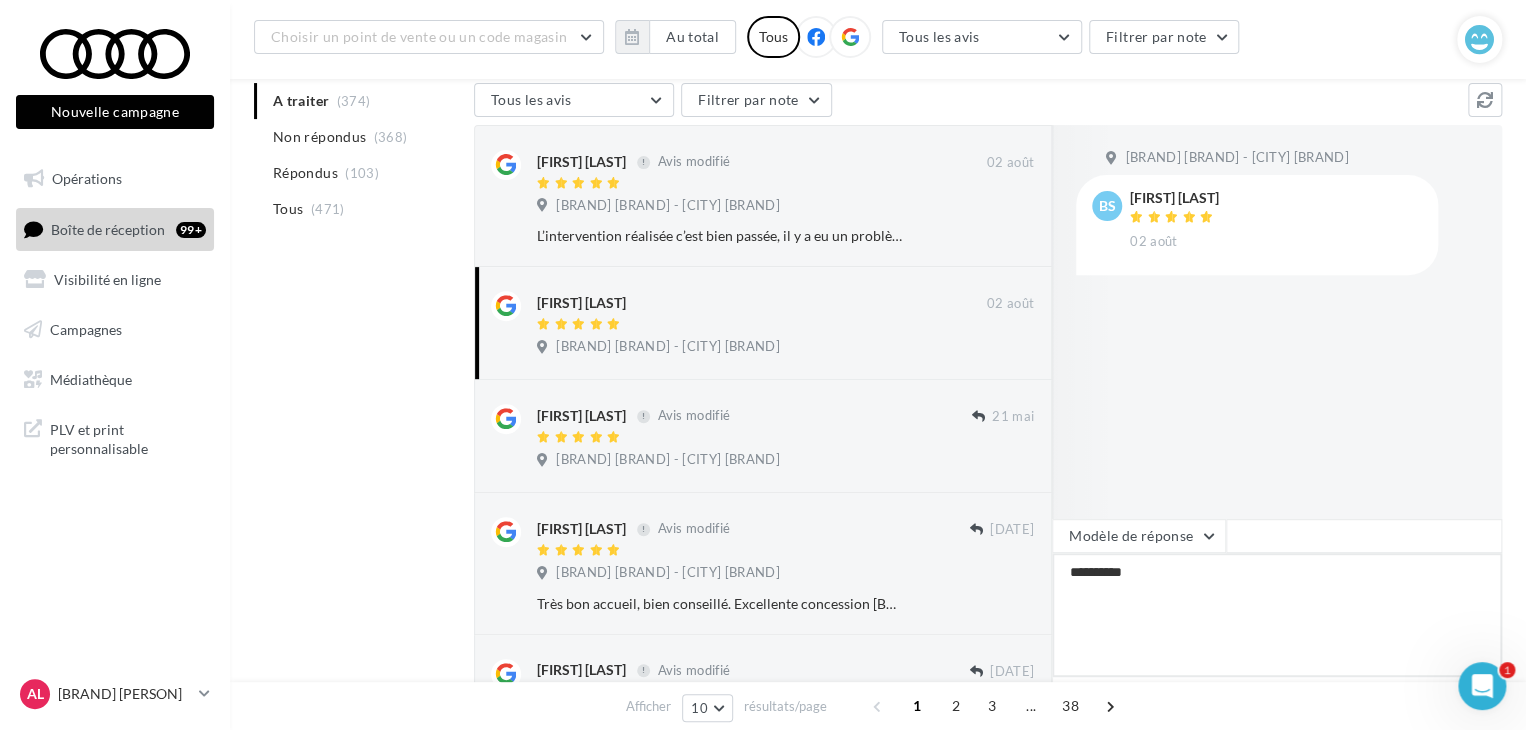 type on "**********" 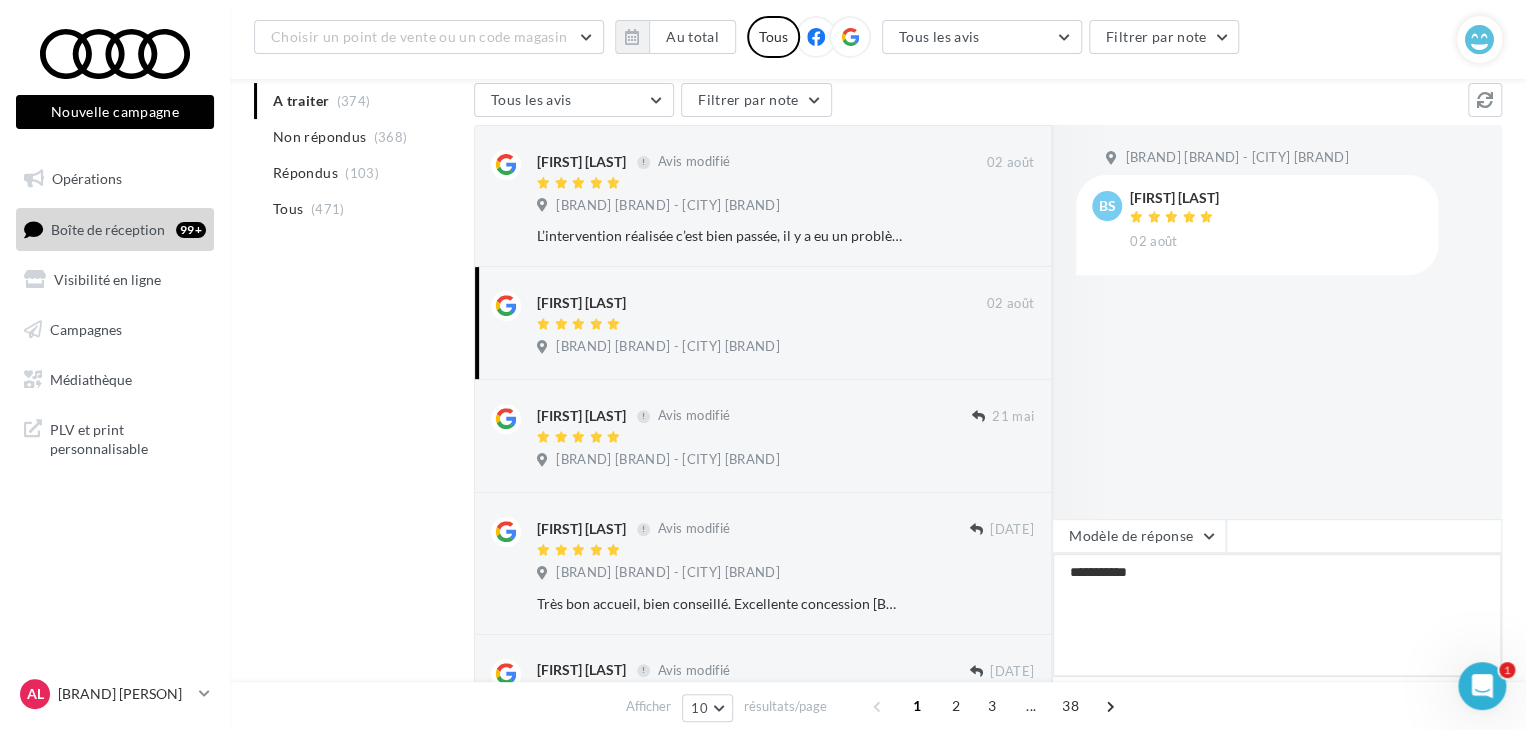 type on "**********" 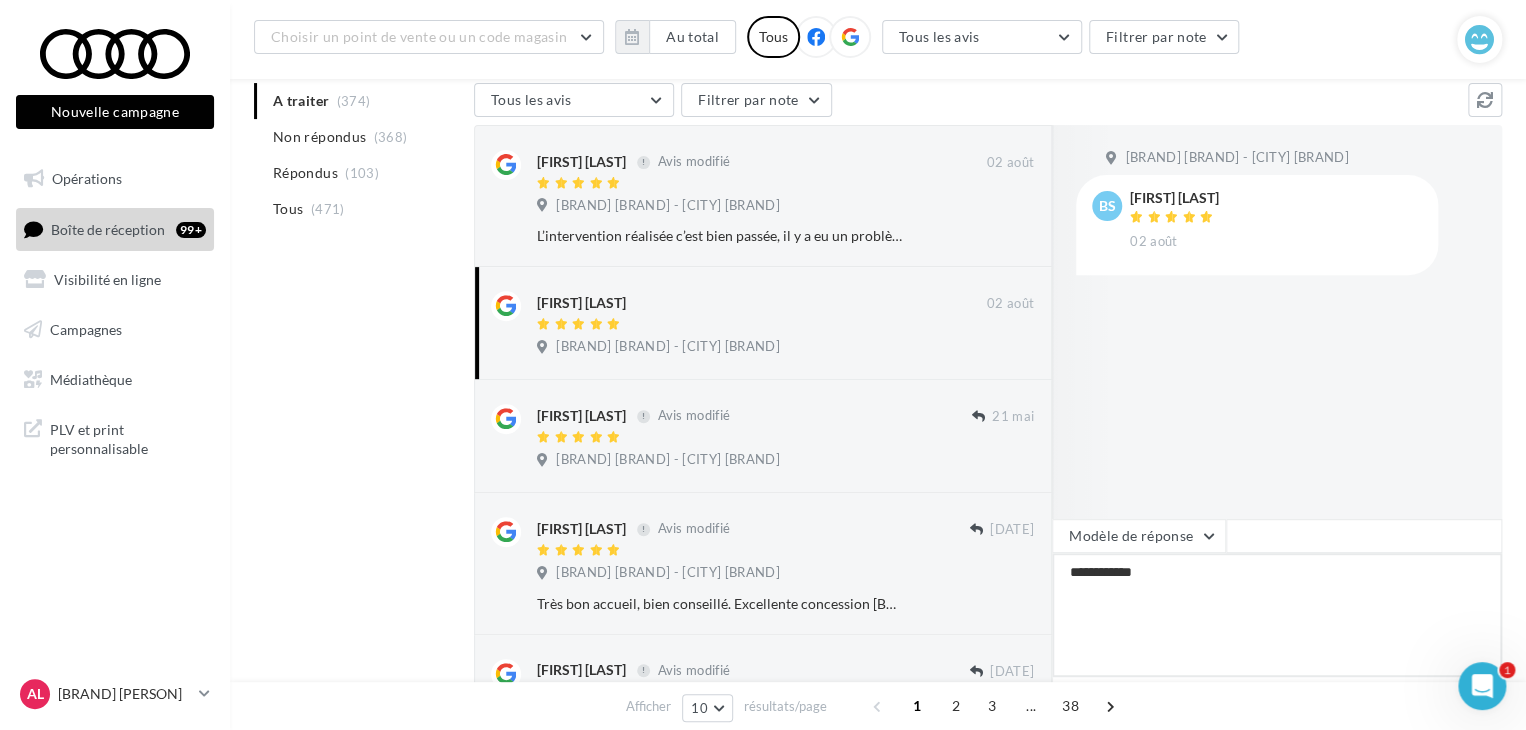 type on "**********" 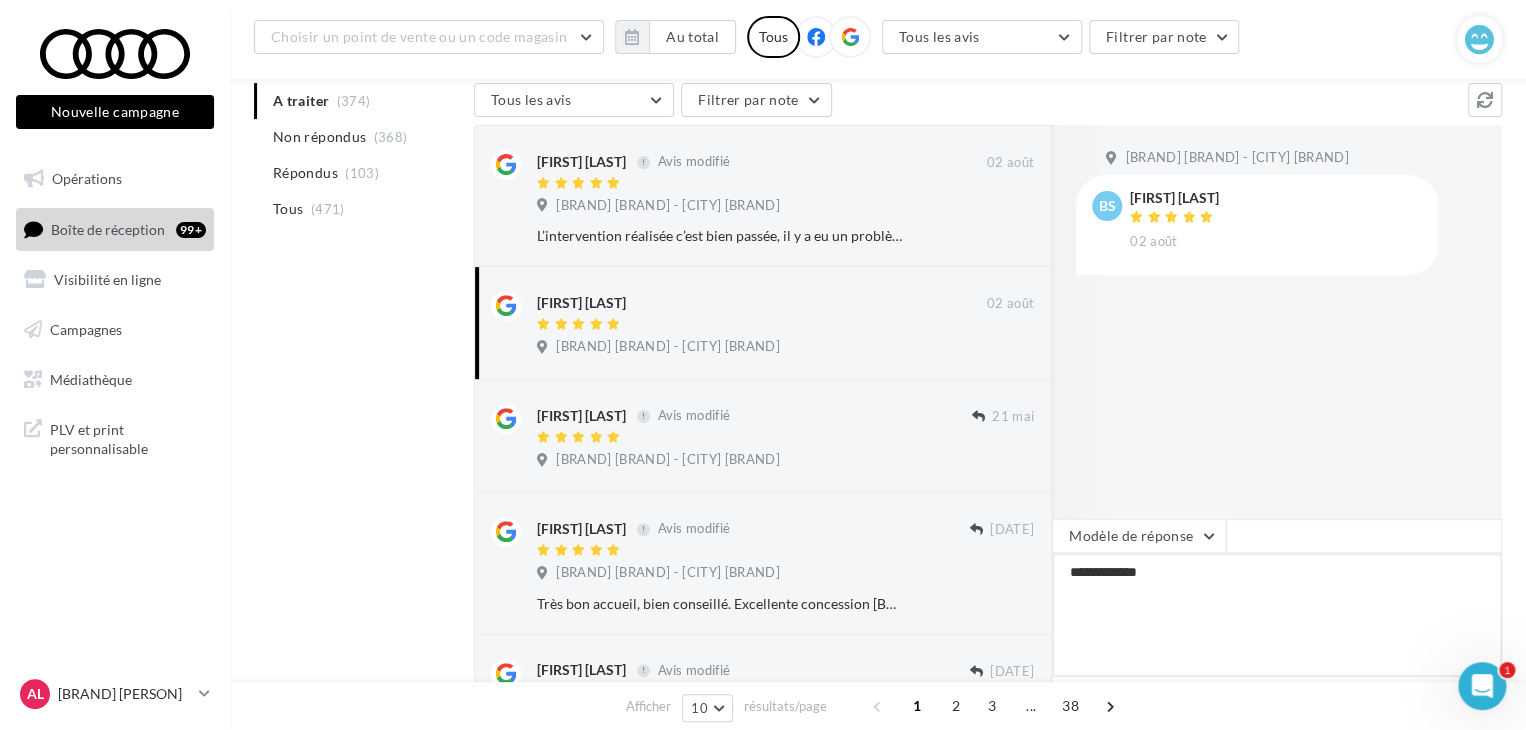 type on "**********" 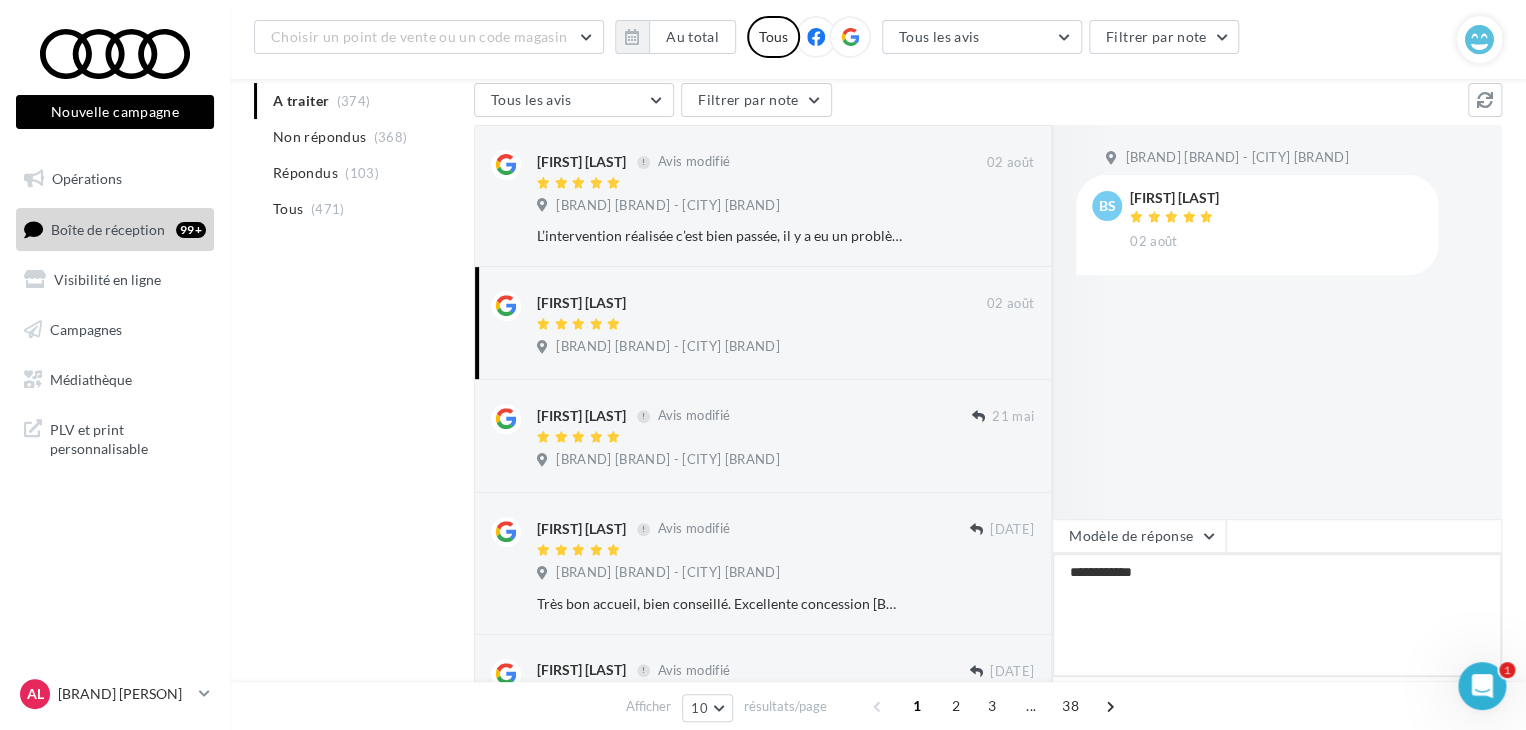 type on "**********" 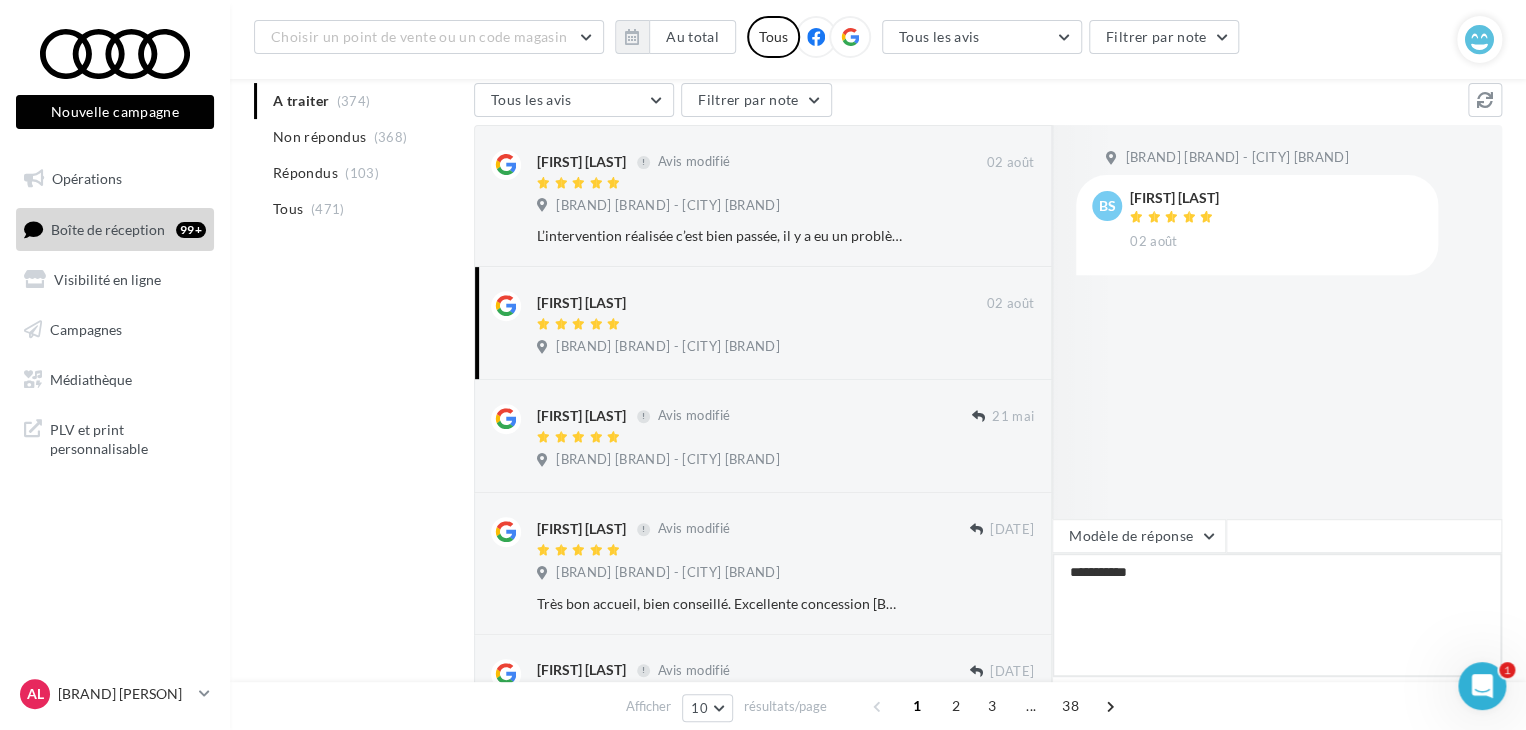 type on "**********" 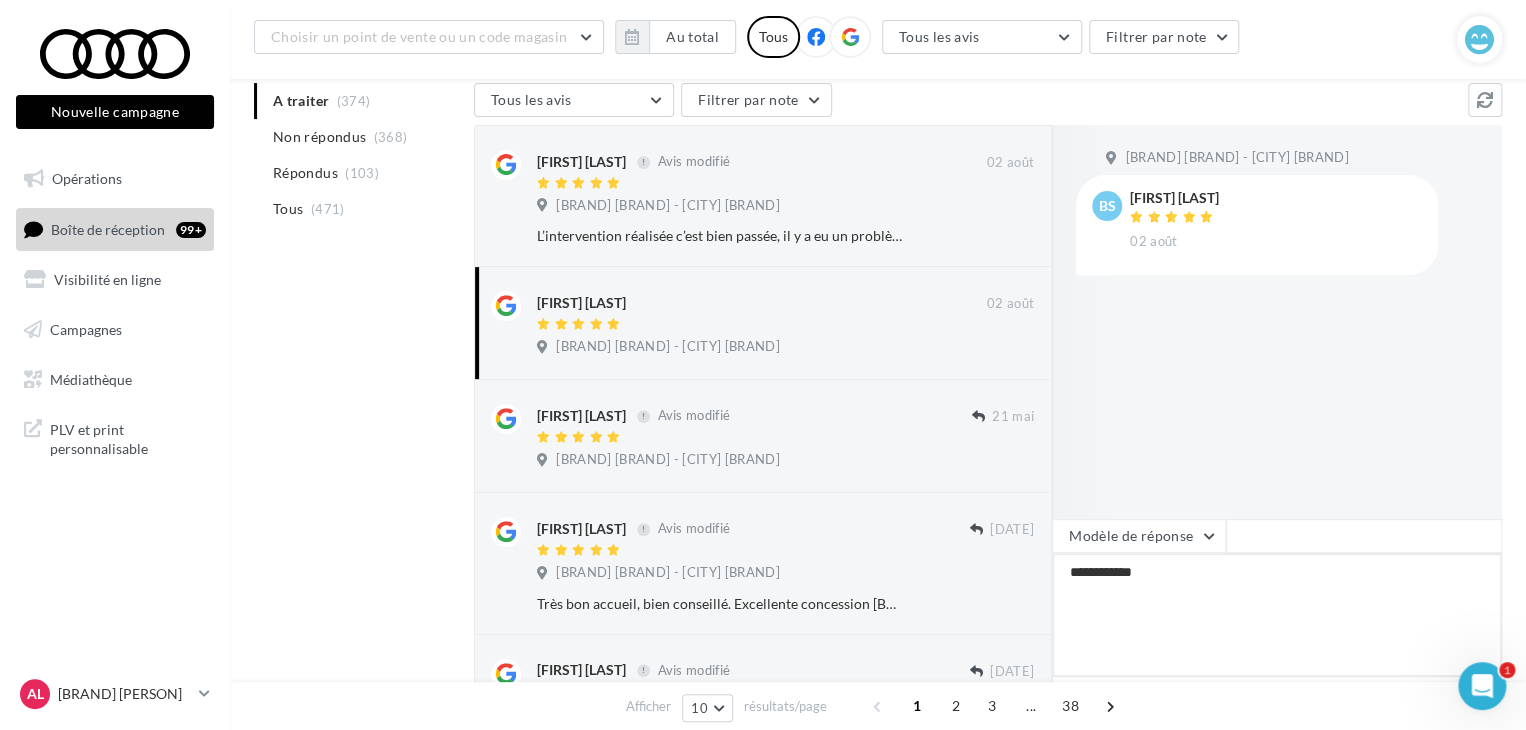 type on "**********" 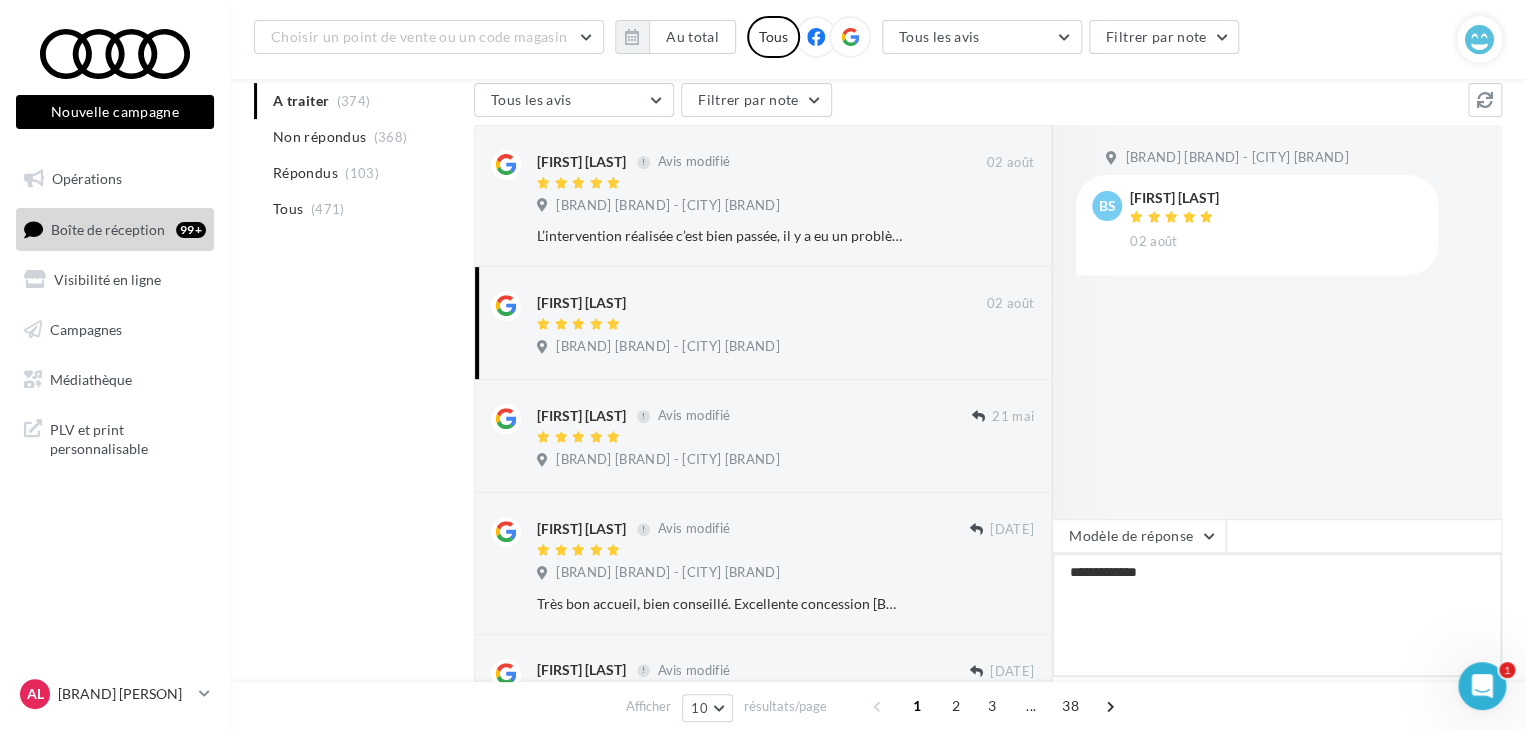 type on "**********" 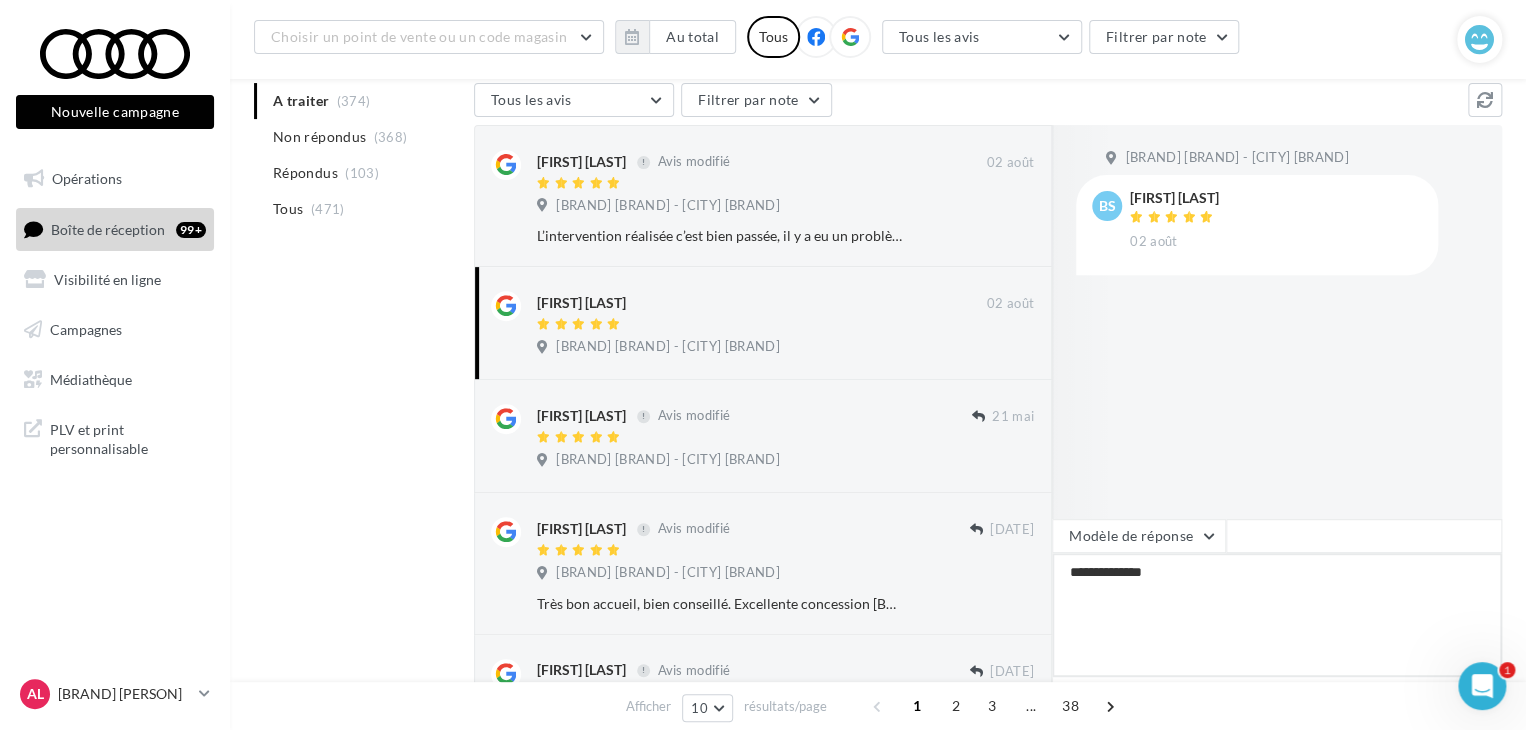 type on "**********" 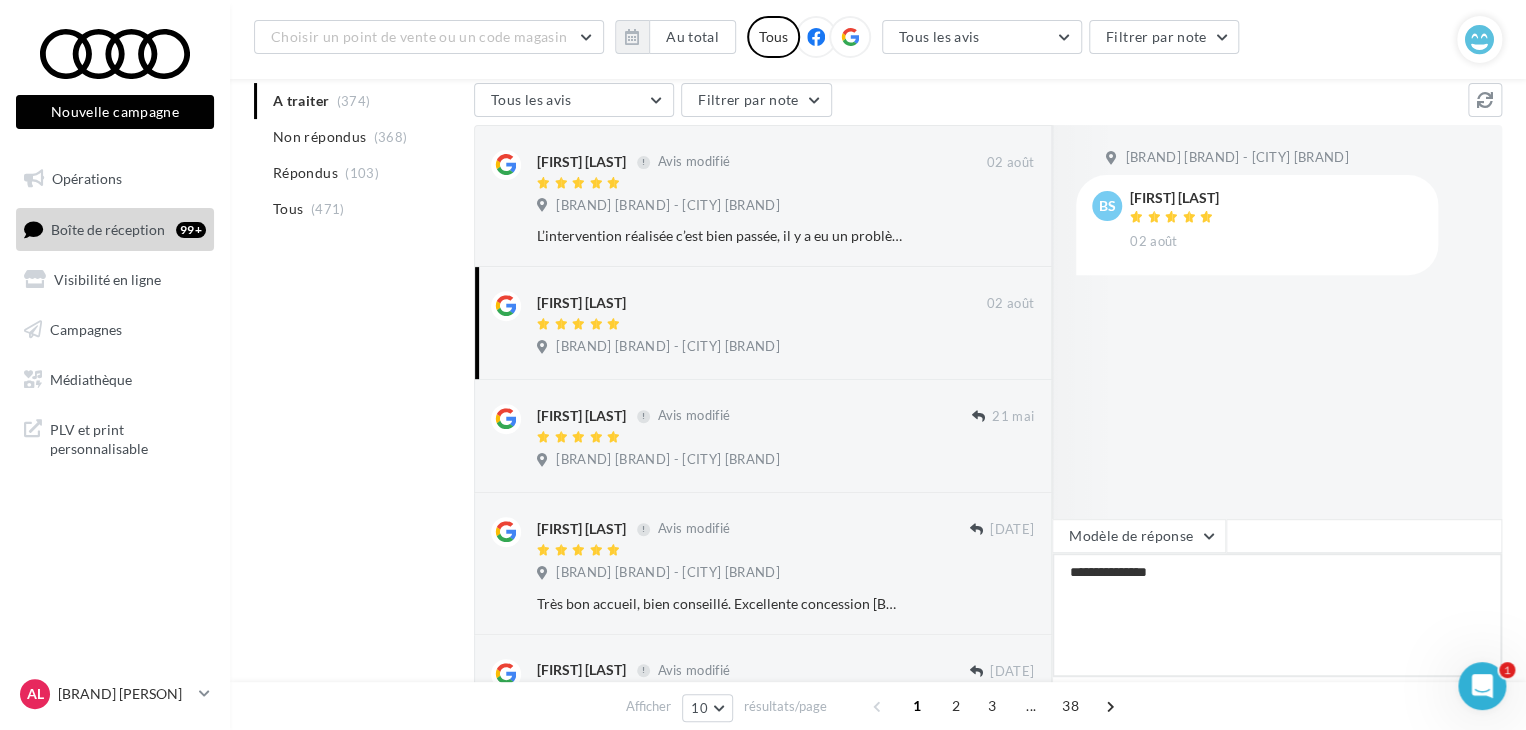 type on "**********" 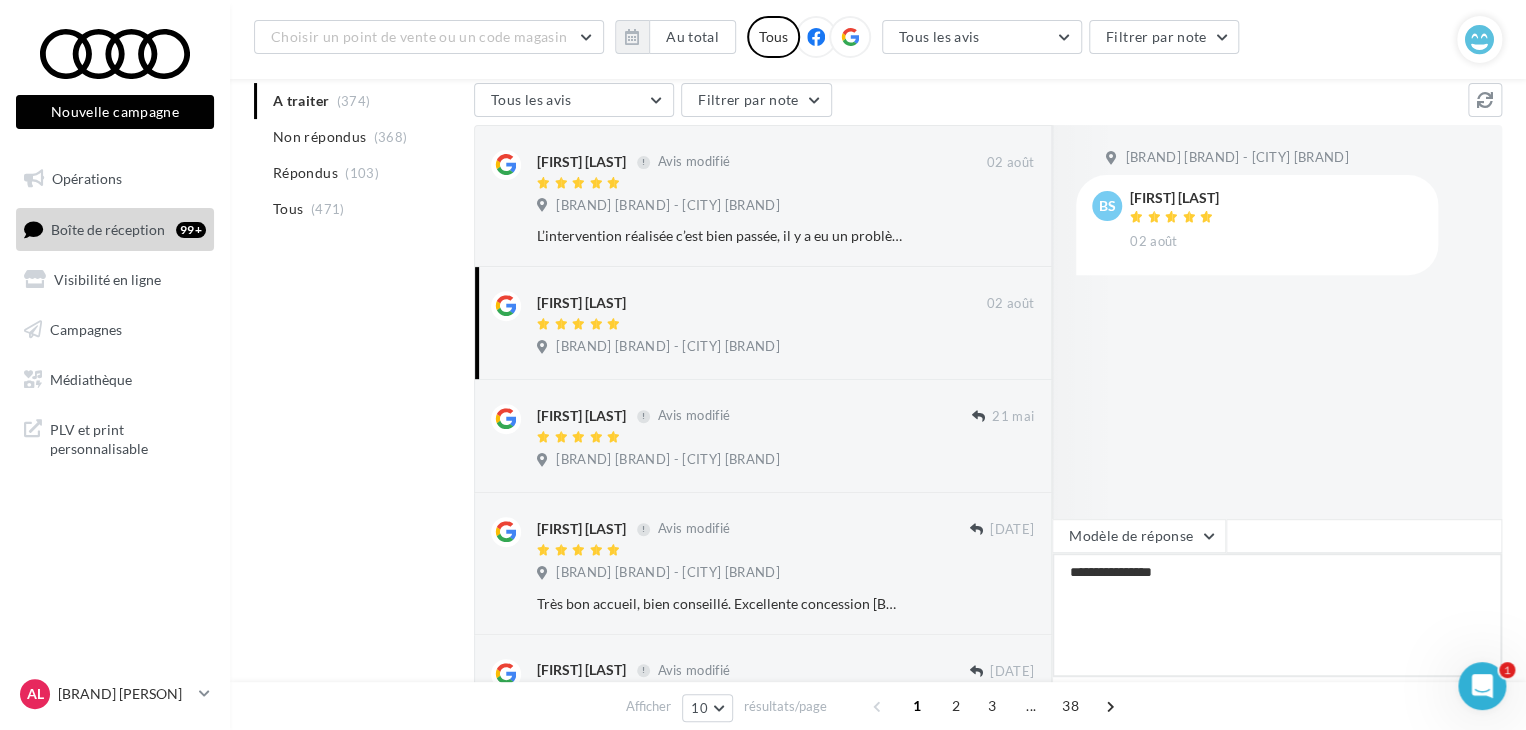 type on "**********" 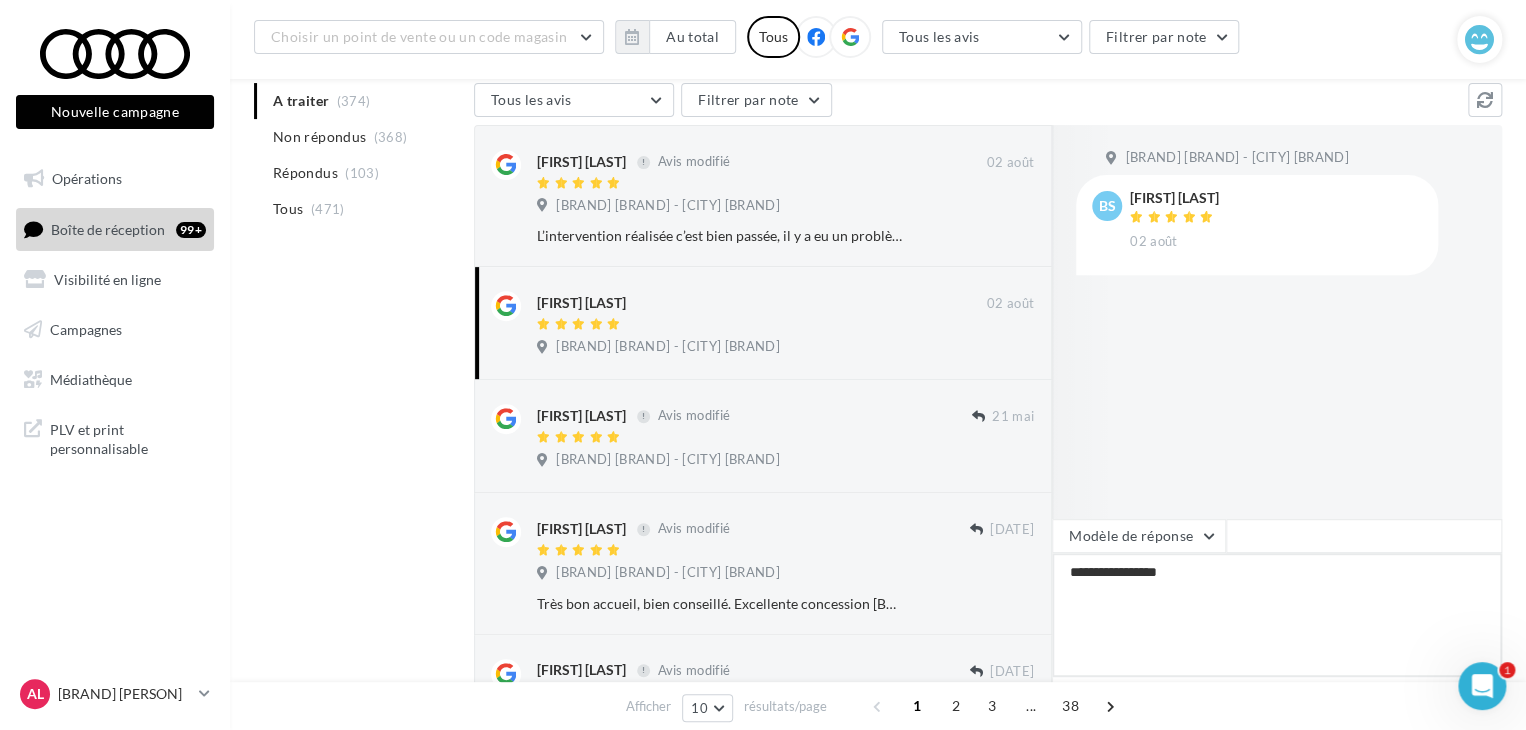 type on "**********" 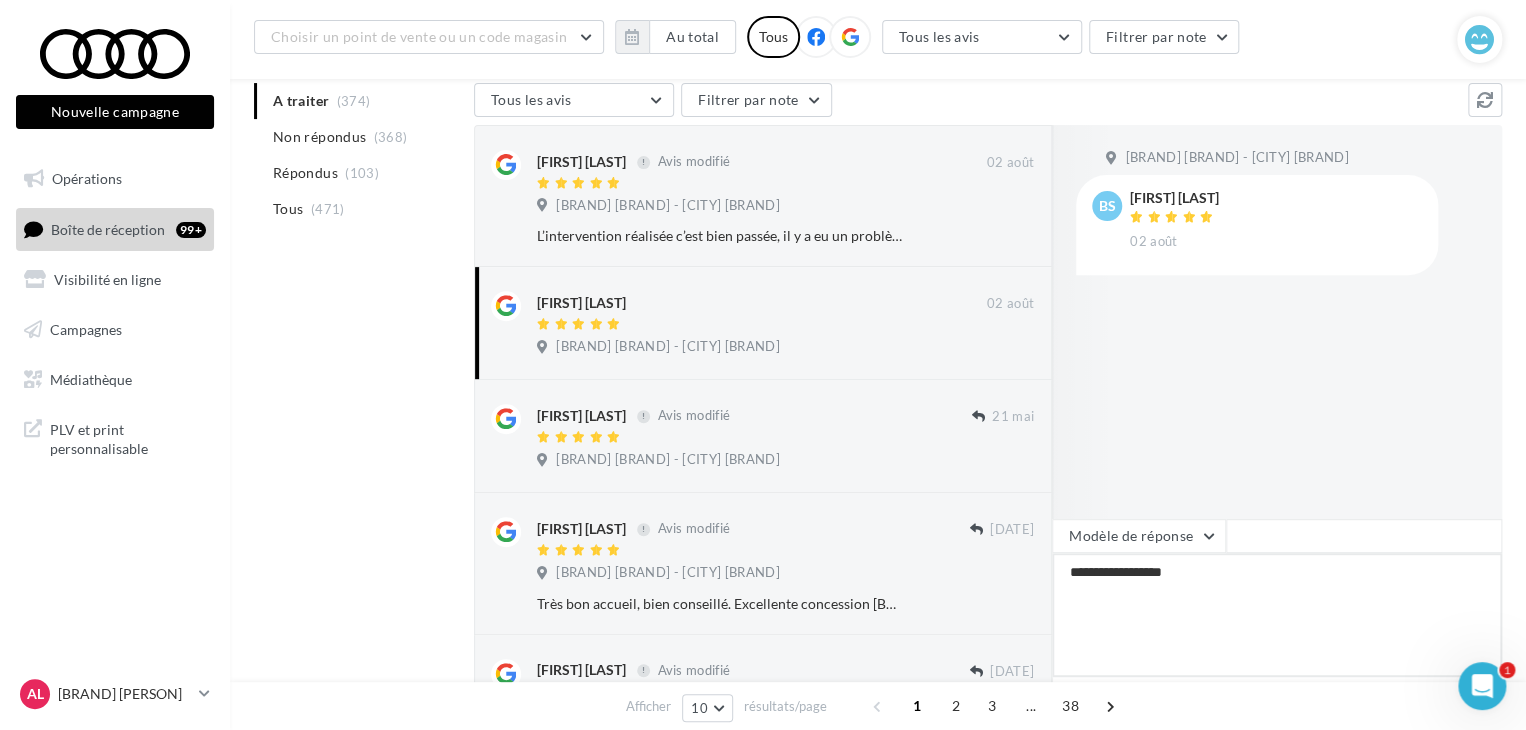 type on "**********" 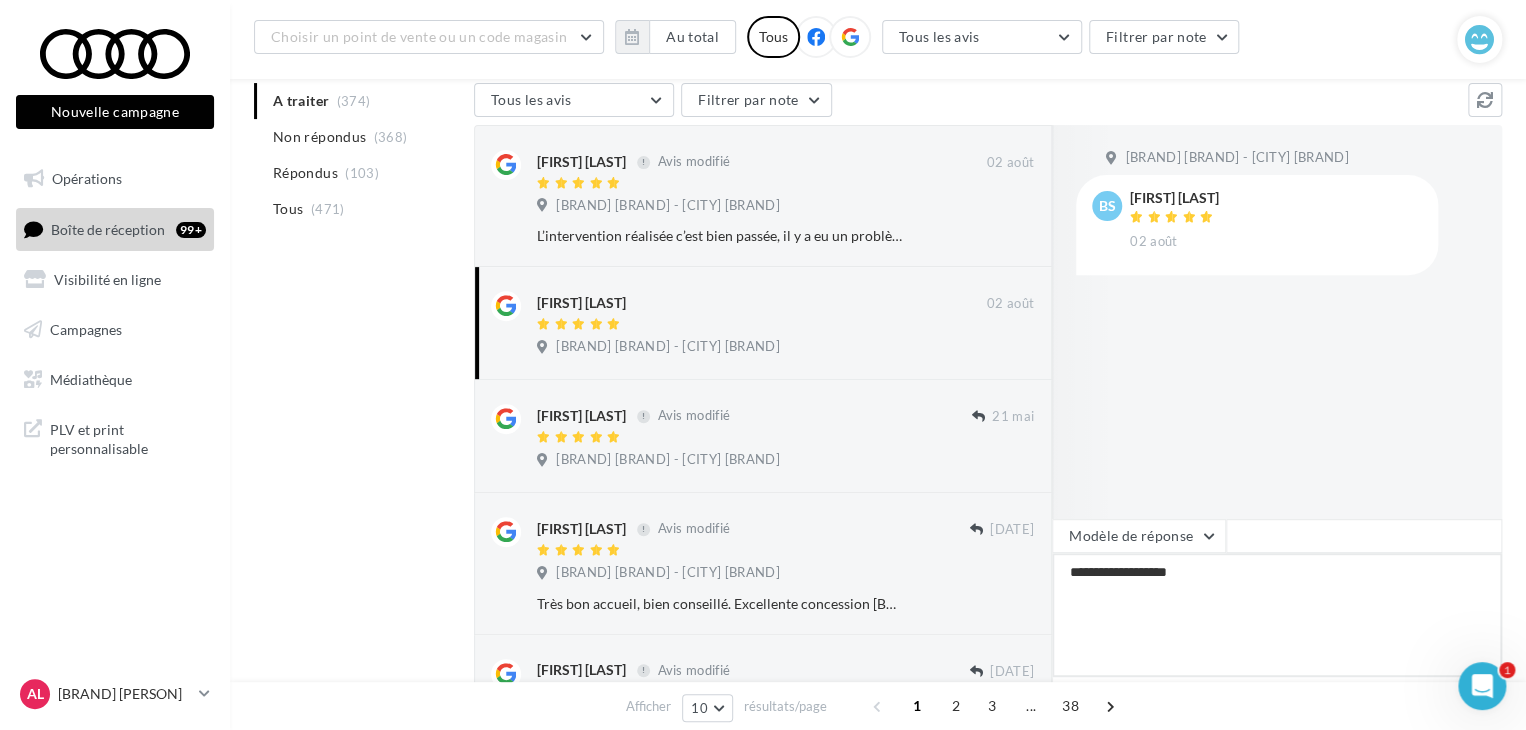 type on "**********" 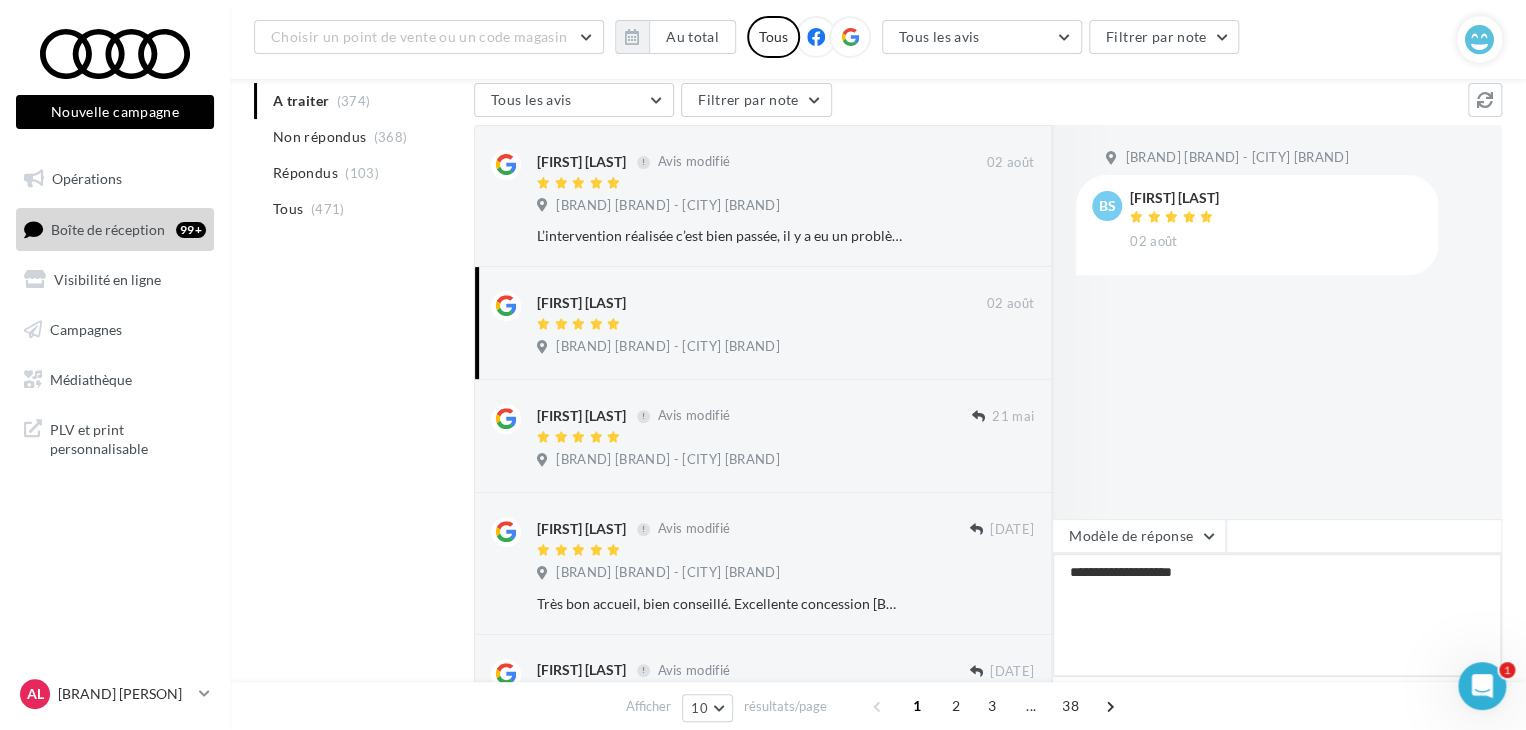 type on "**********" 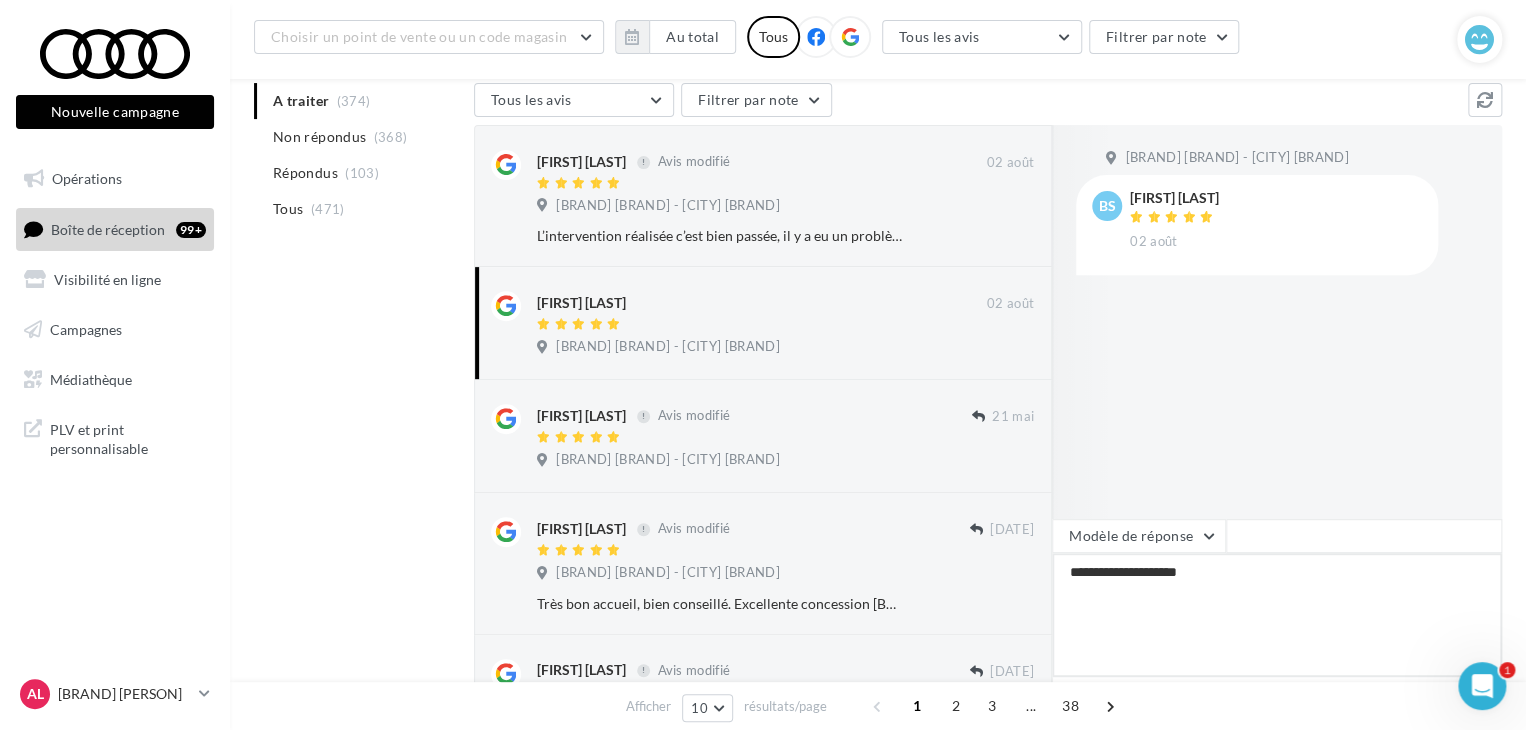 type on "**********" 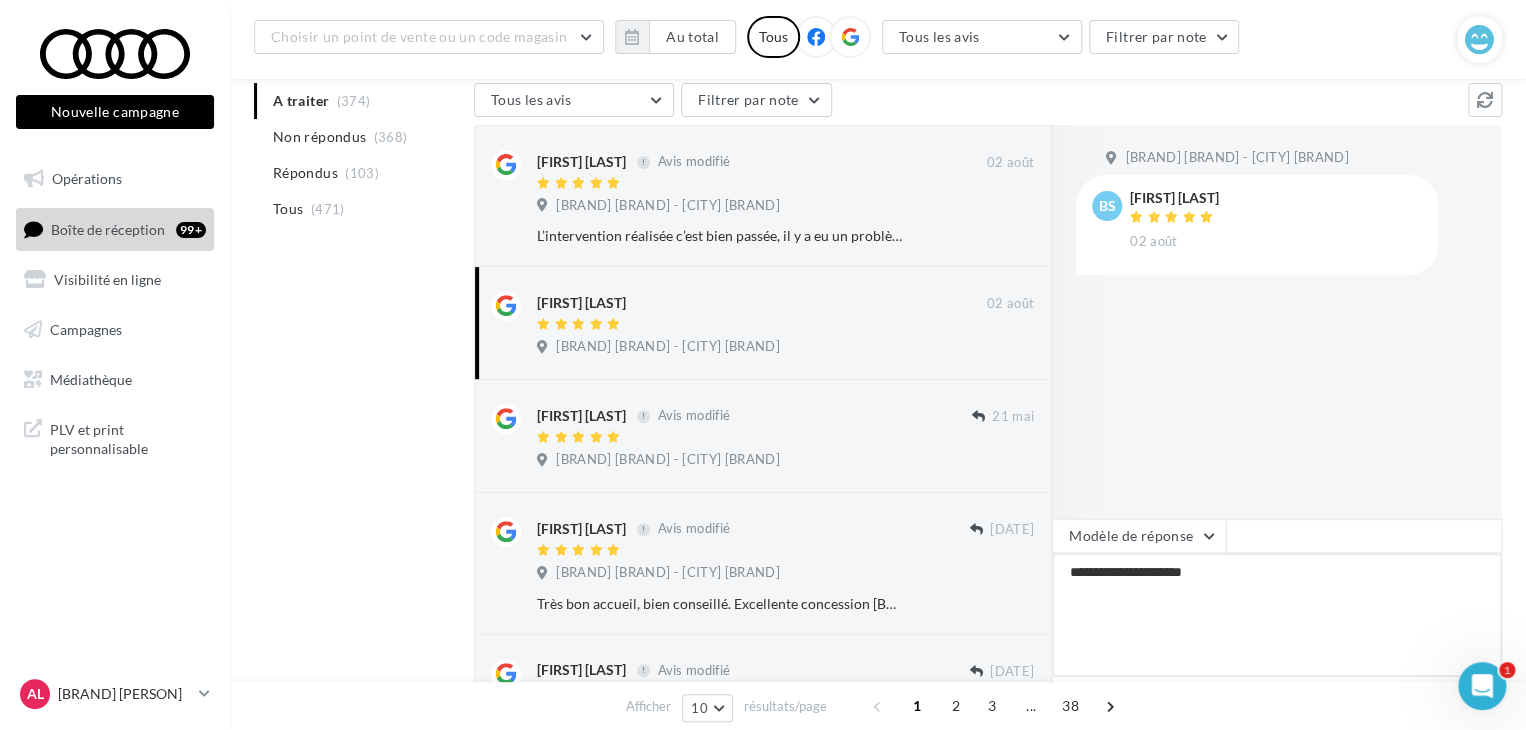 type on "**********" 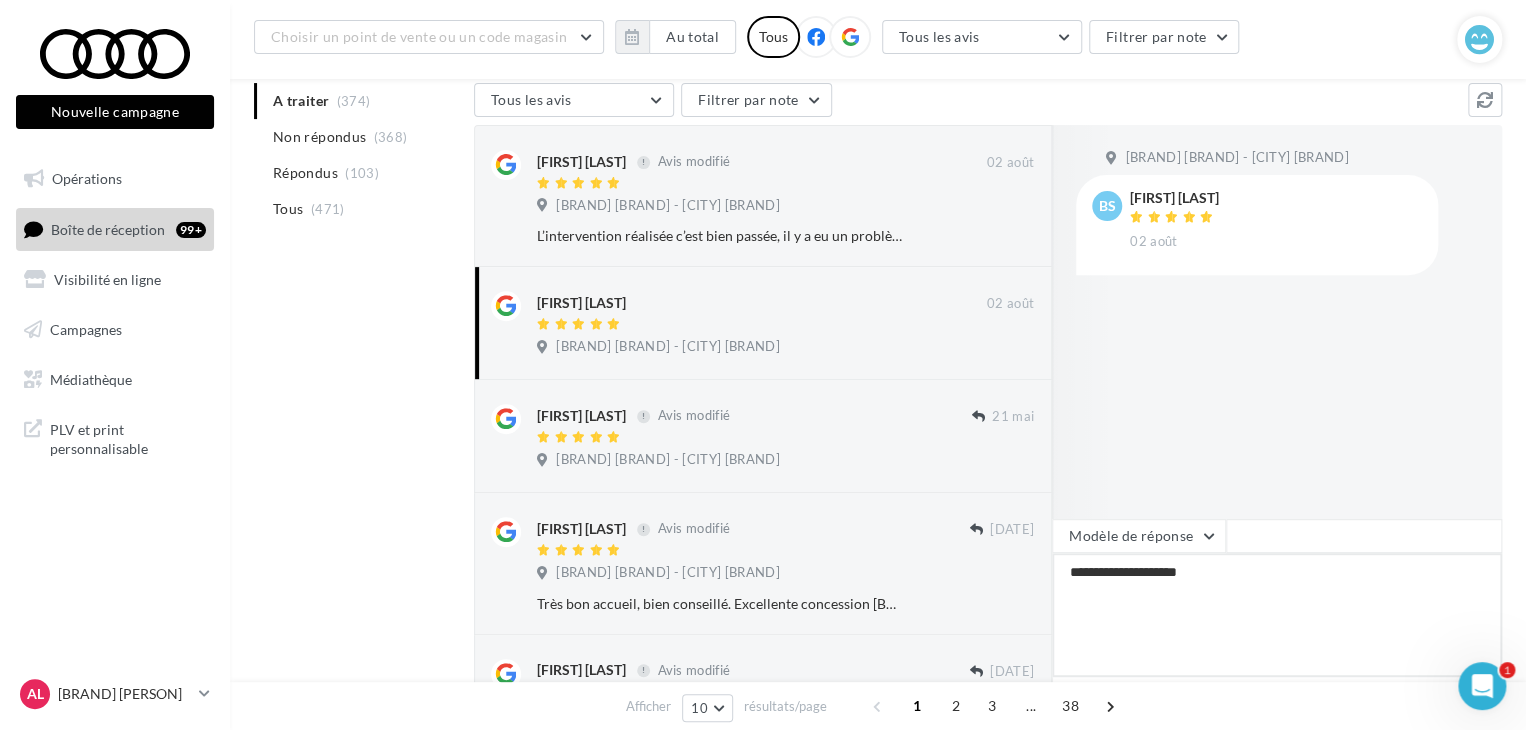 type on "**********" 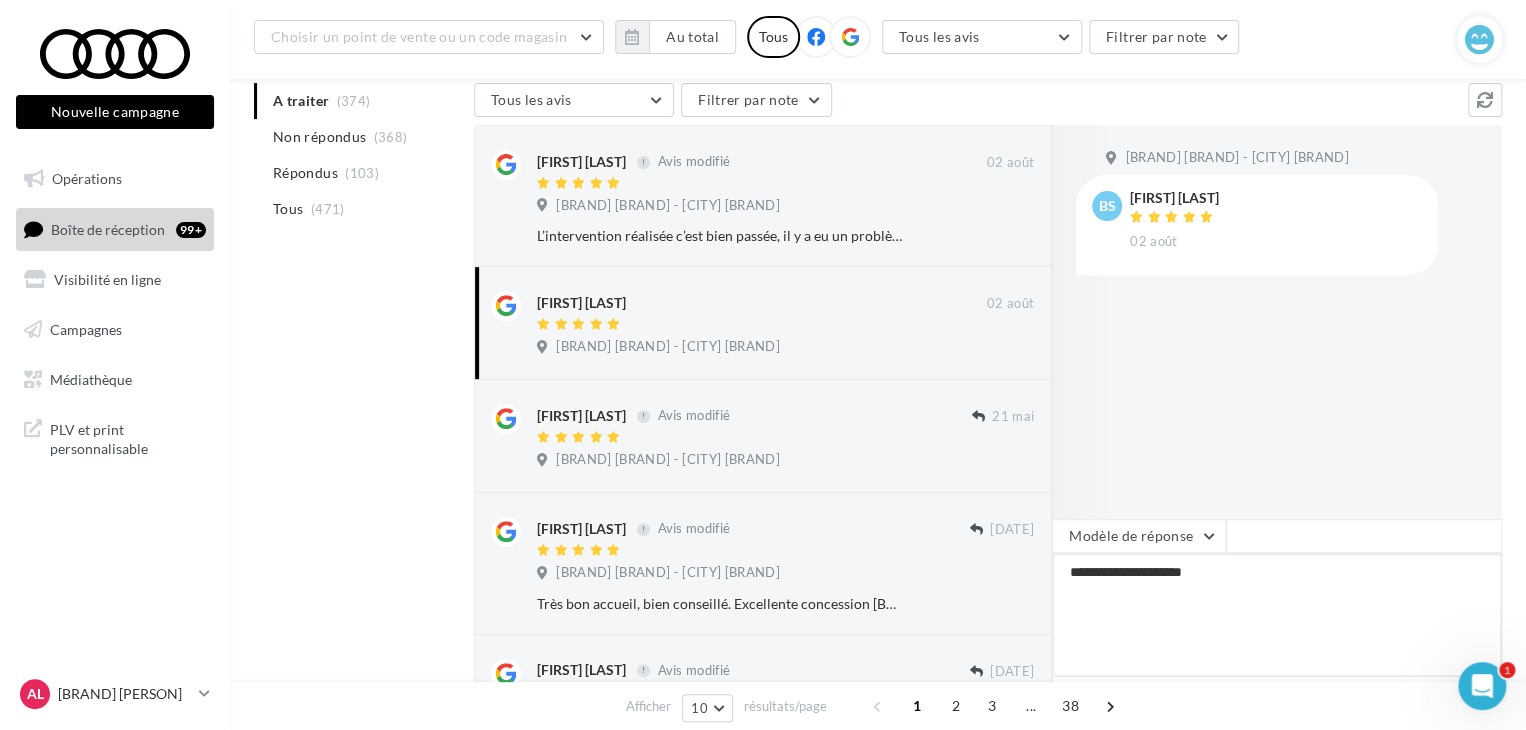 type on "**********" 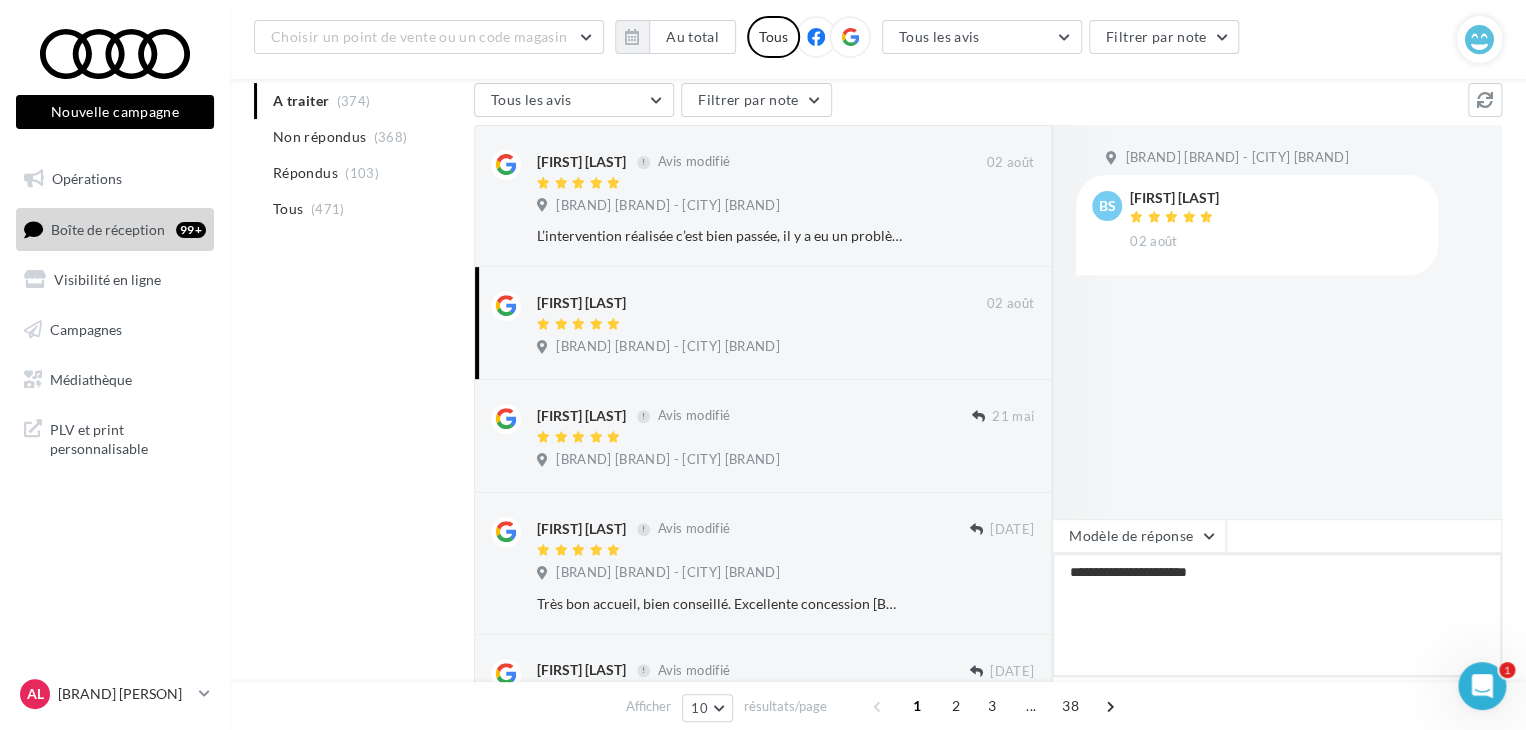 type on "**********" 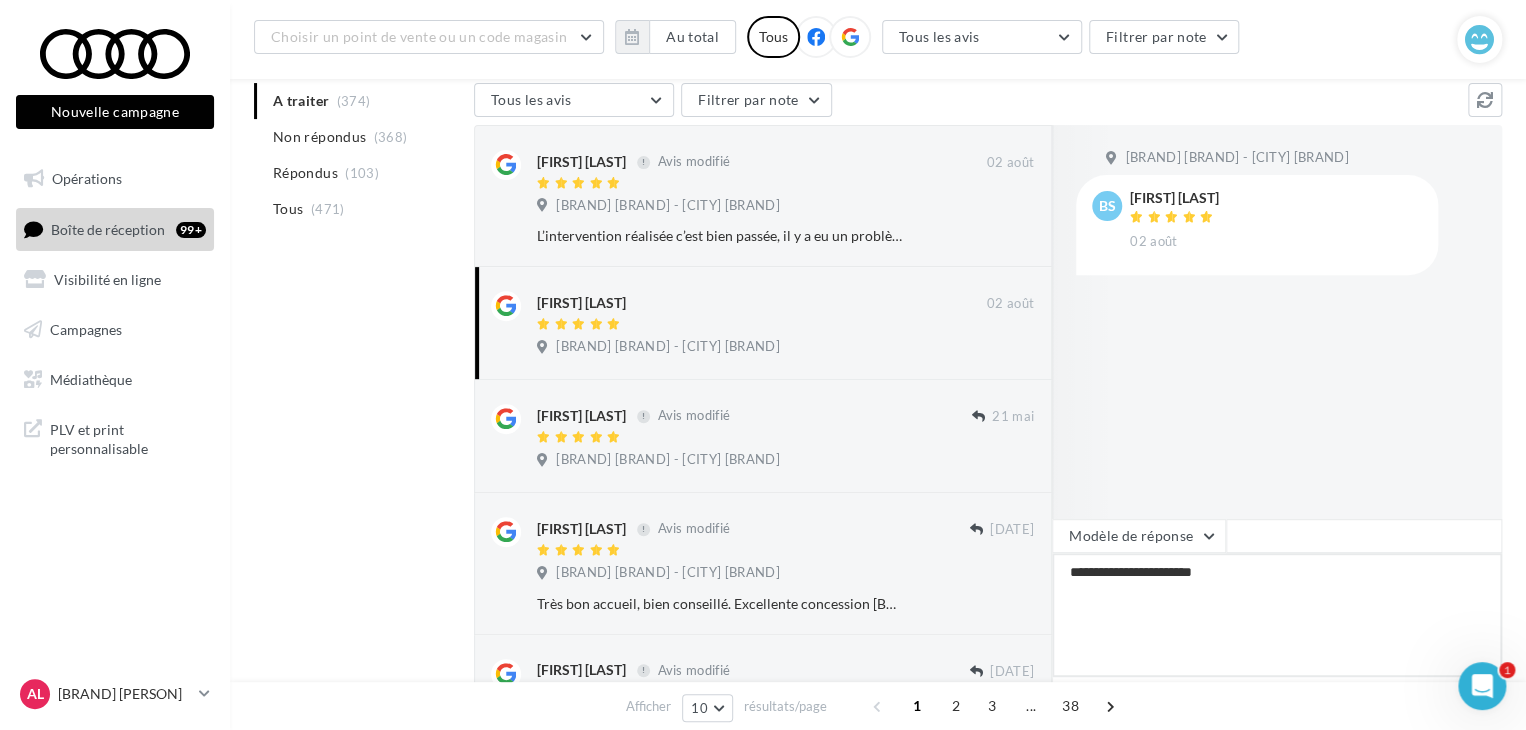 type on "**********" 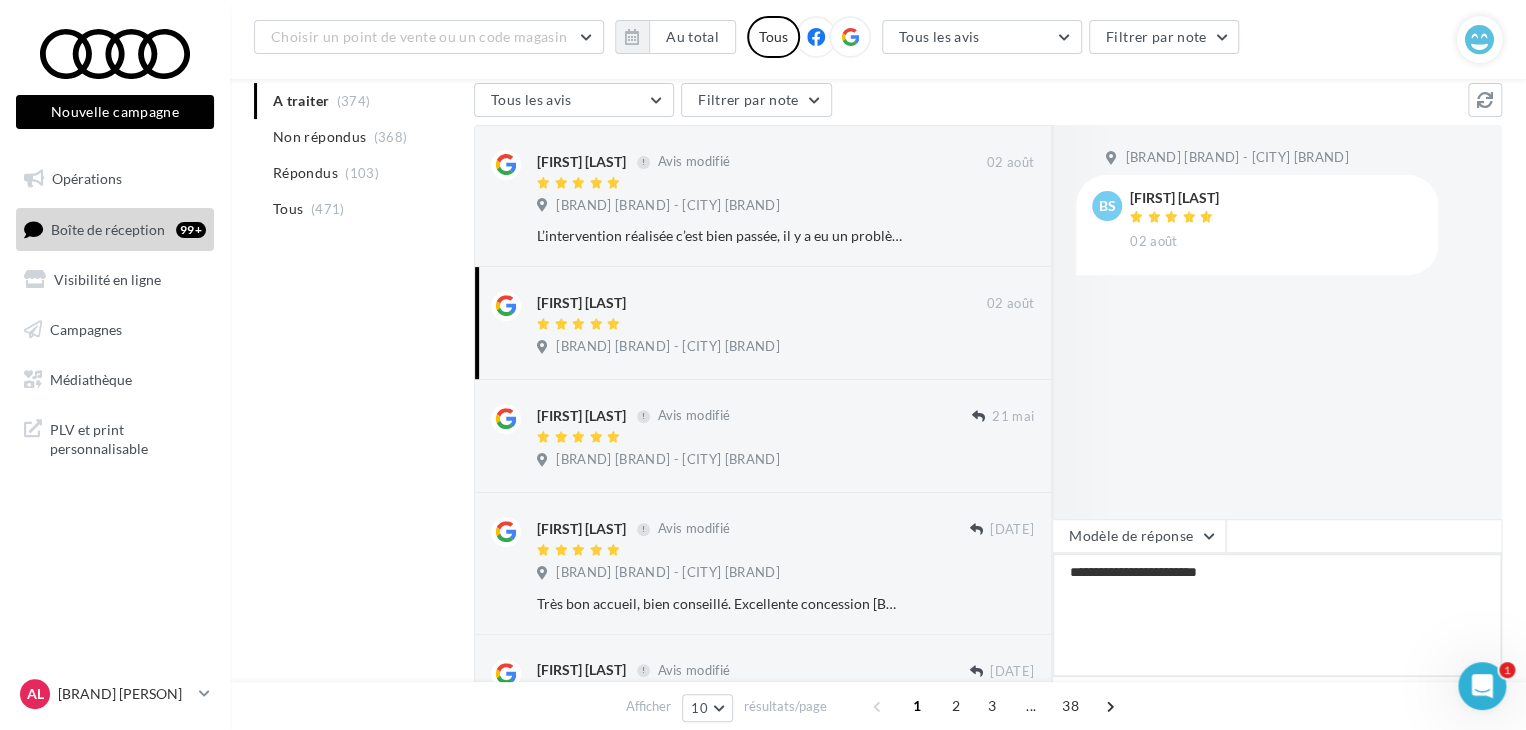 type on "**********" 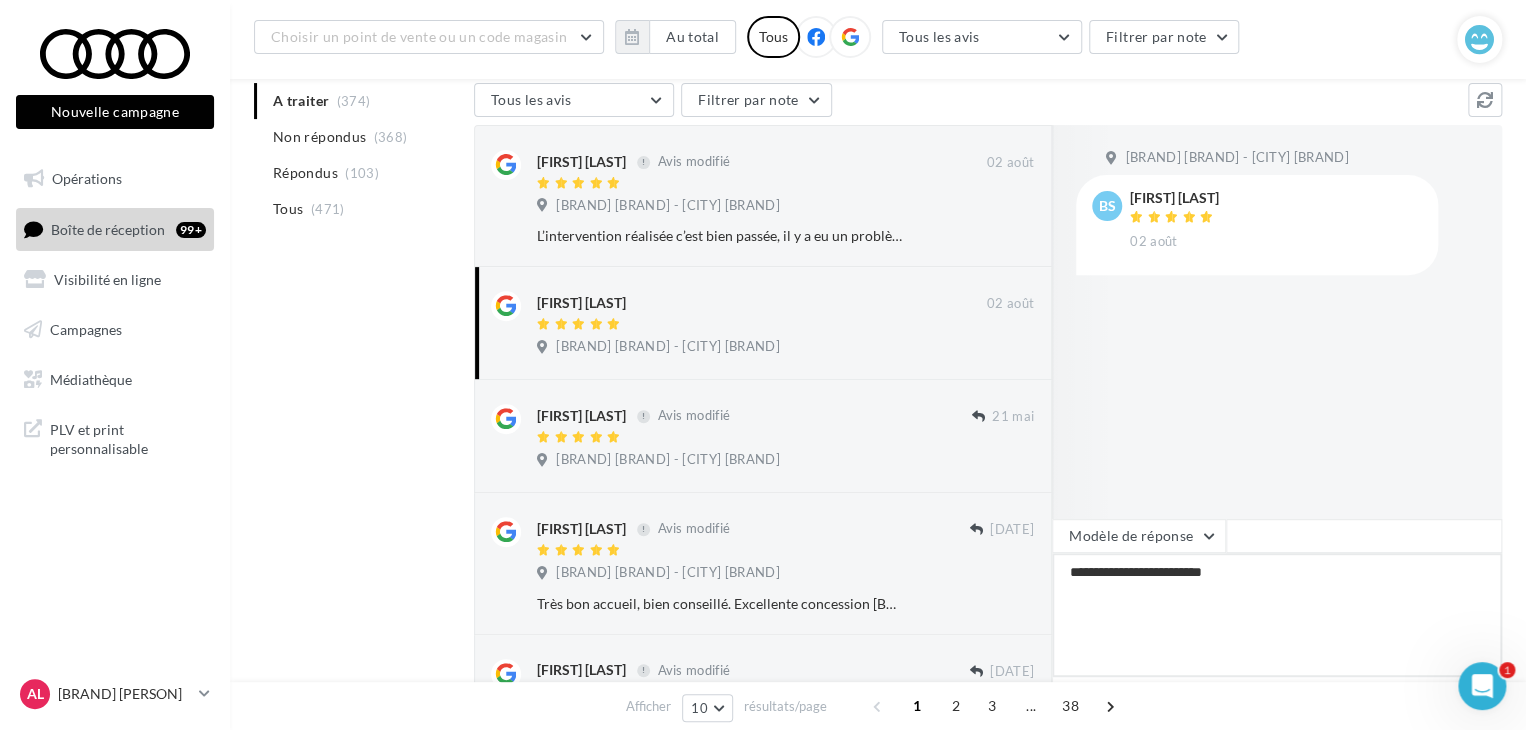 type on "**********" 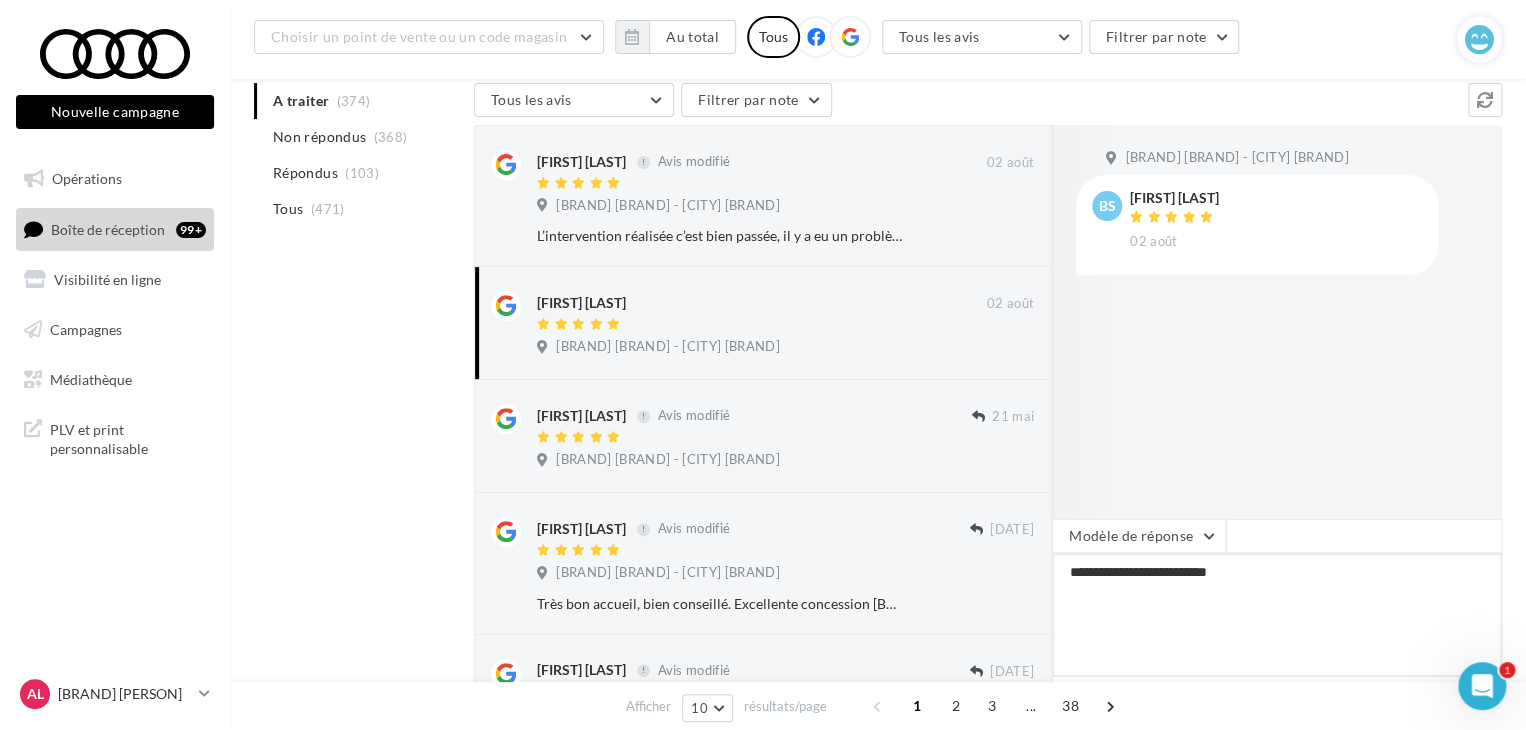type on "**********" 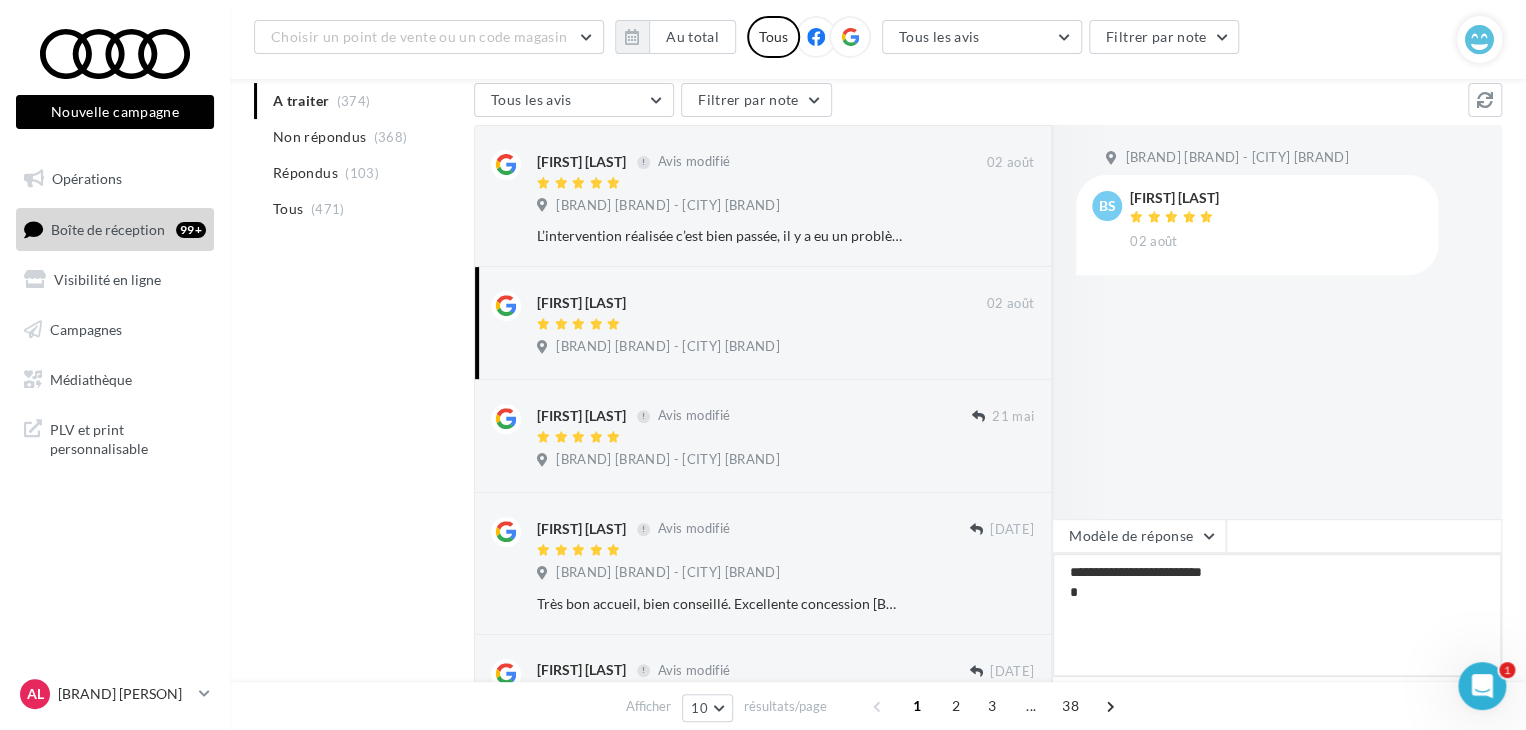 type on "**********" 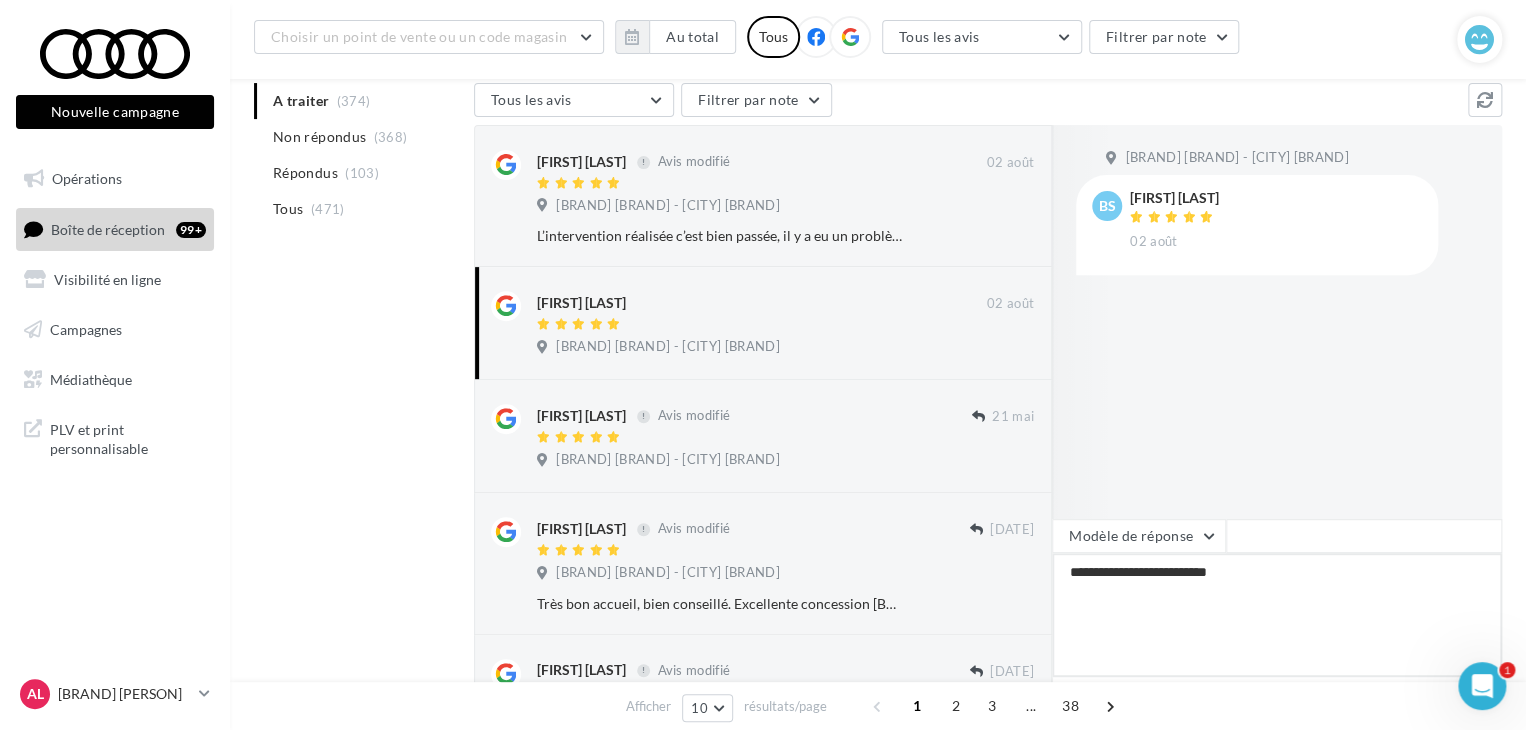 type on "**********" 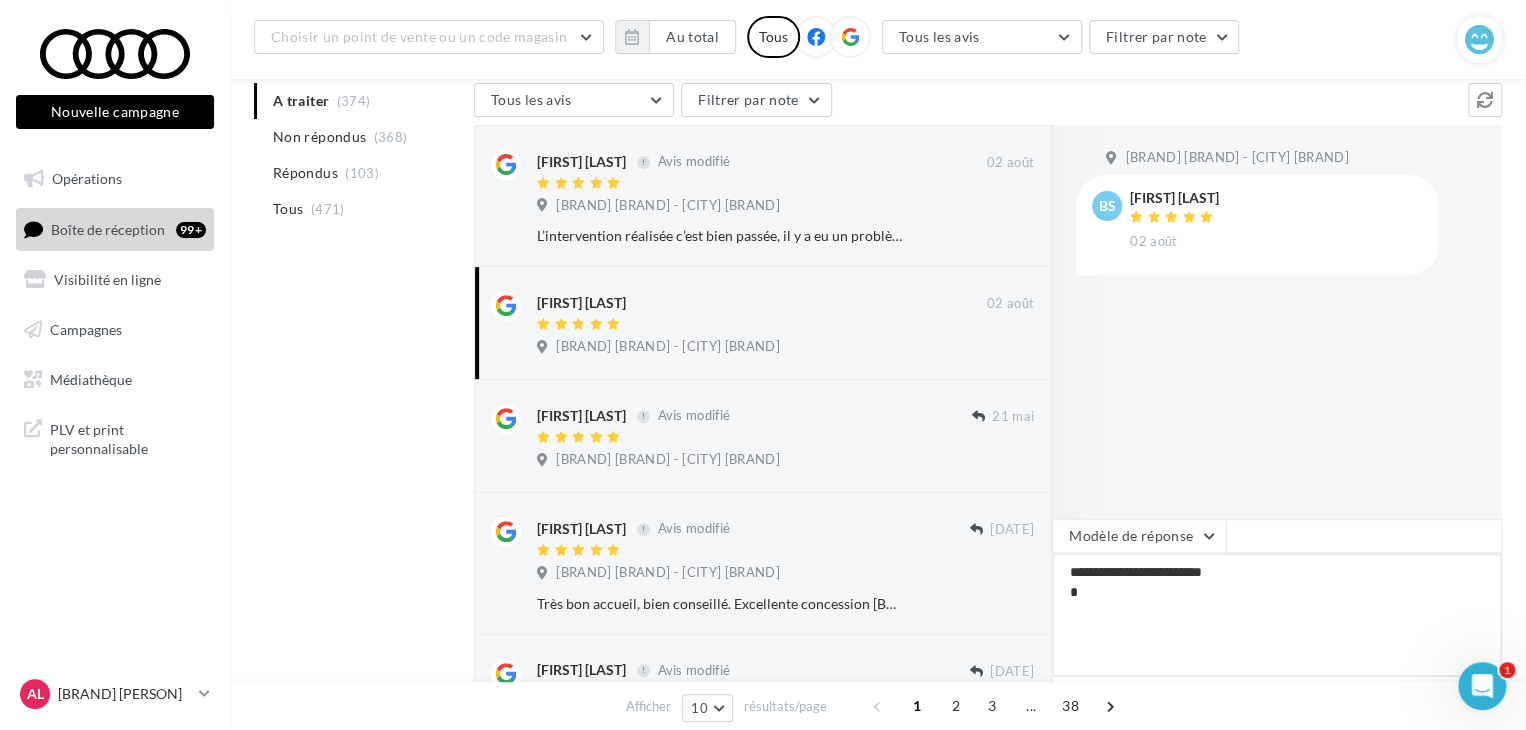 type on "**********" 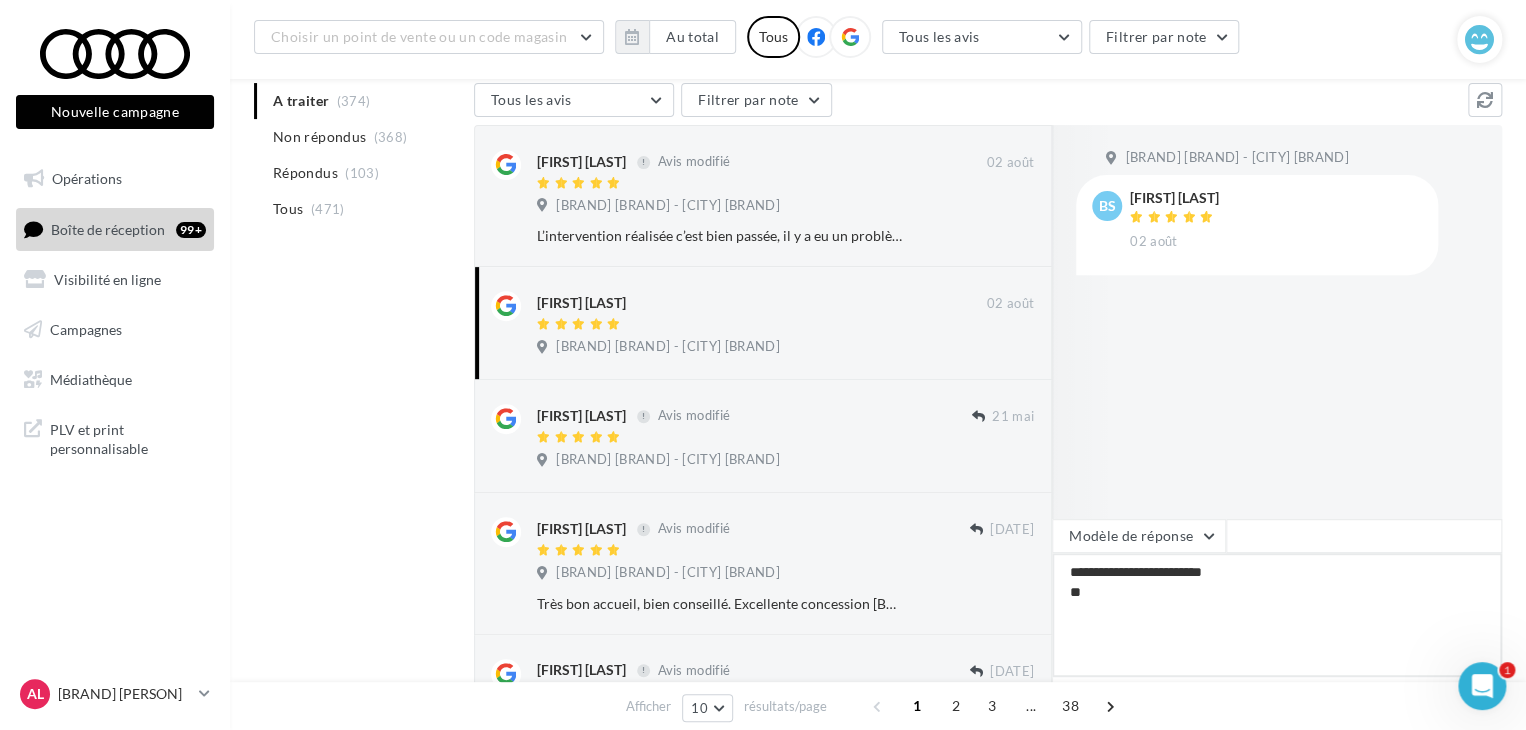 type on "**********" 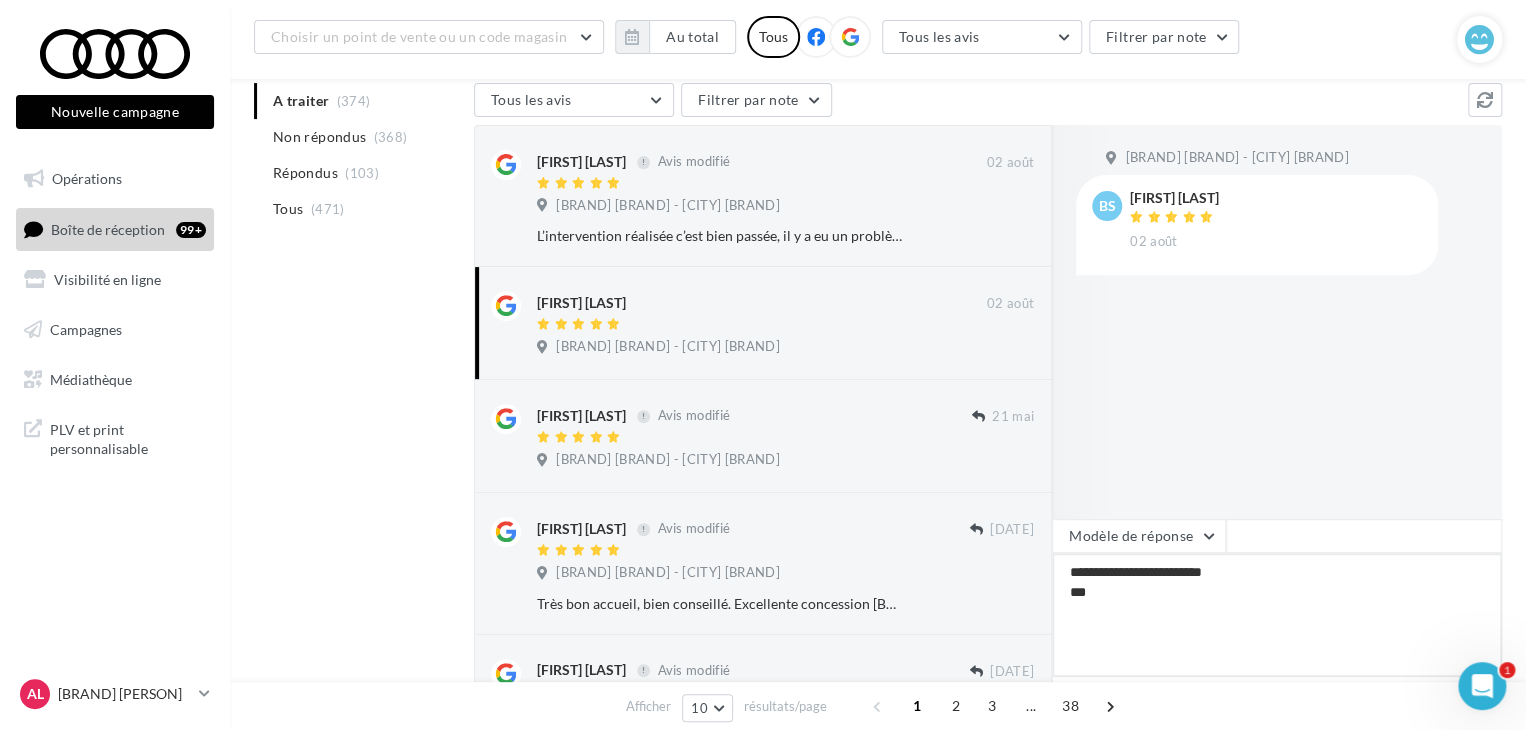 type on "**********" 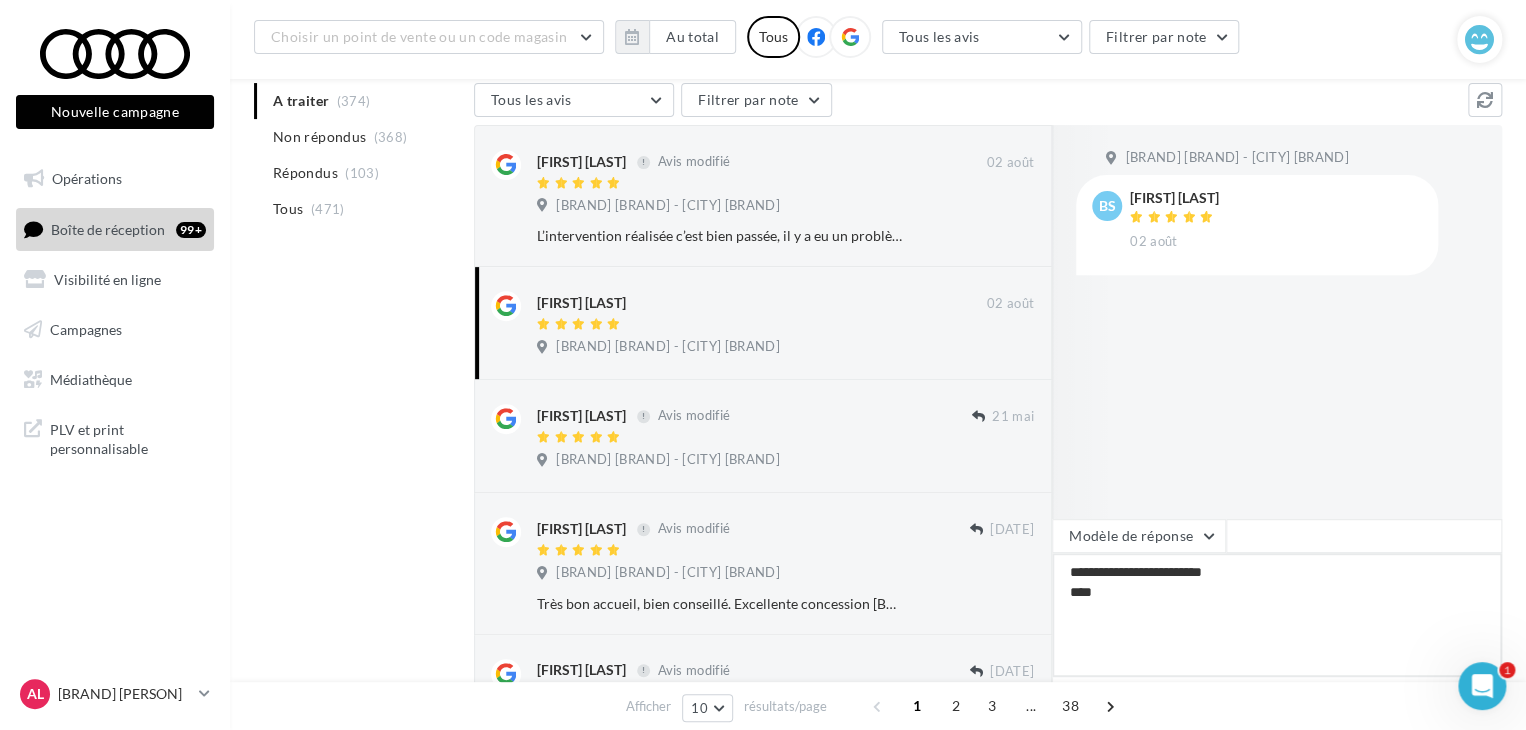 type on "**********" 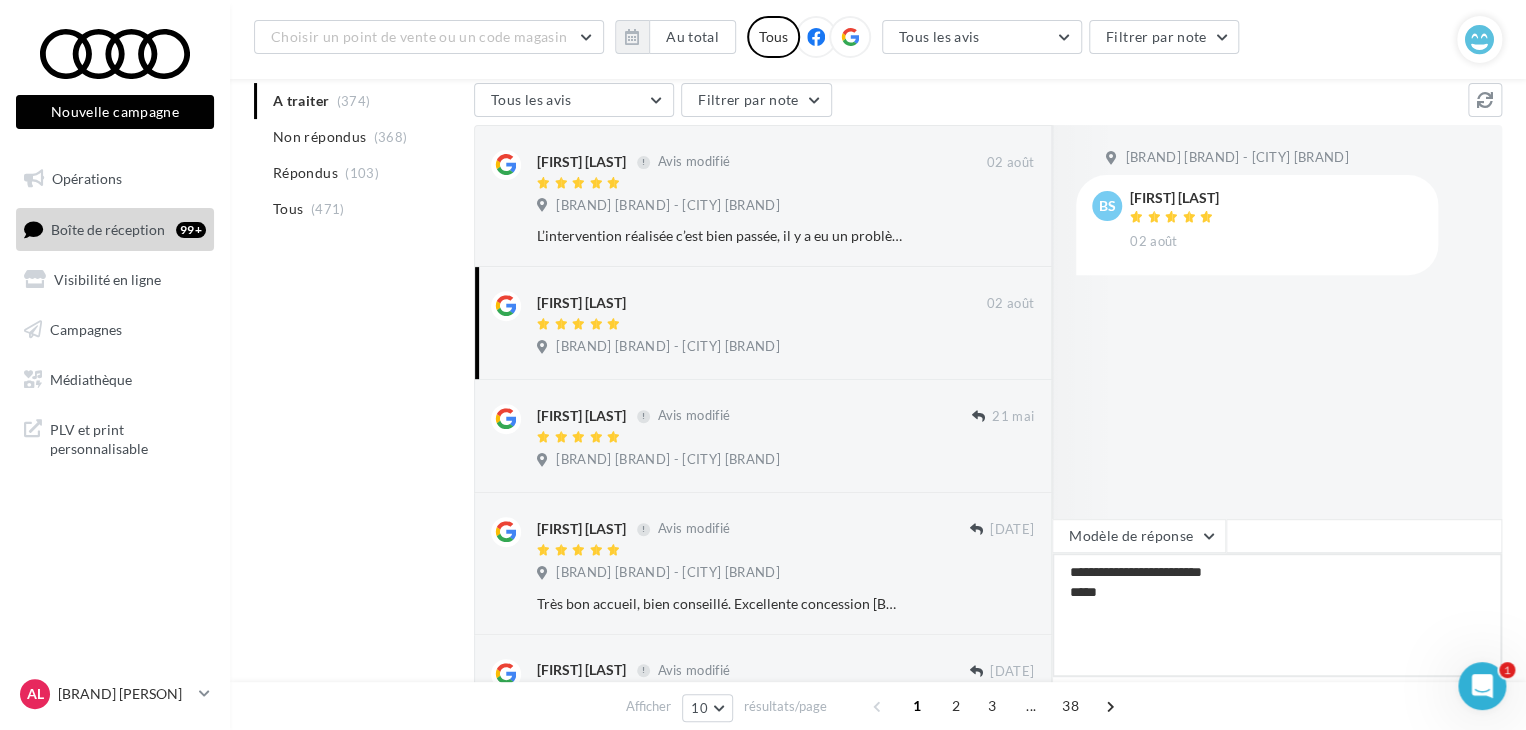 type on "**********" 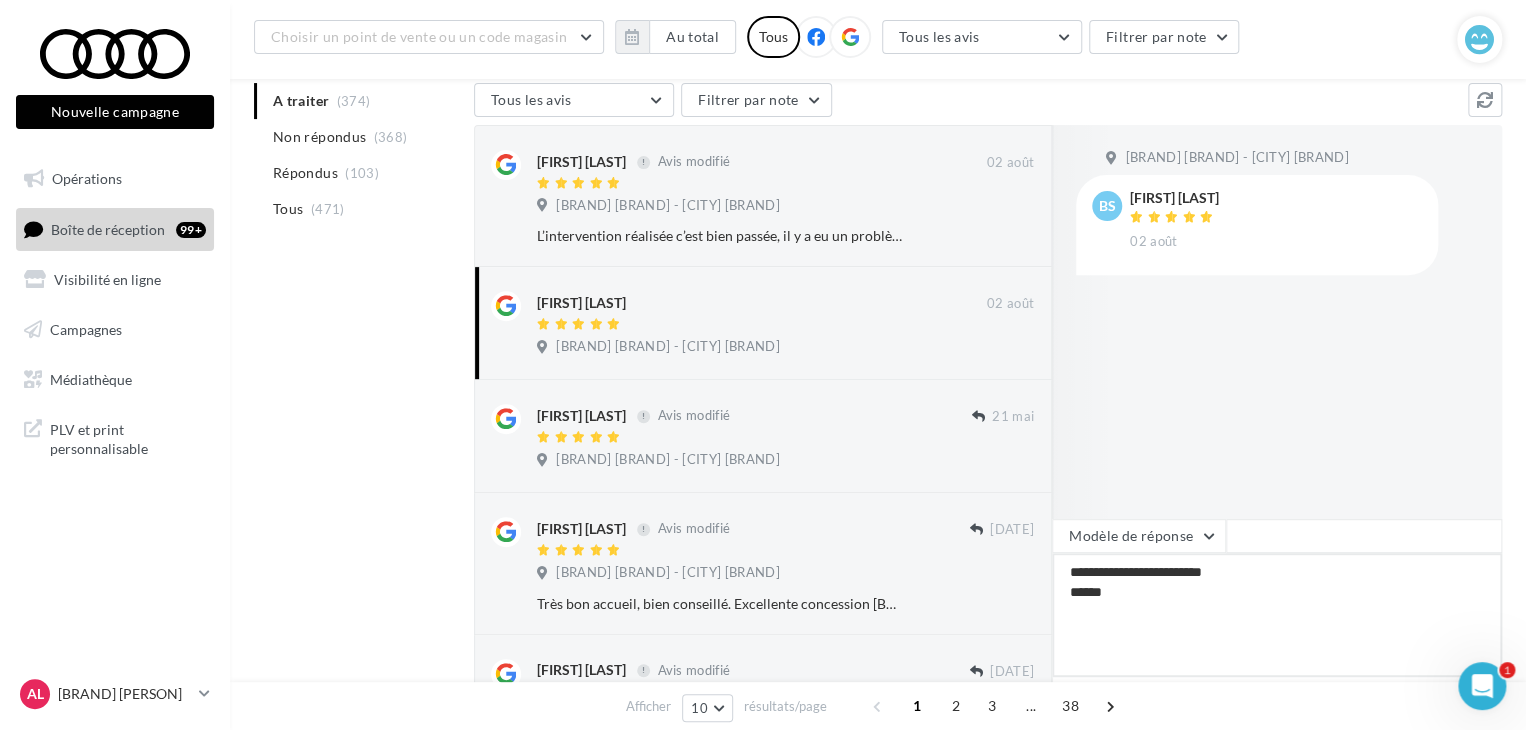 type on "**********" 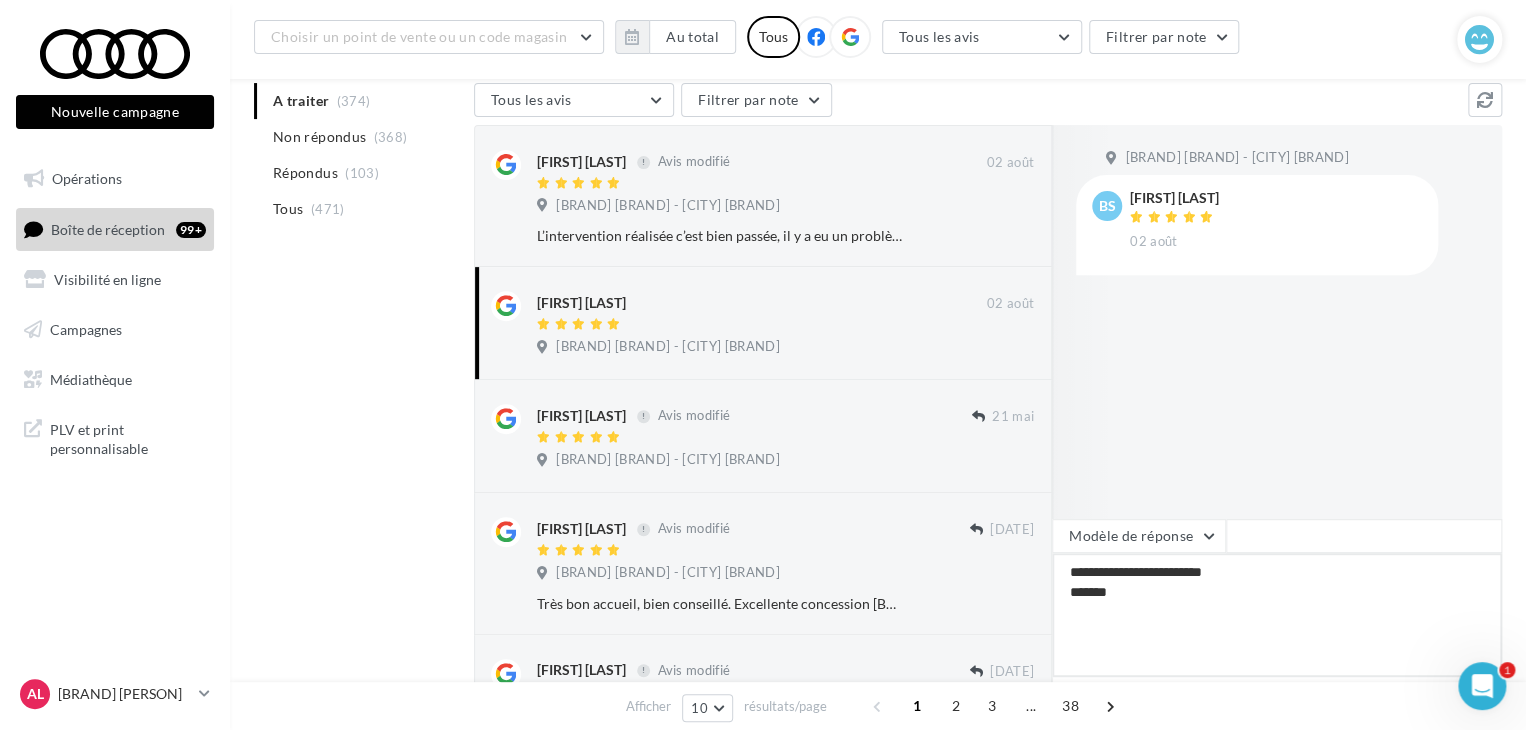 type on "**********" 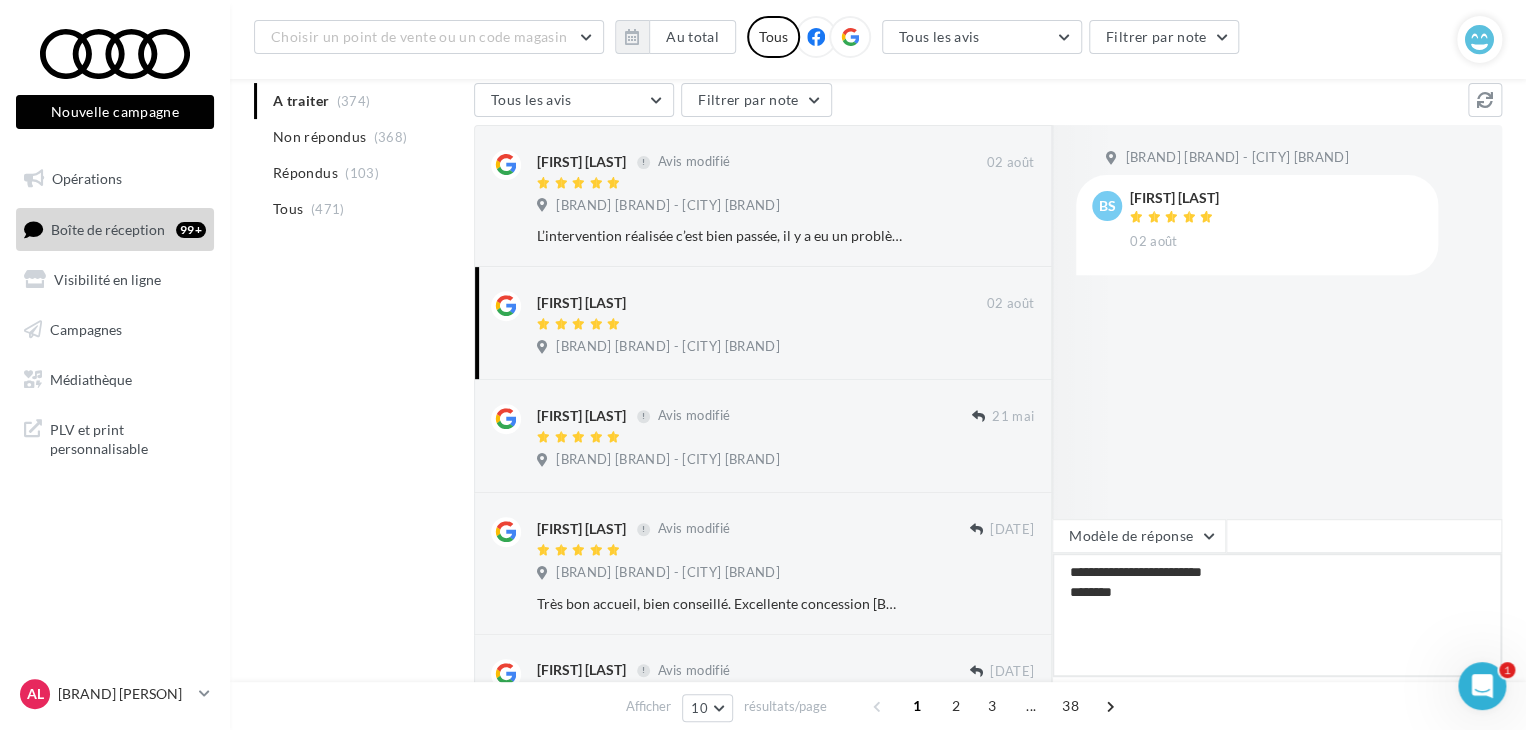 type on "**********" 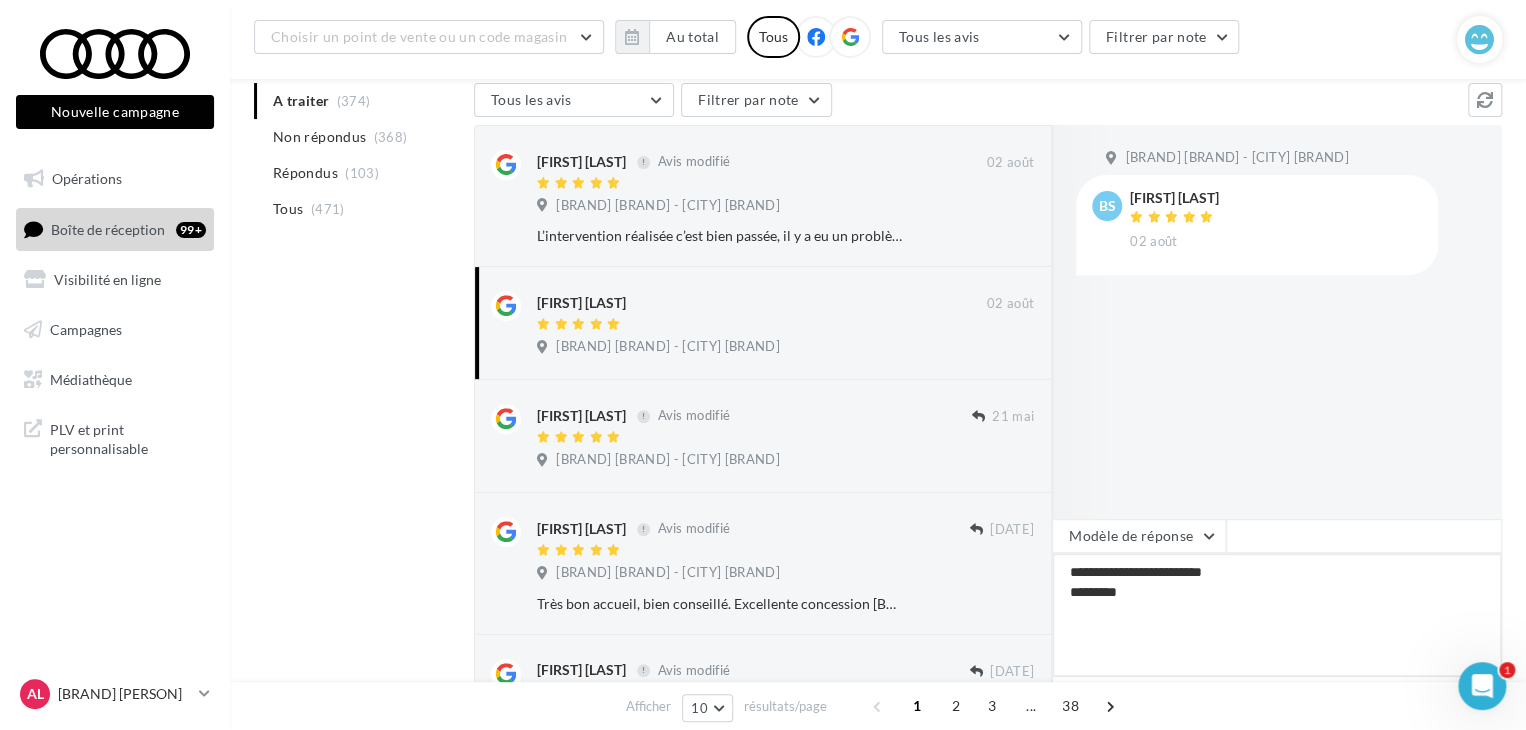 type on "**********" 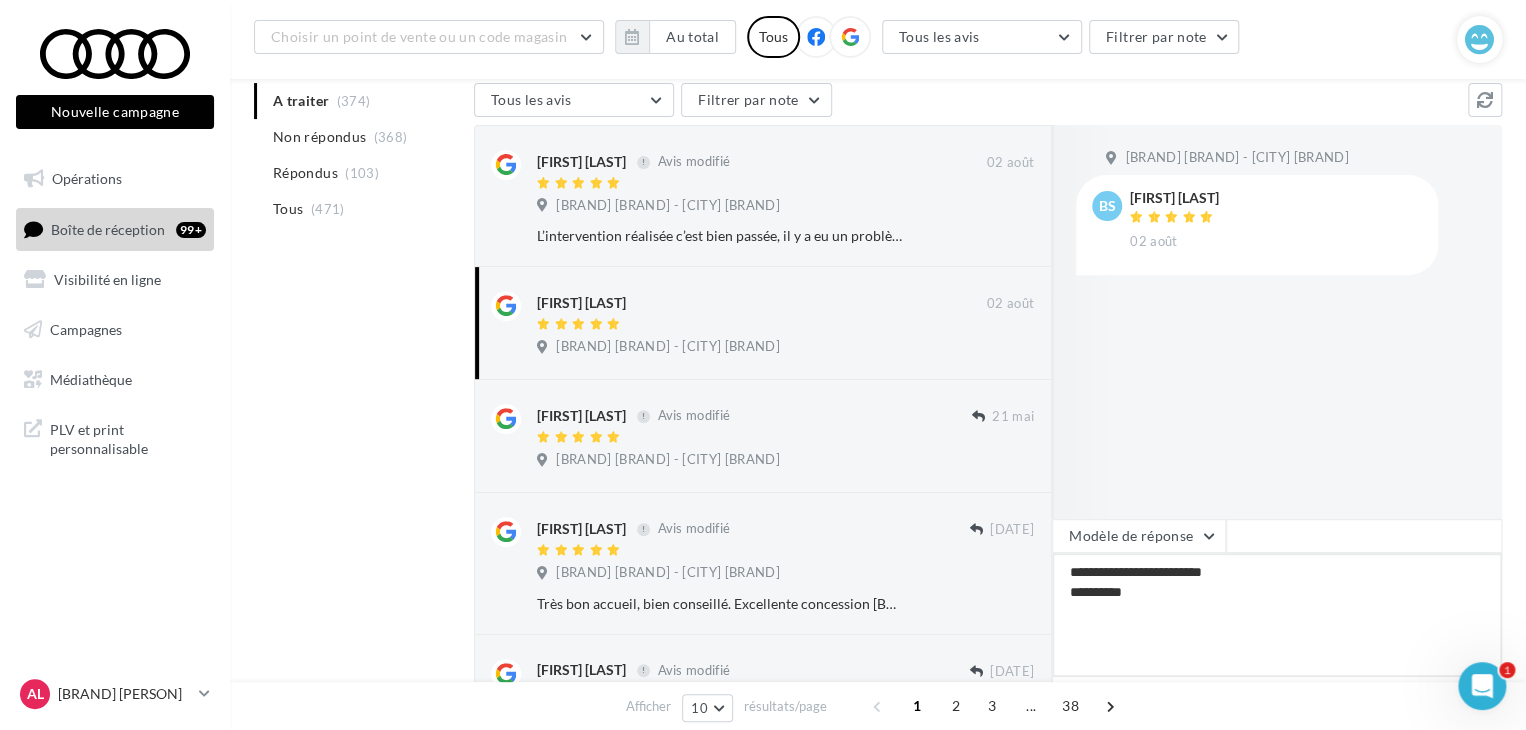 type on "**********" 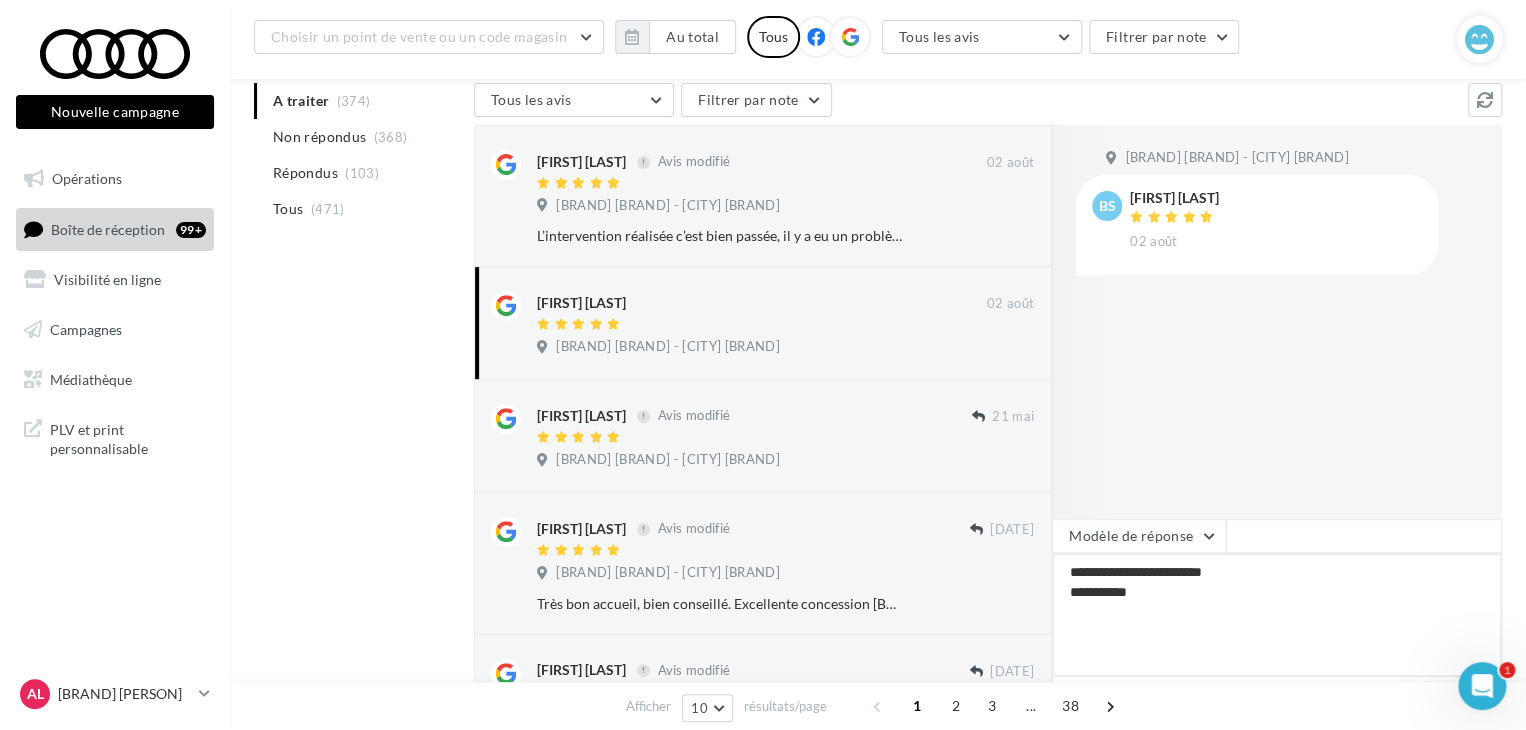 type on "**********" 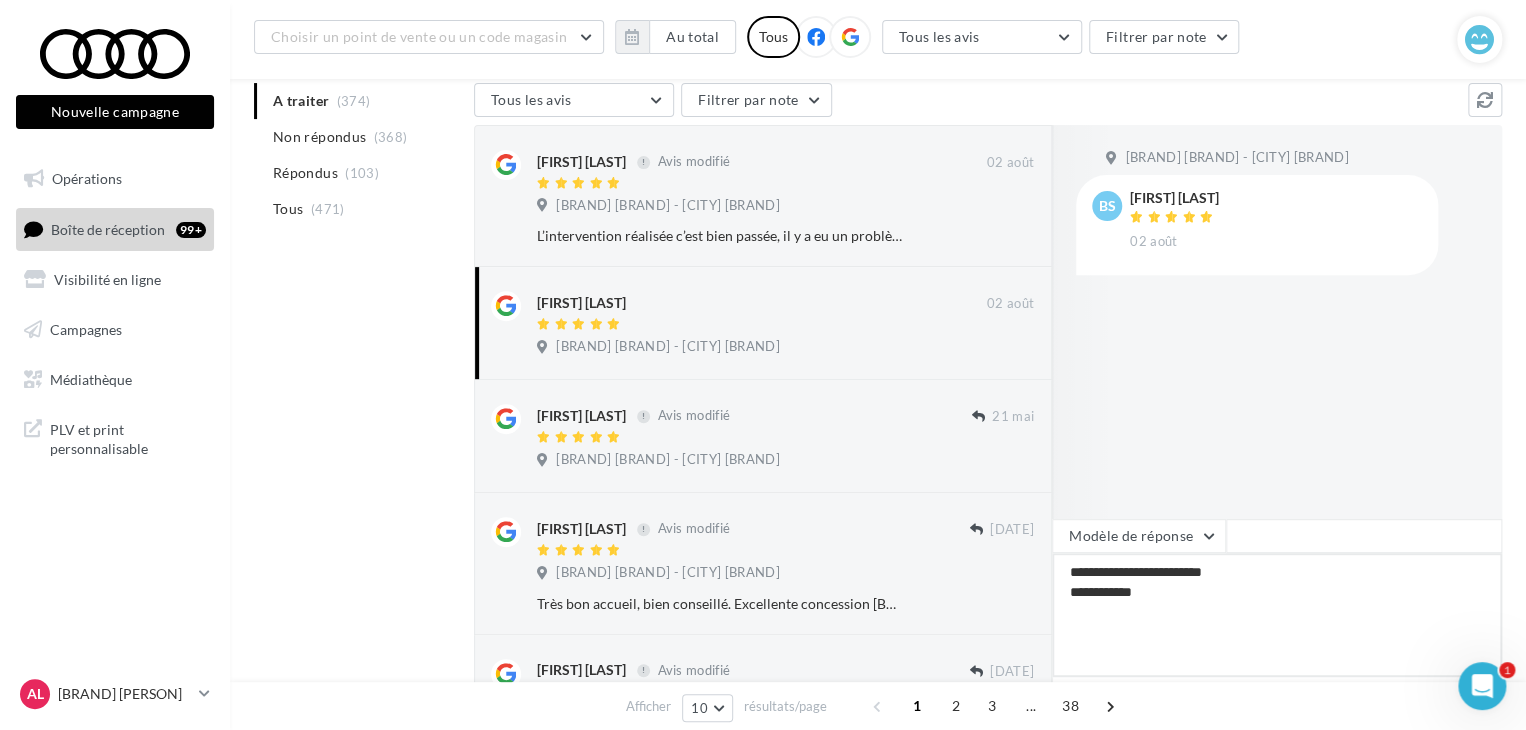 type on "**********" 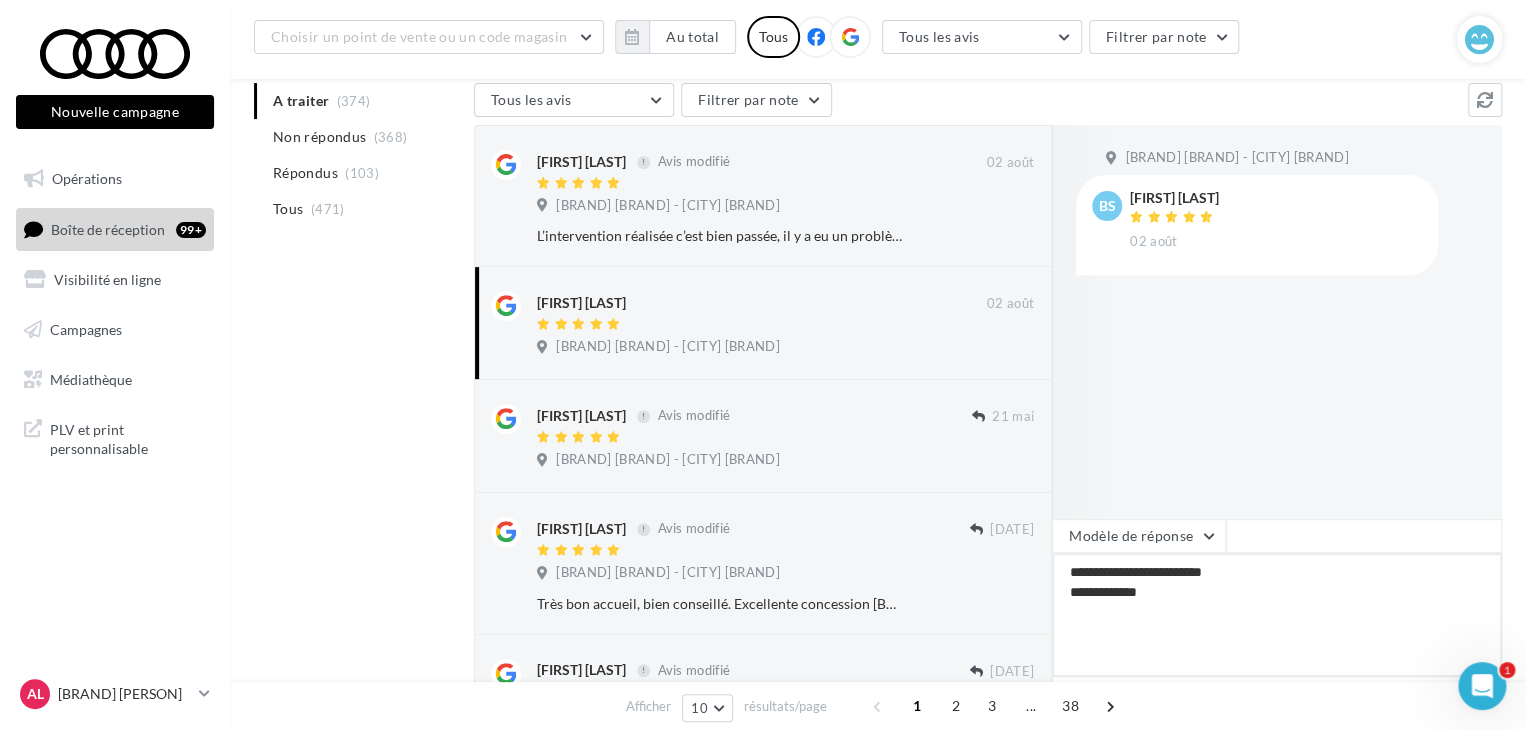 type on "**********" 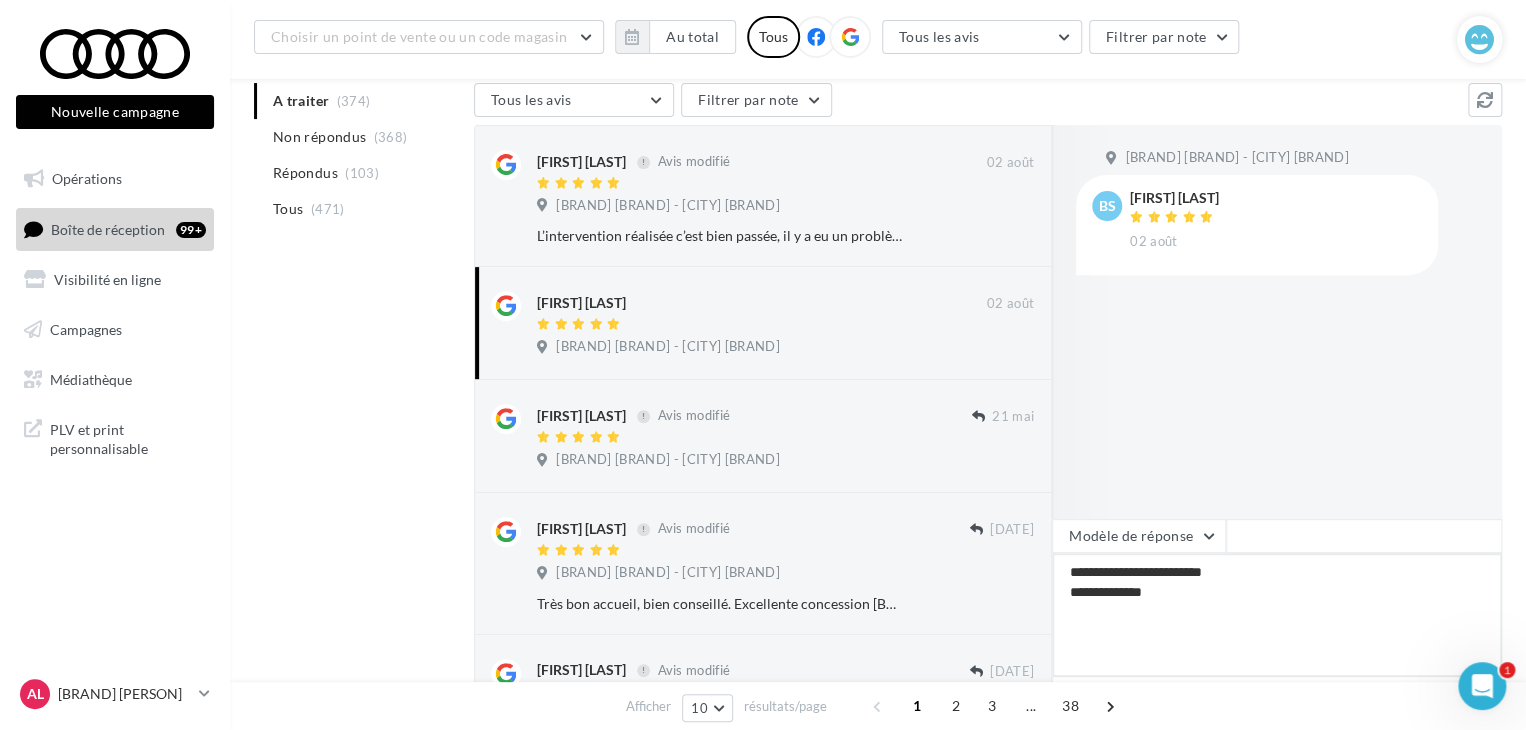 type on "**********" 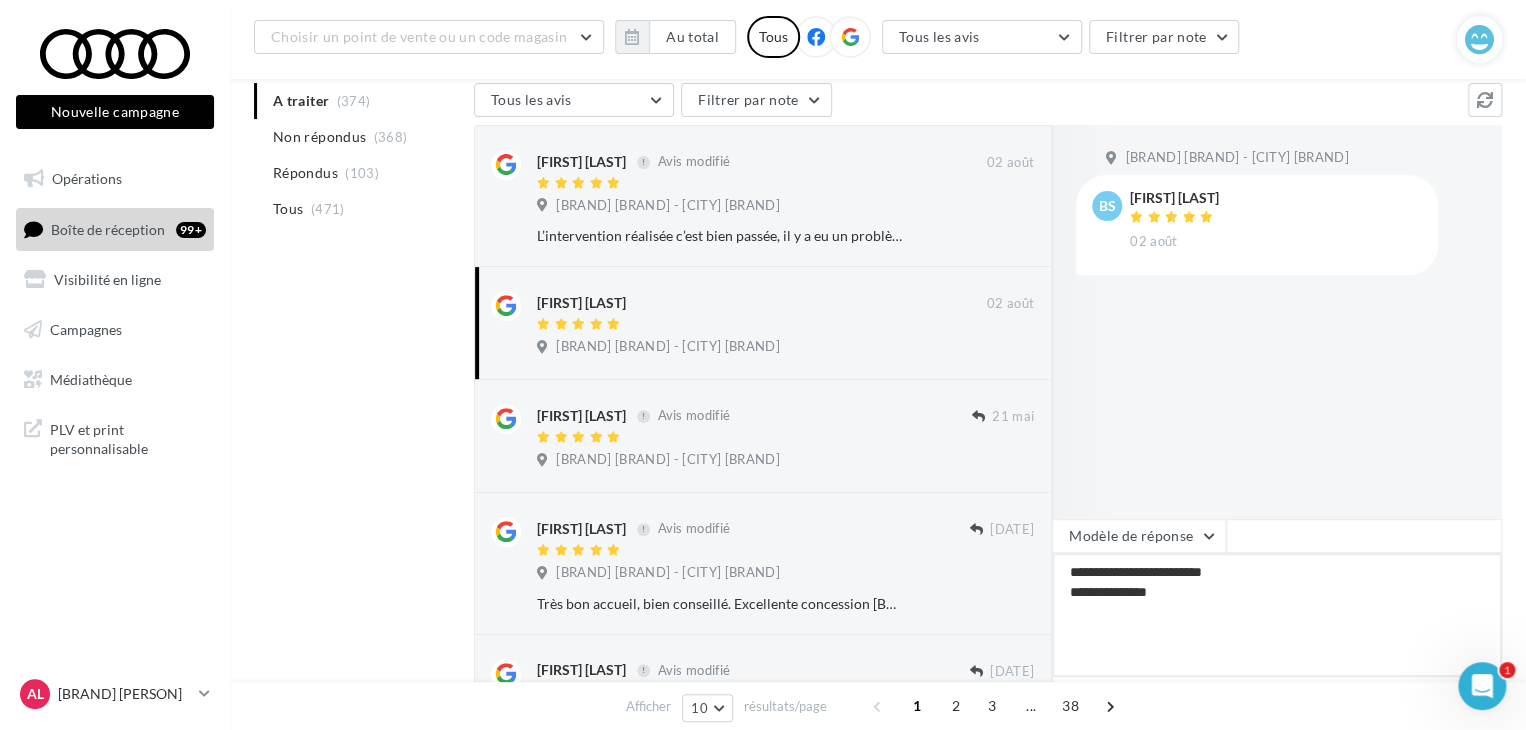 type on "**********" 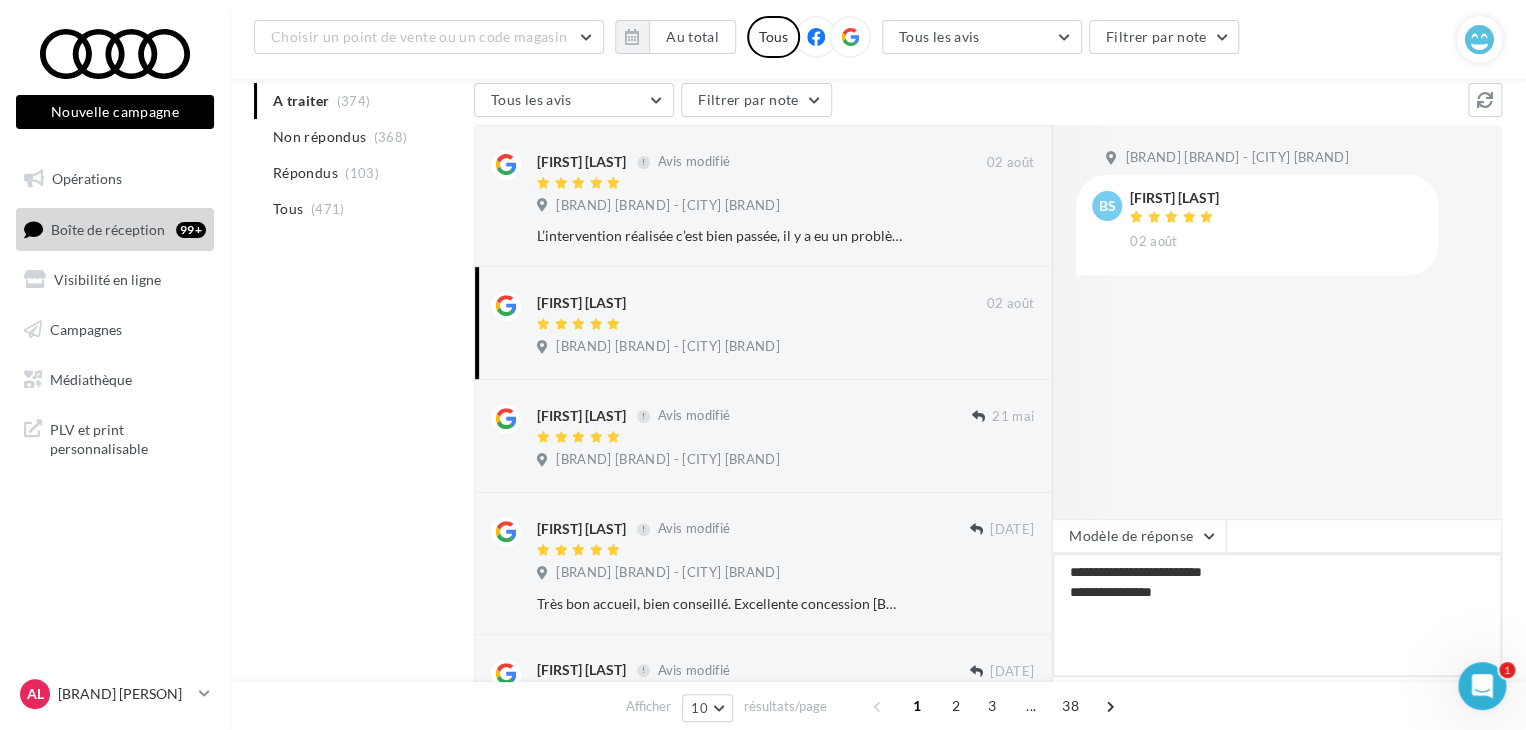 type on "**********" 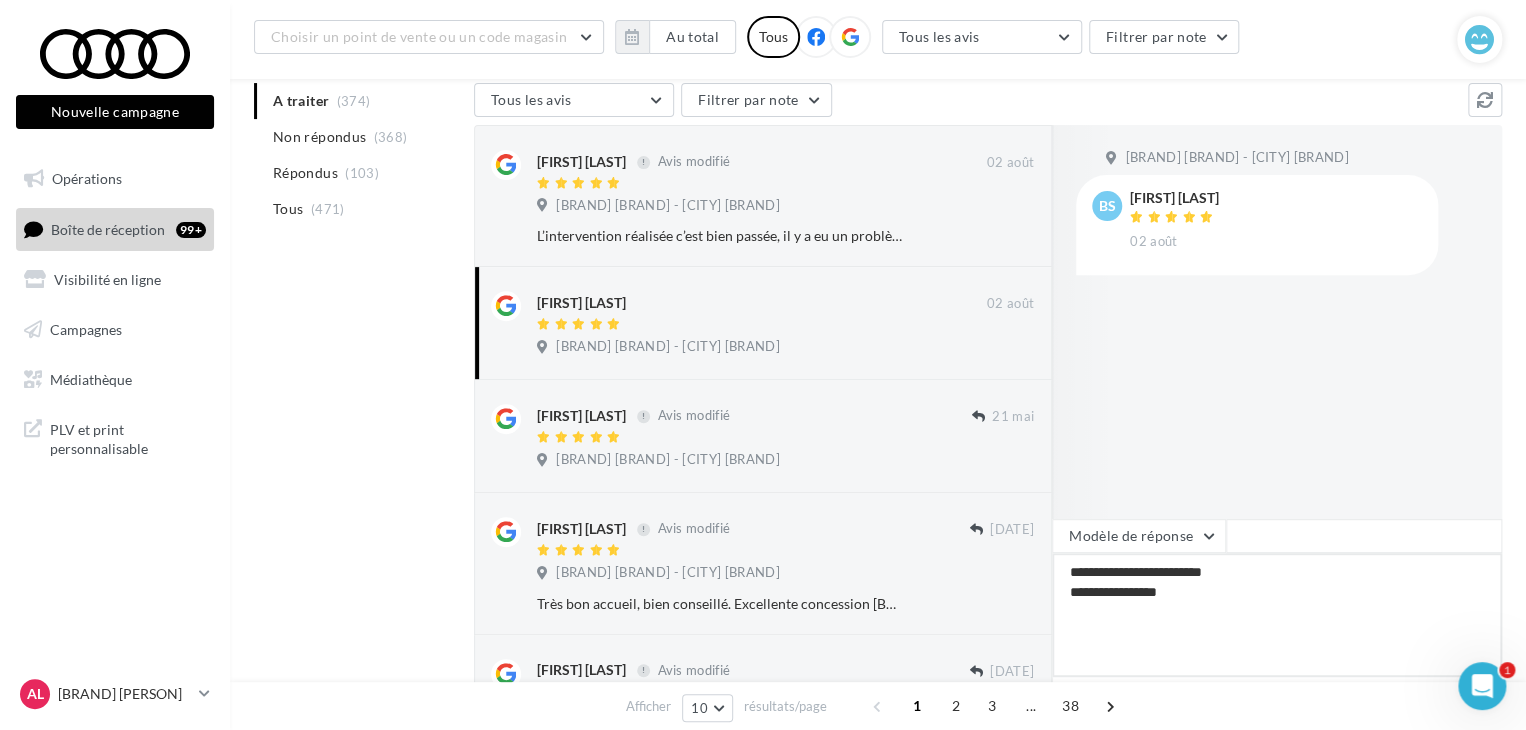 type on "**********" 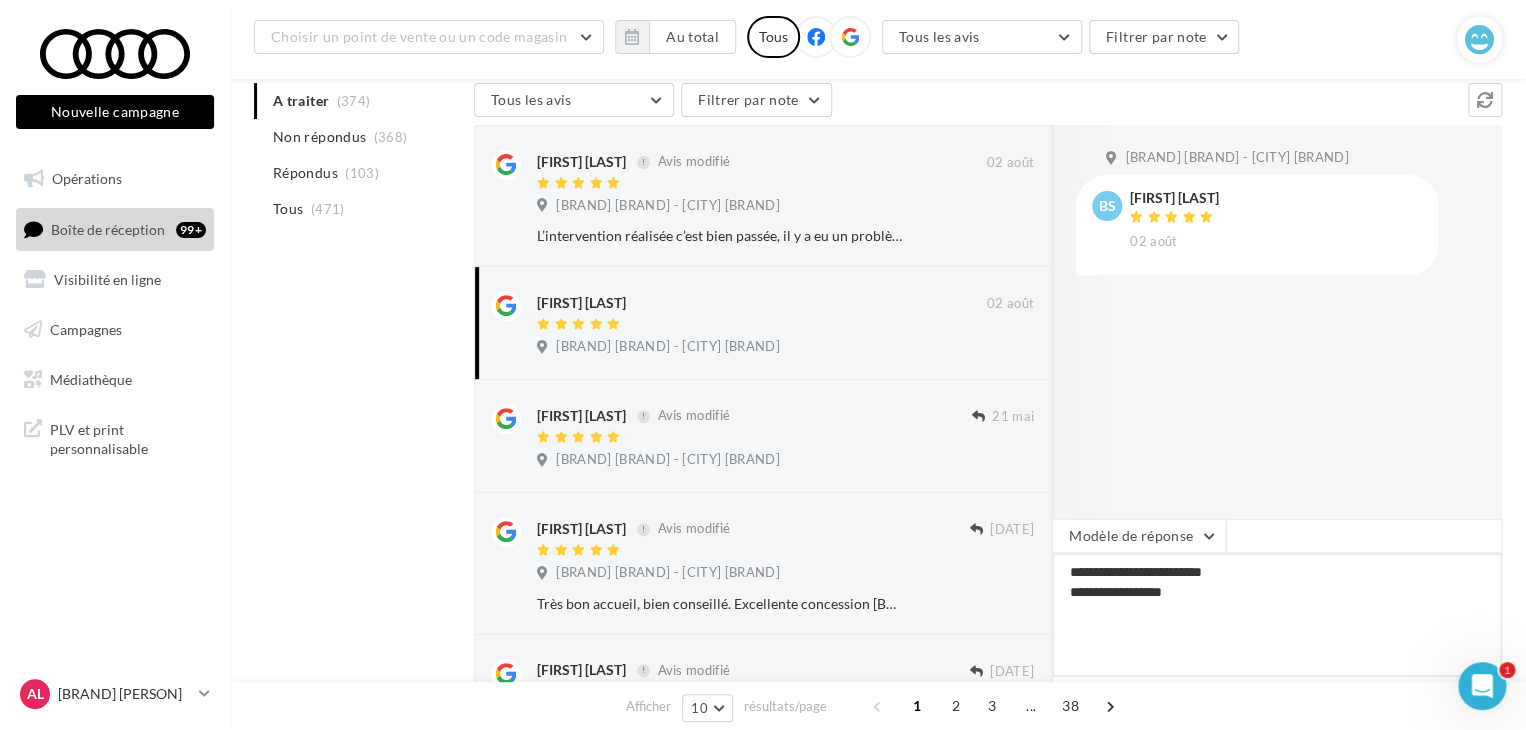 type on "**********" 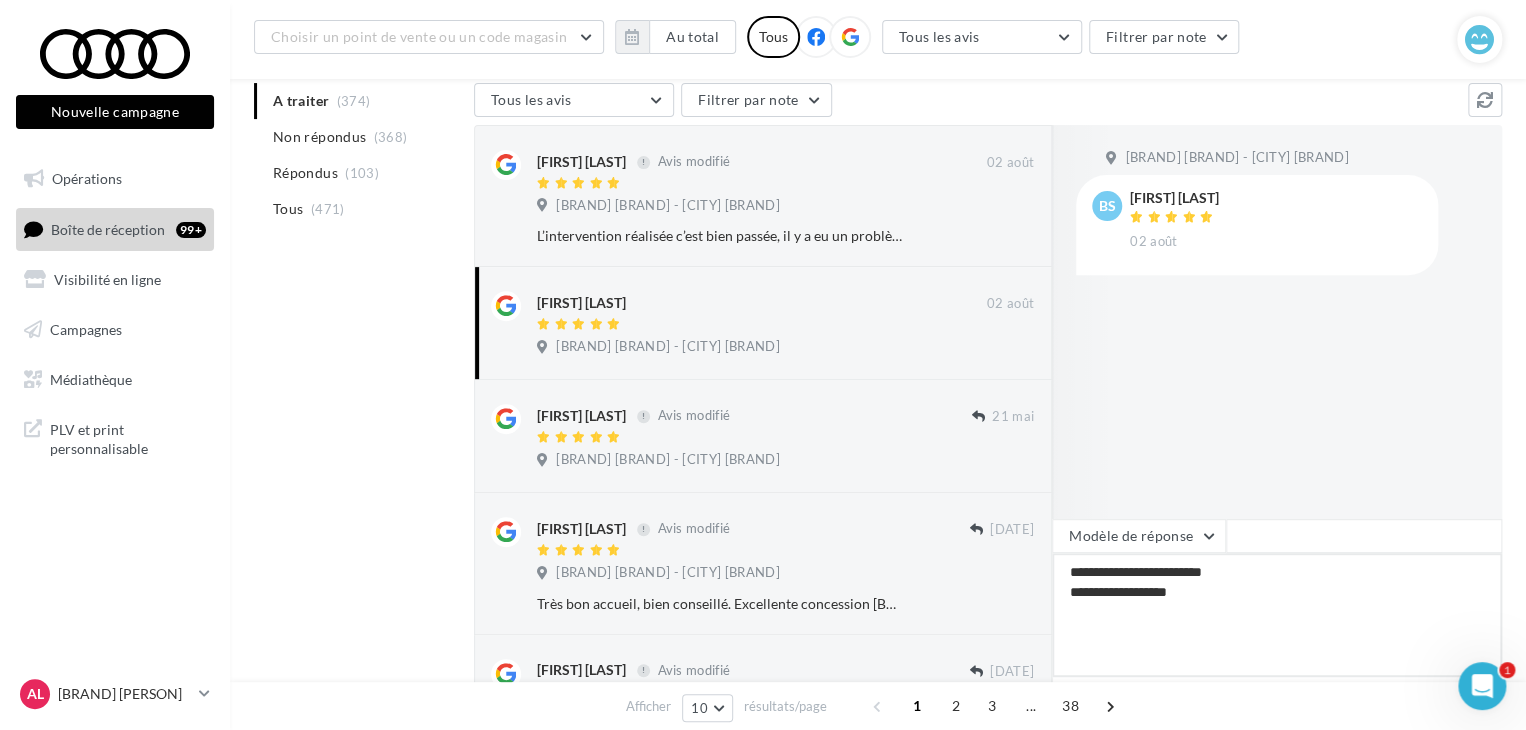 type on "**********" 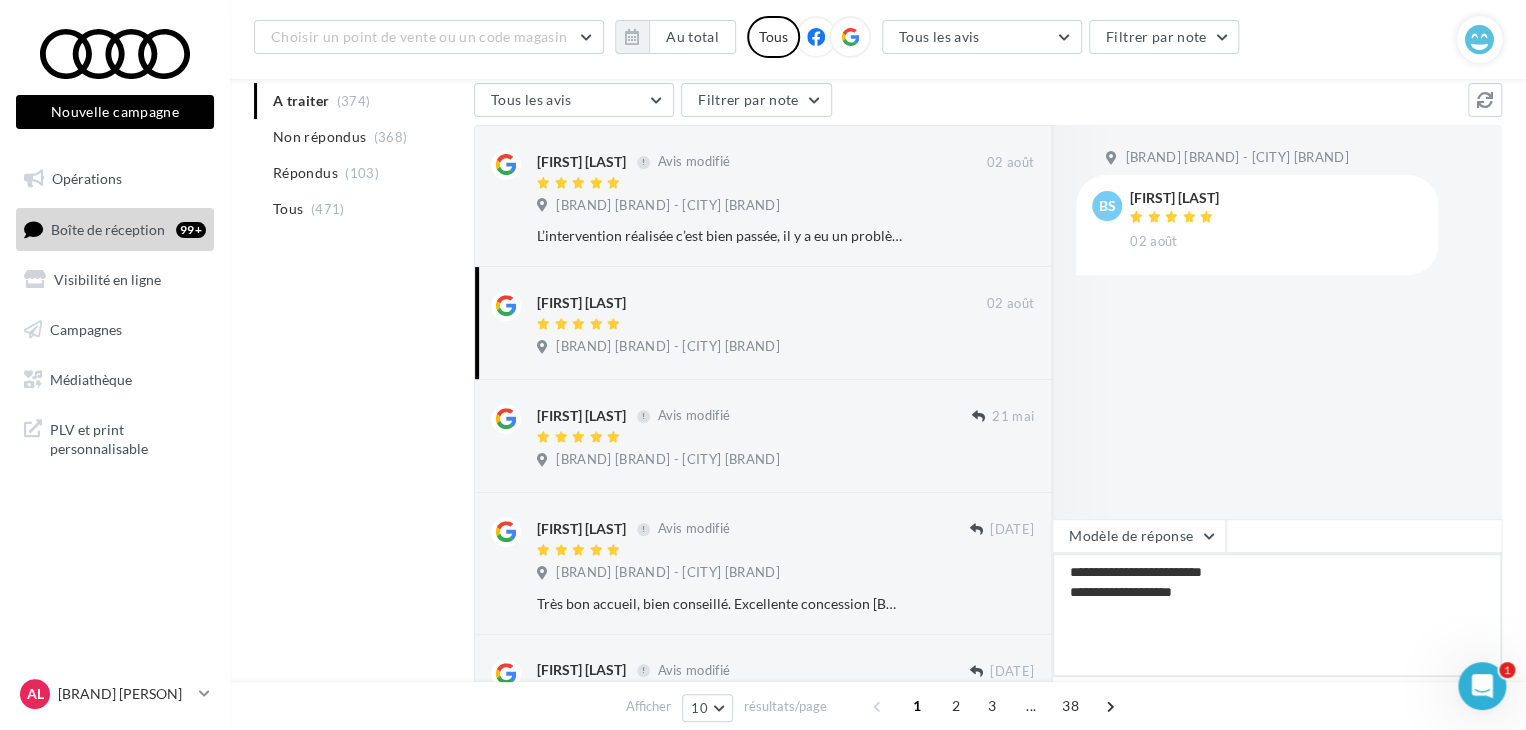 type on "**********" 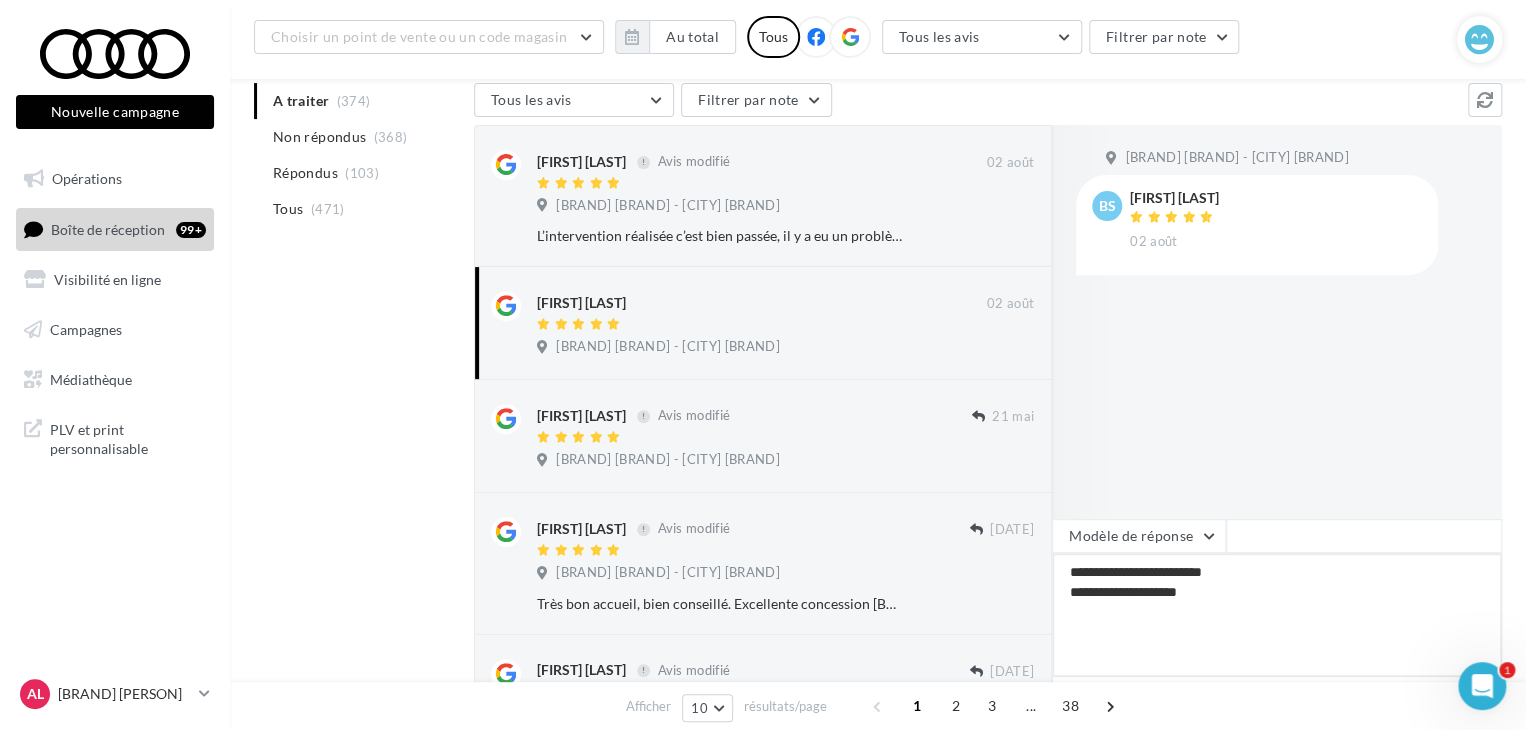type on "**********" 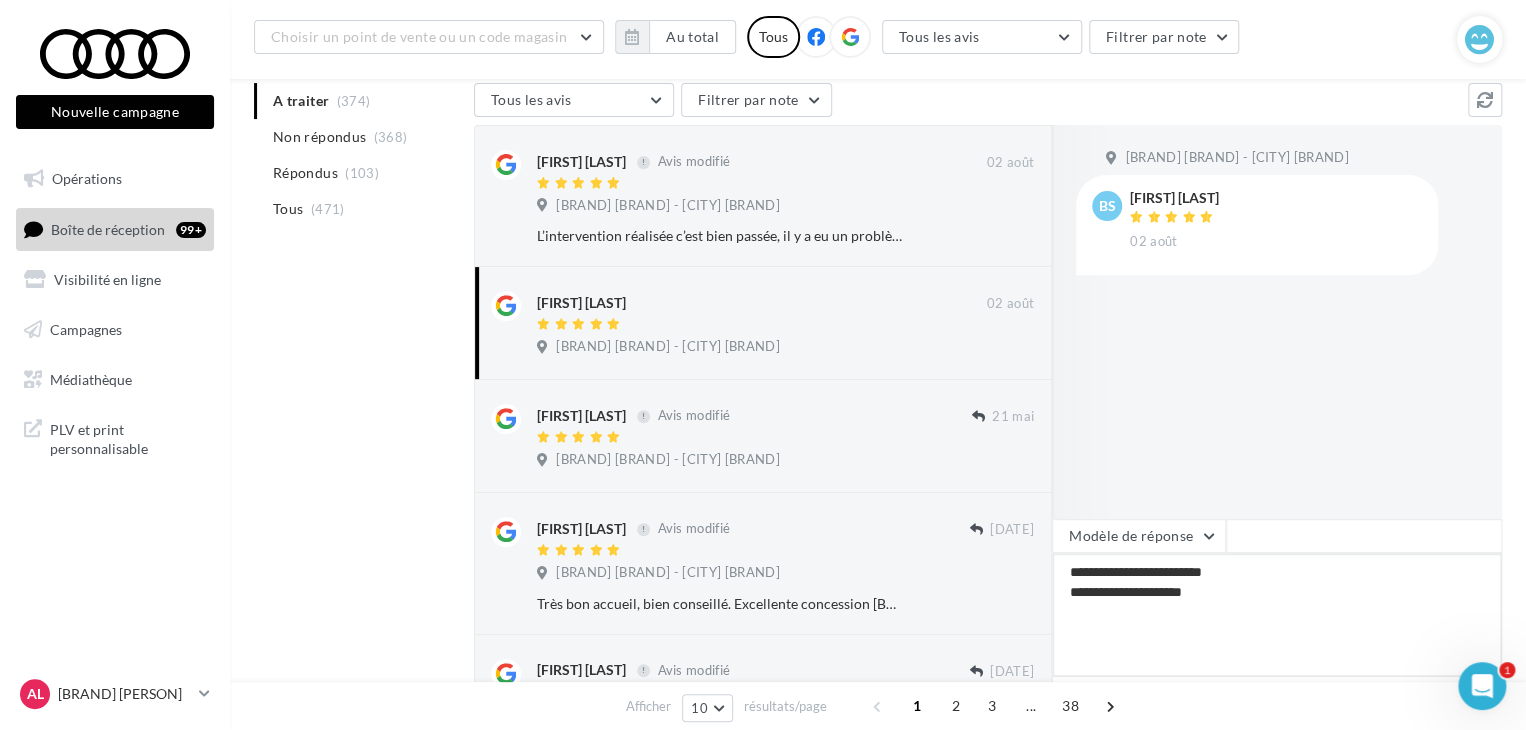 type on "**********" 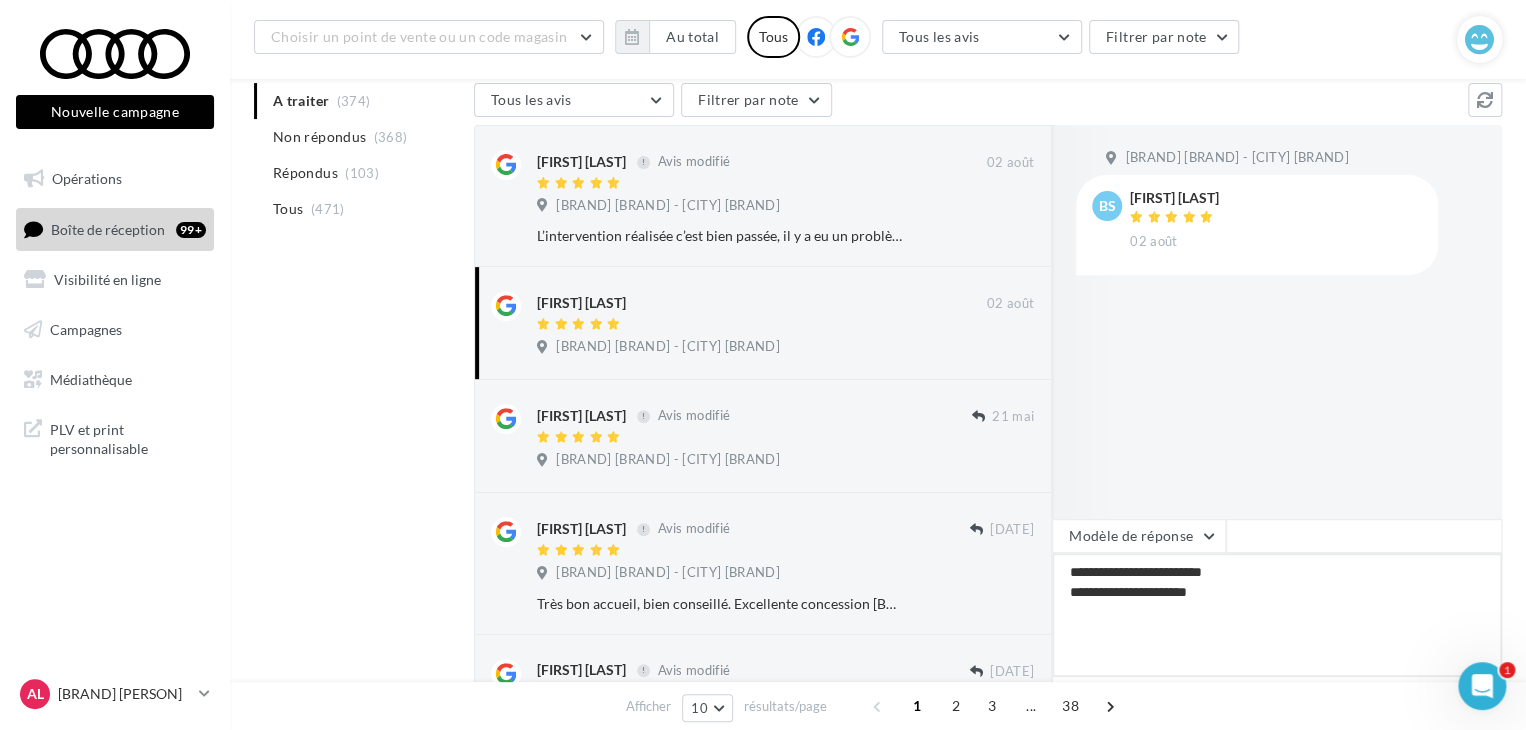 type on "**********" 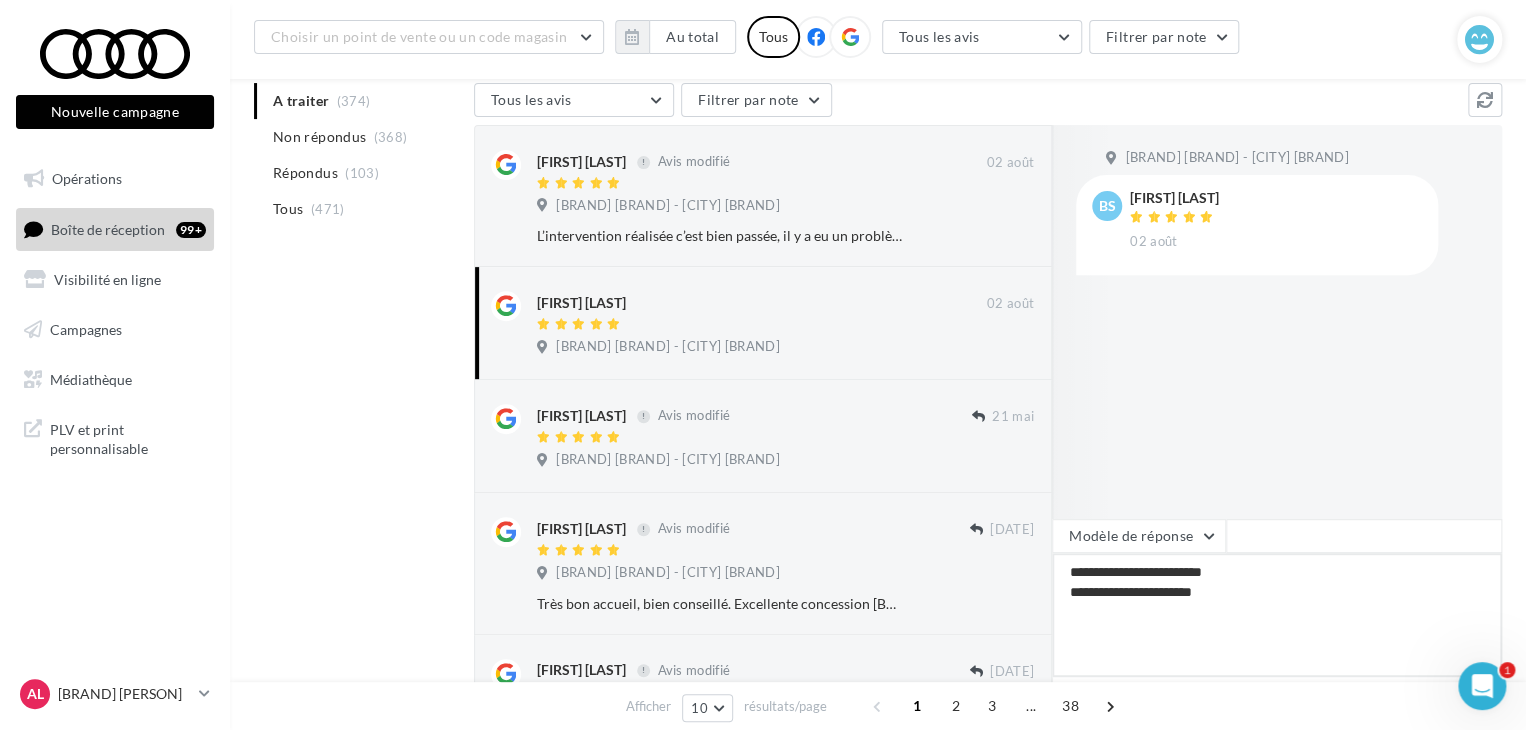 type on "**********" 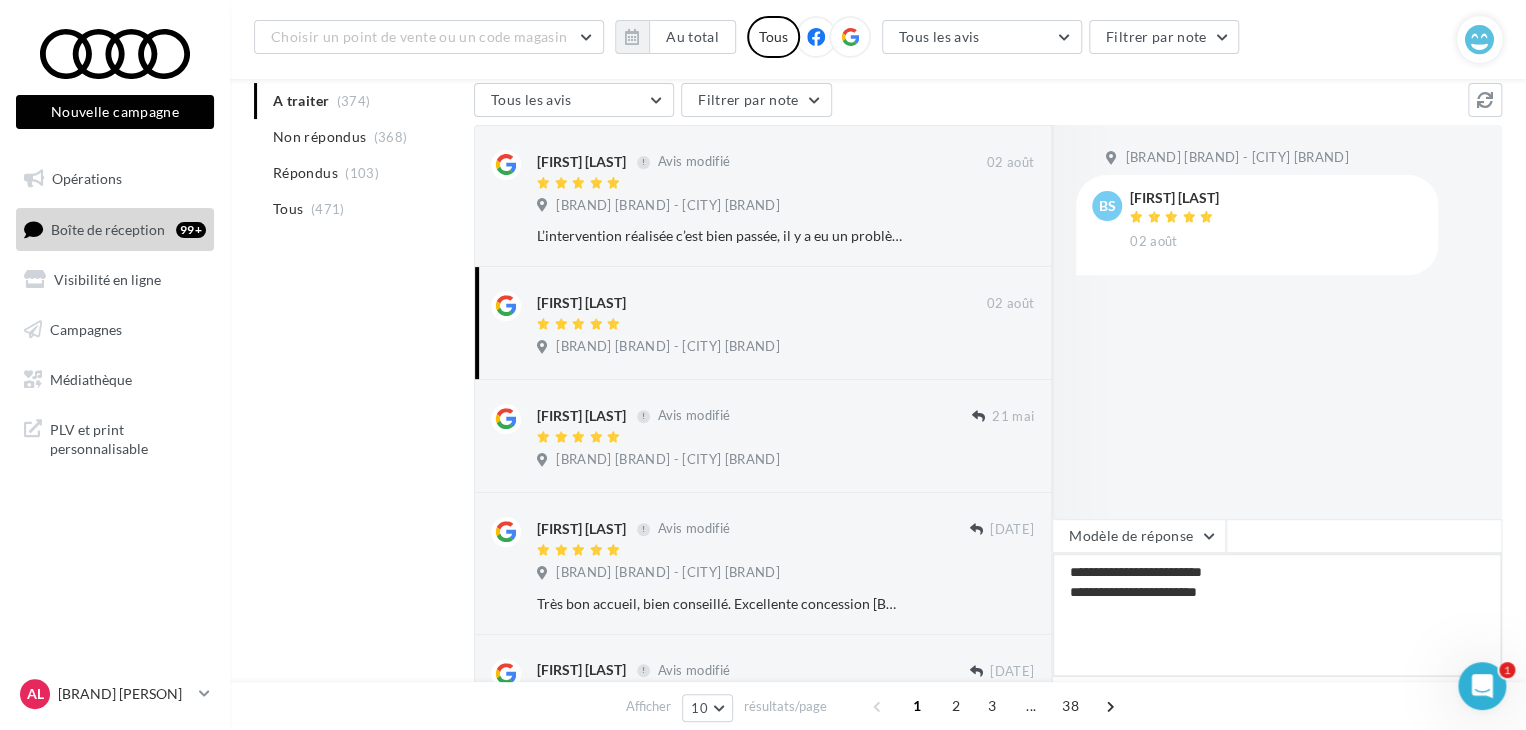 type on "**********" 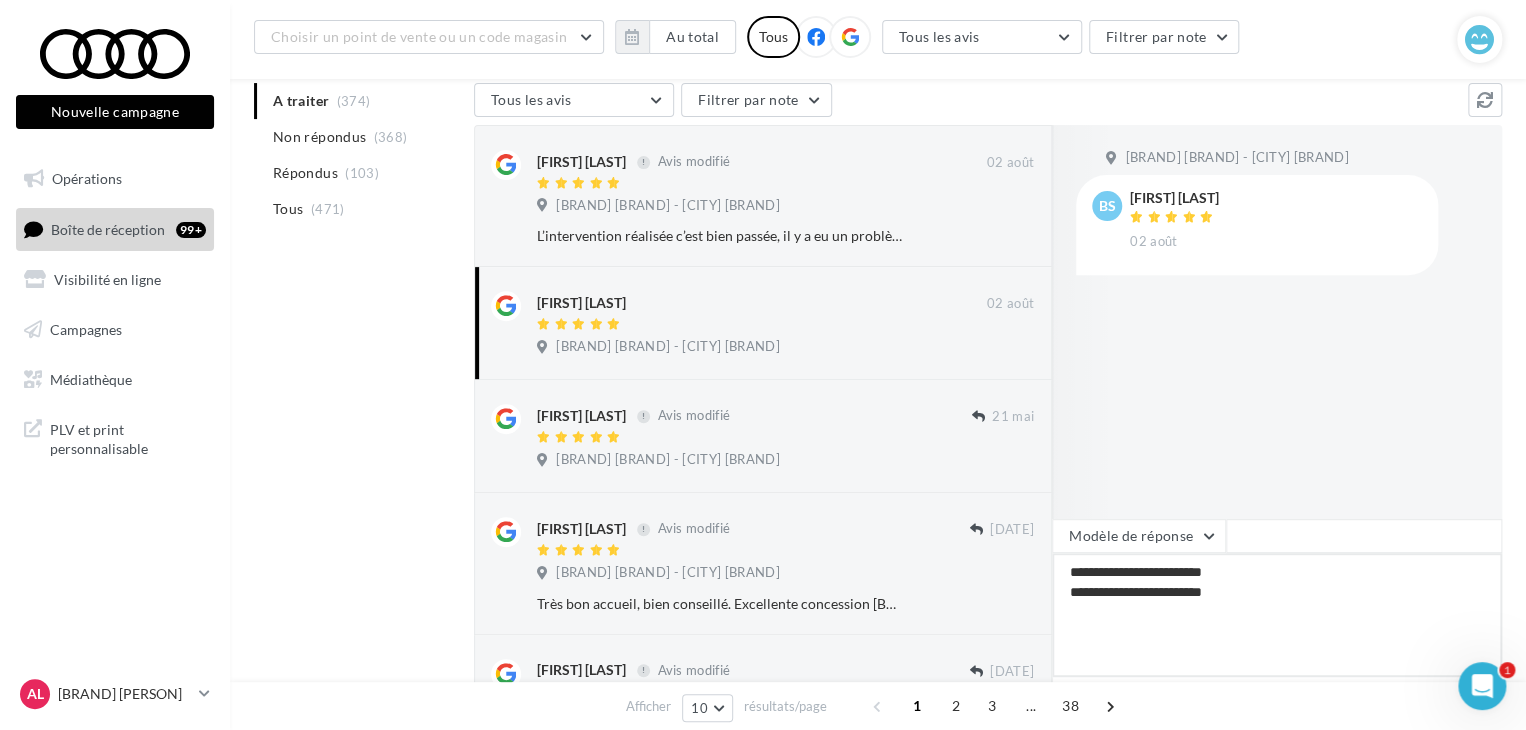 type on "**********" 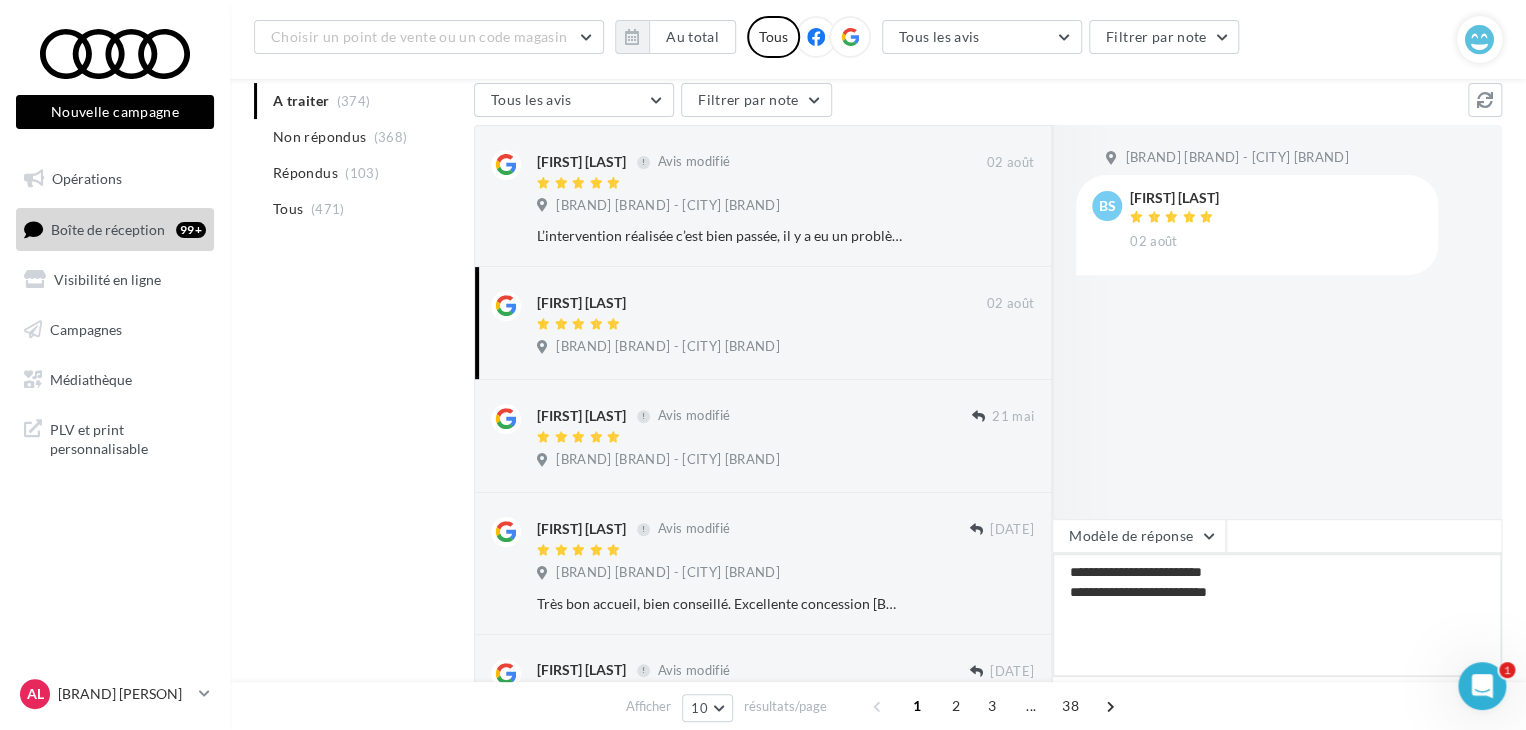 type on "**********" 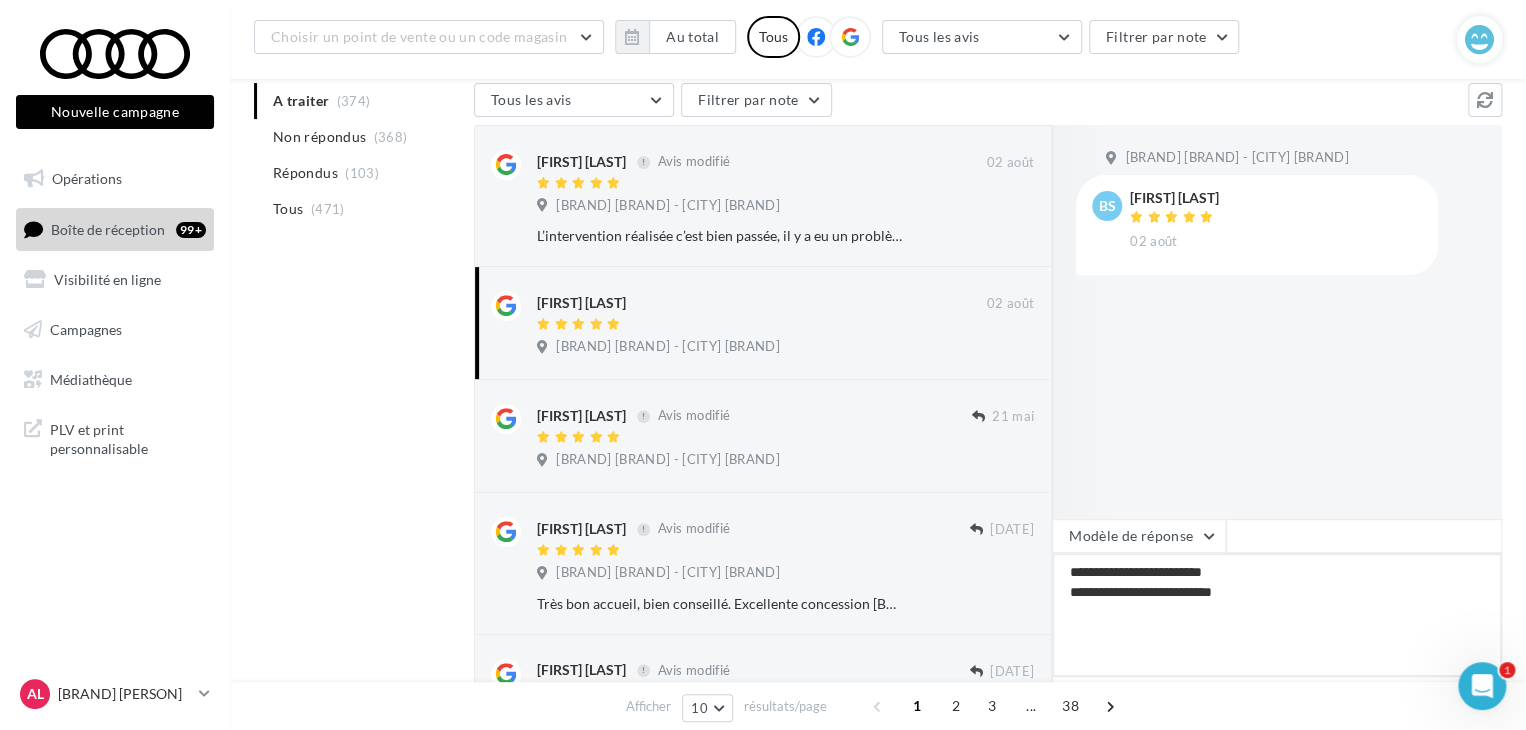 type on "**********" 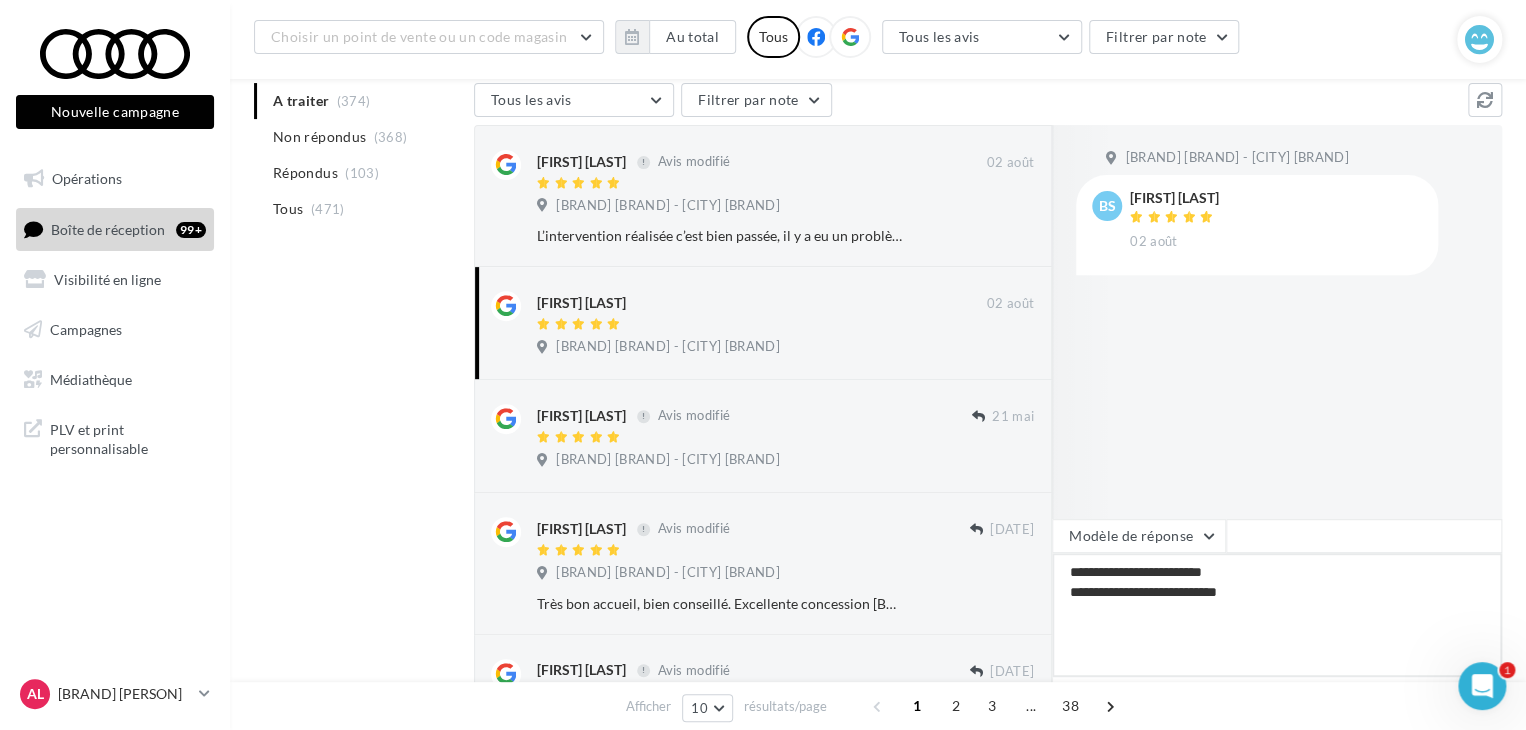 type on "**********" 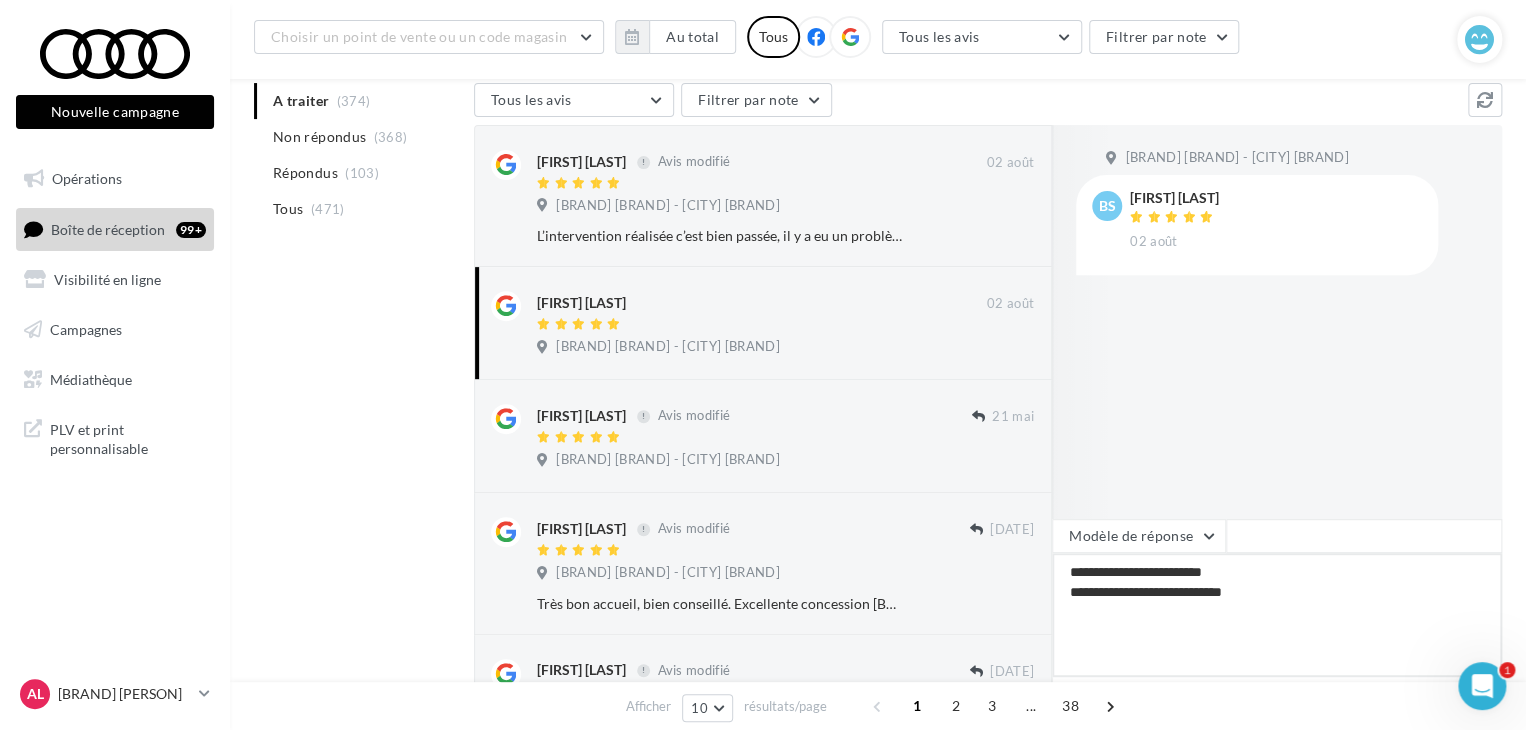 type on "**********" 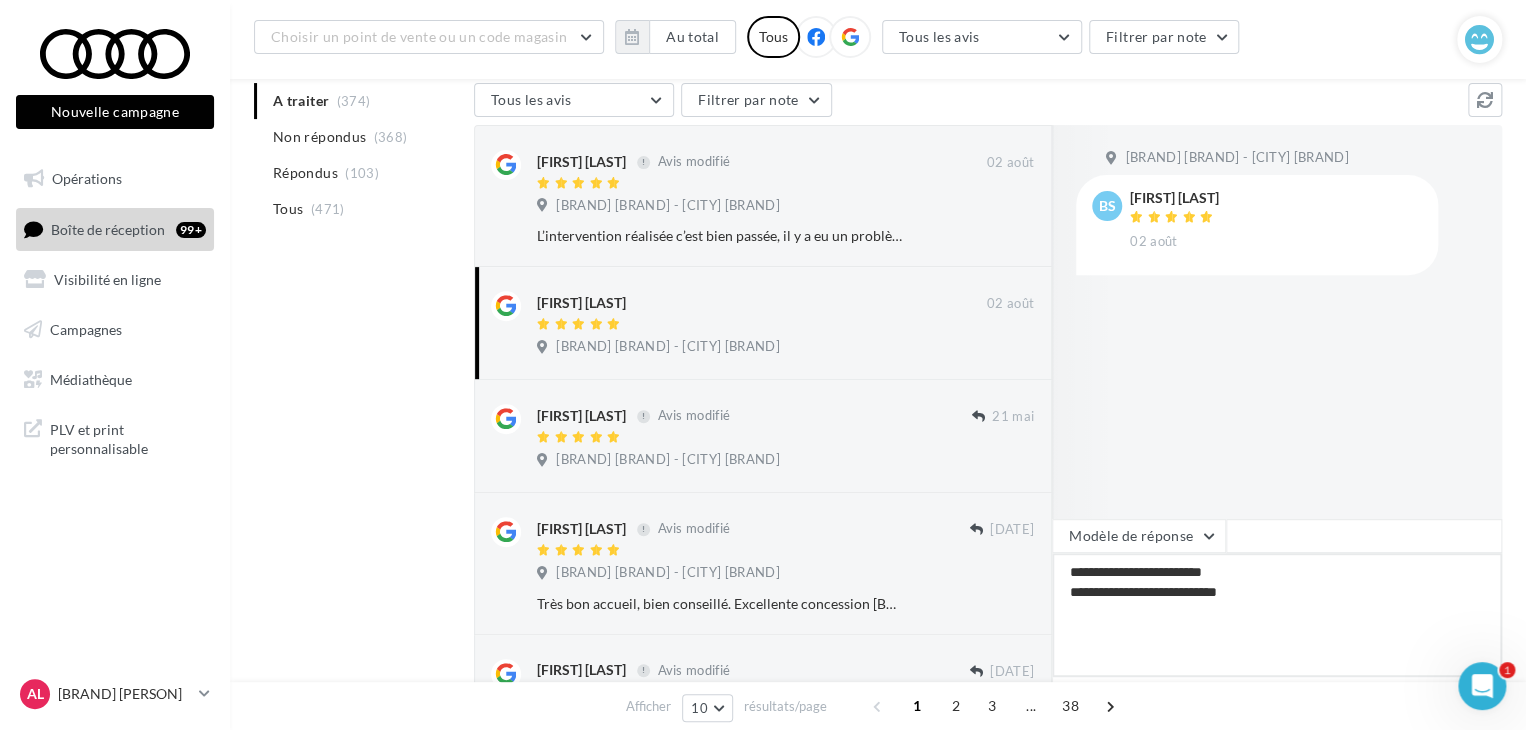 type on "**********" 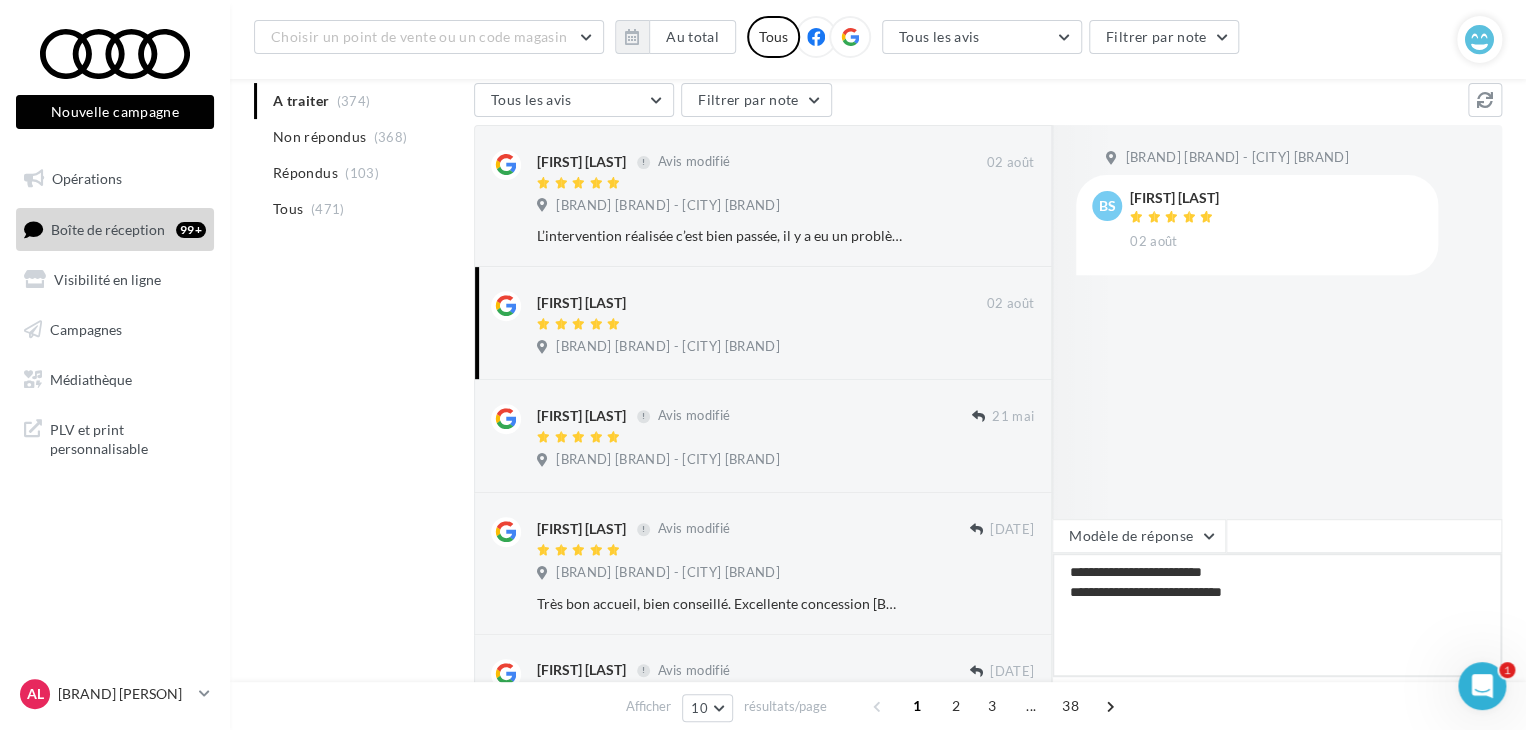 type on "**********" 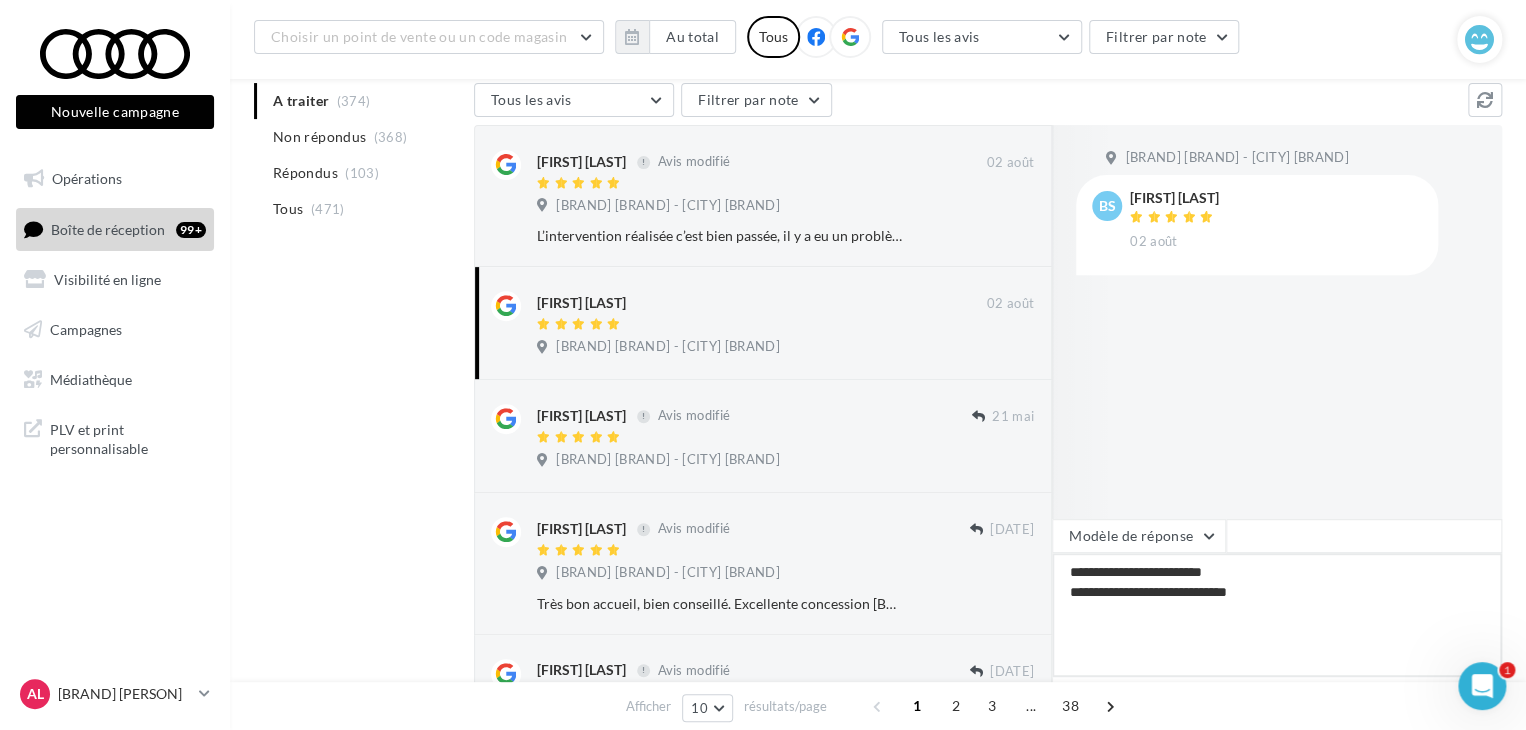 type on "**********" 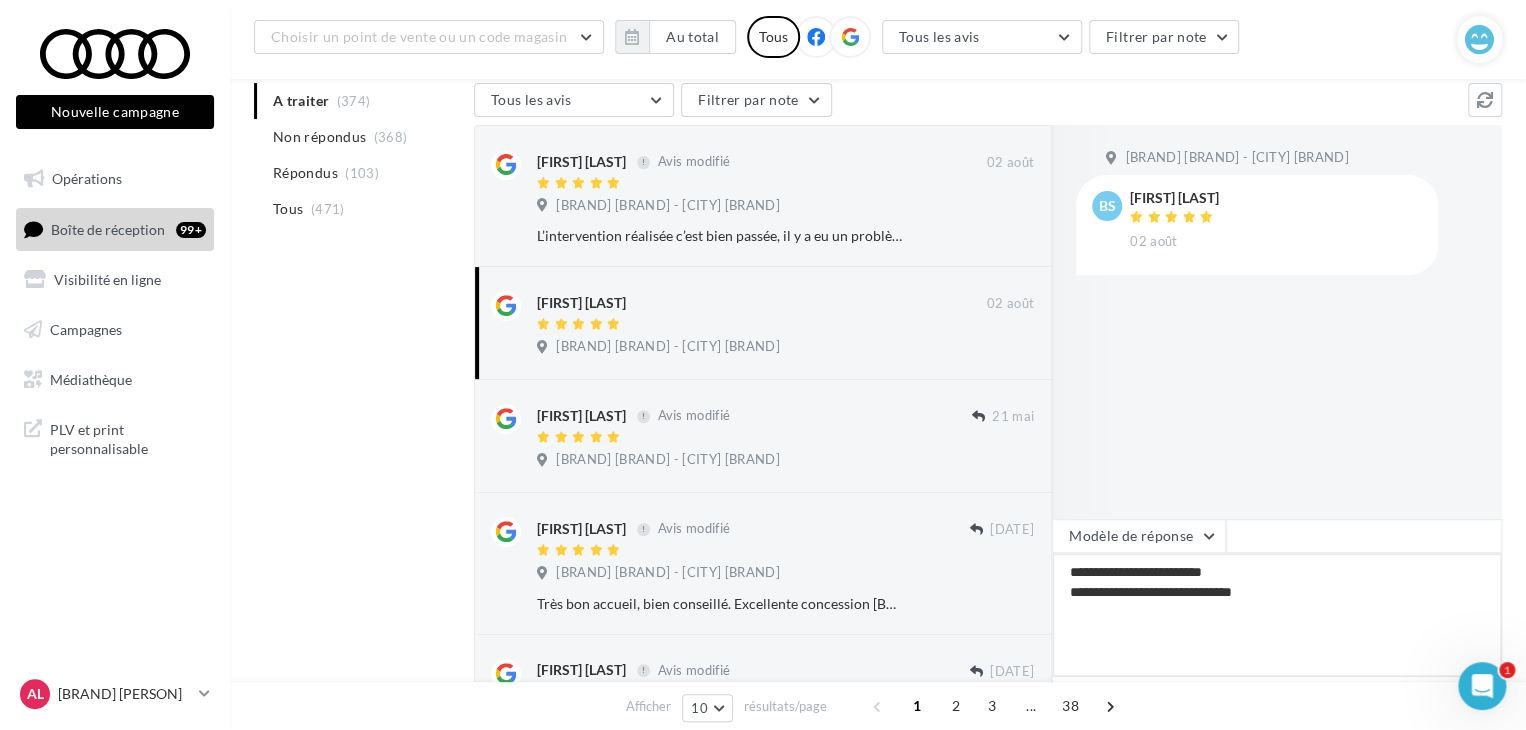 type on "**********" 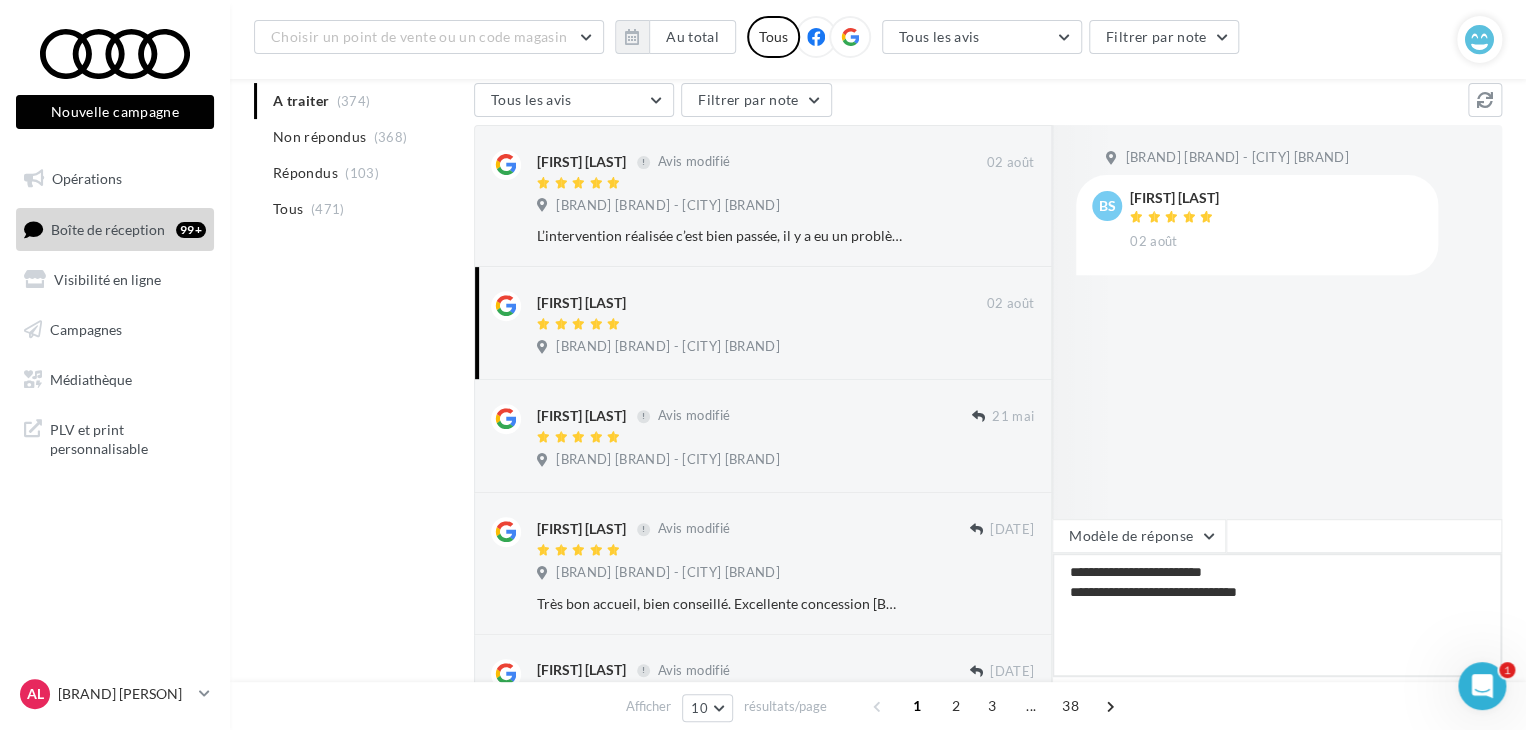 type on "**********" 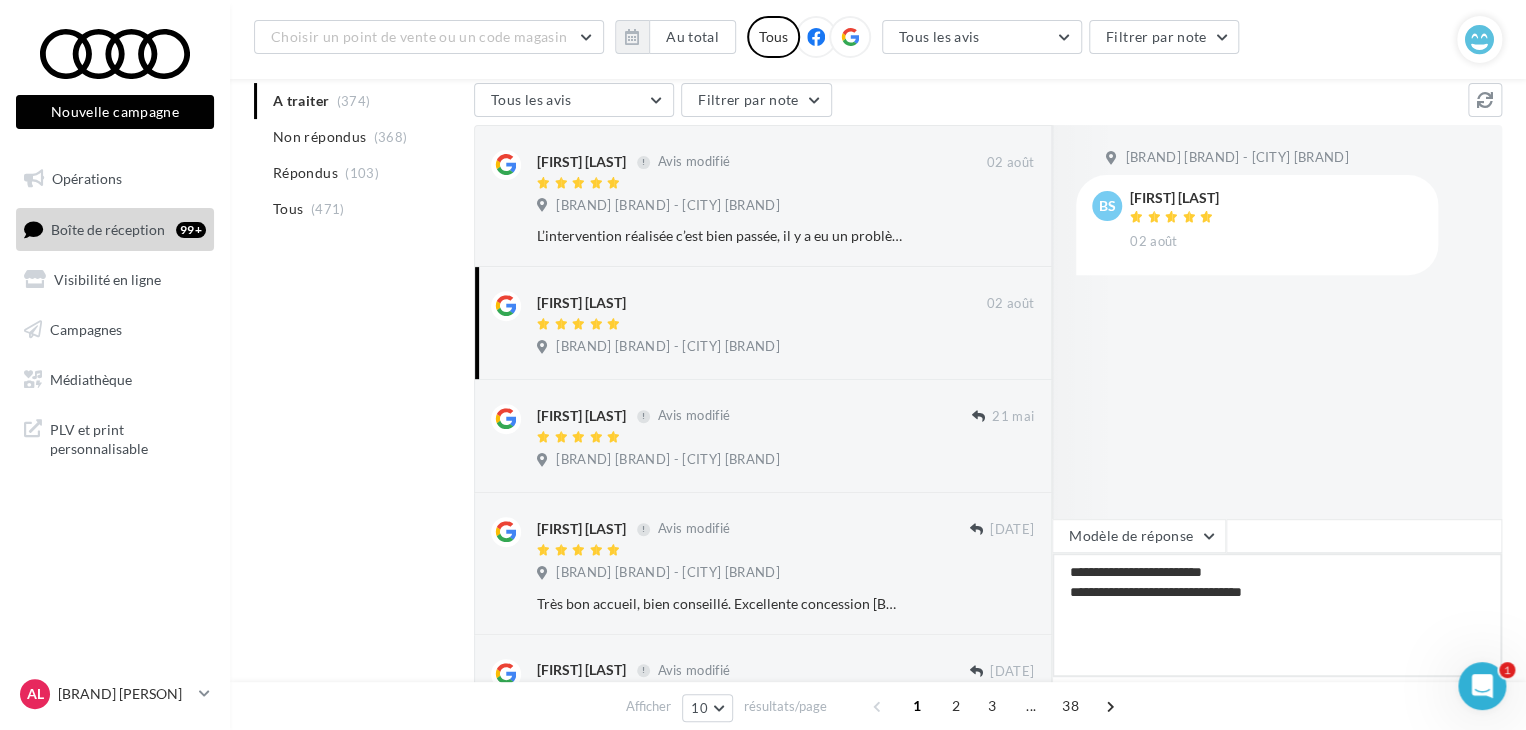 type on "**********" 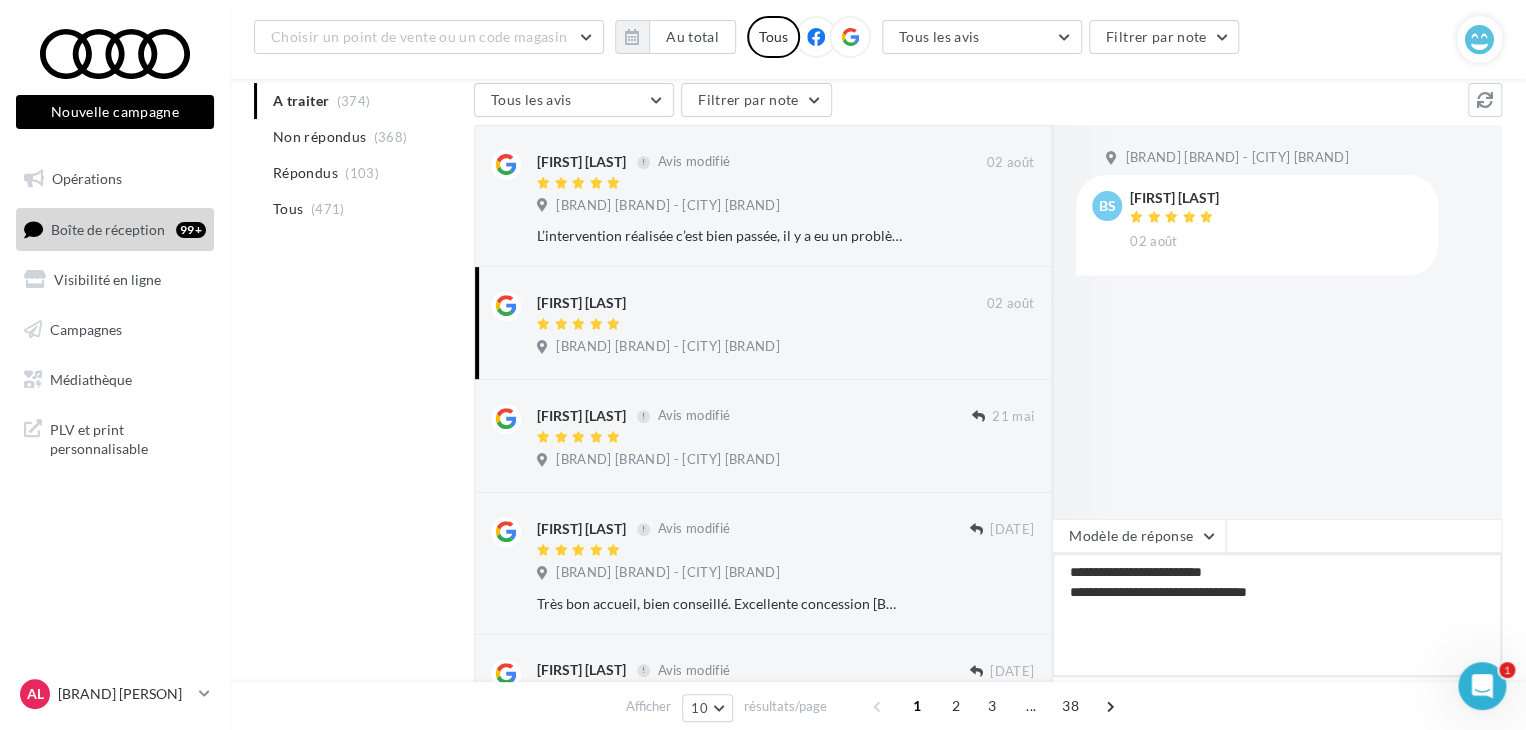 type on "**********" 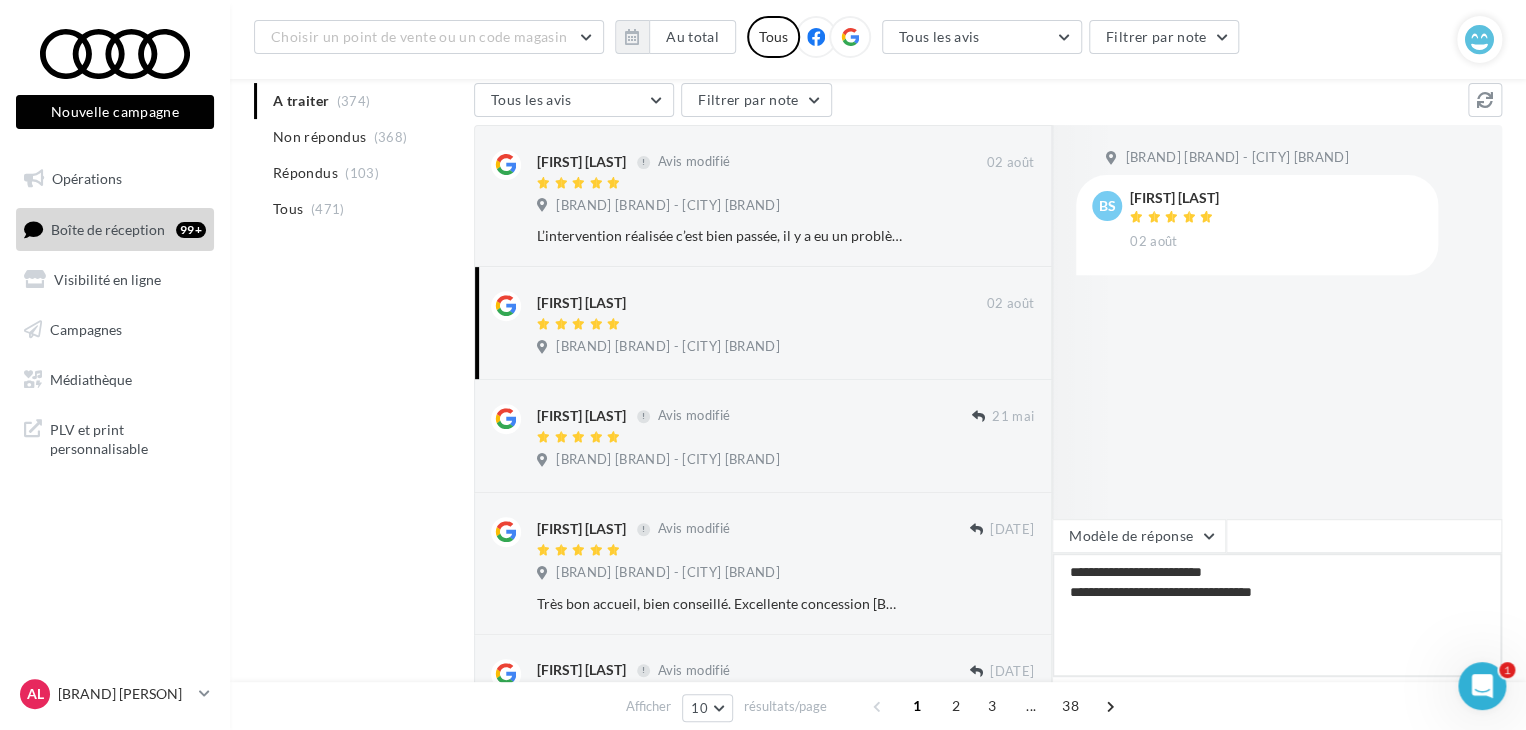 type on "**********" 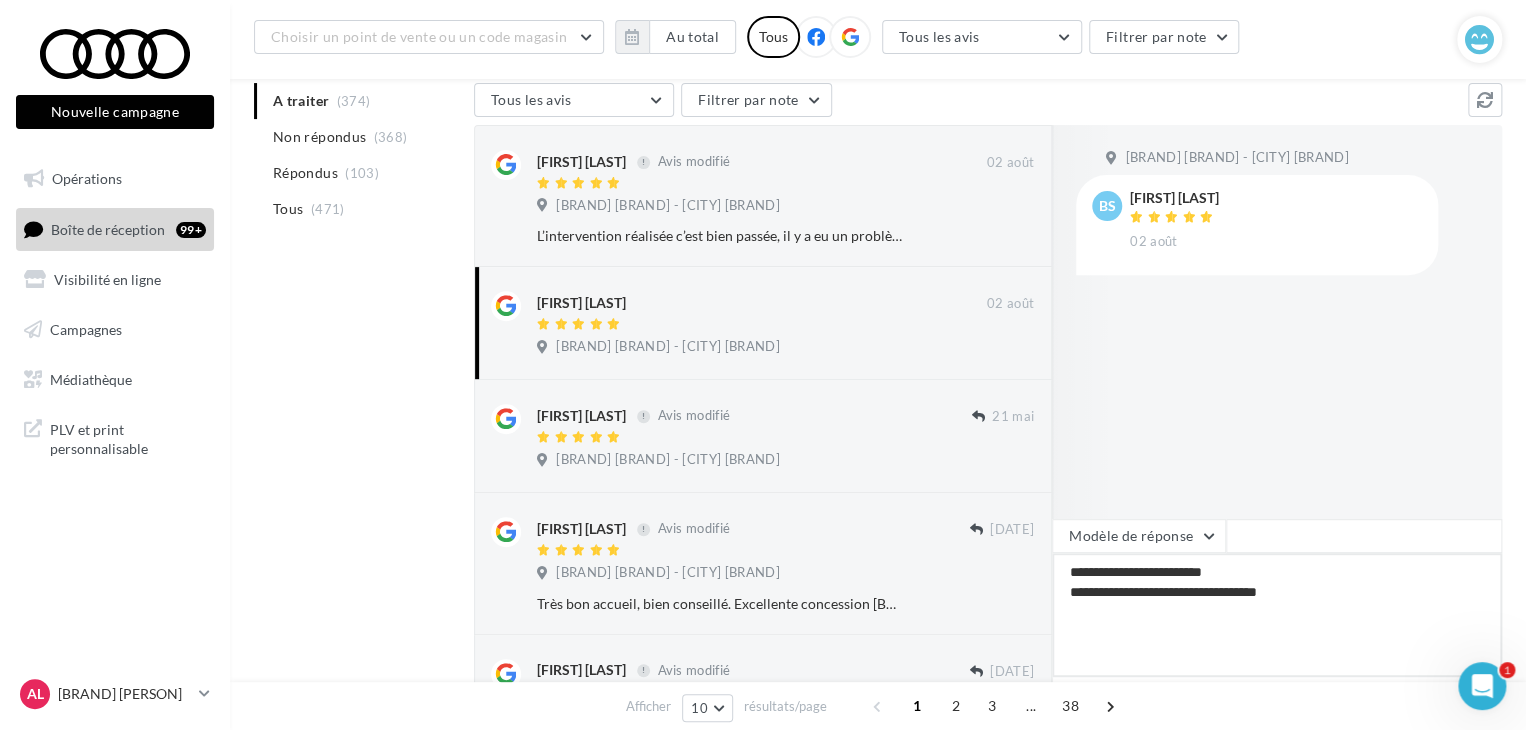 type on "**********" 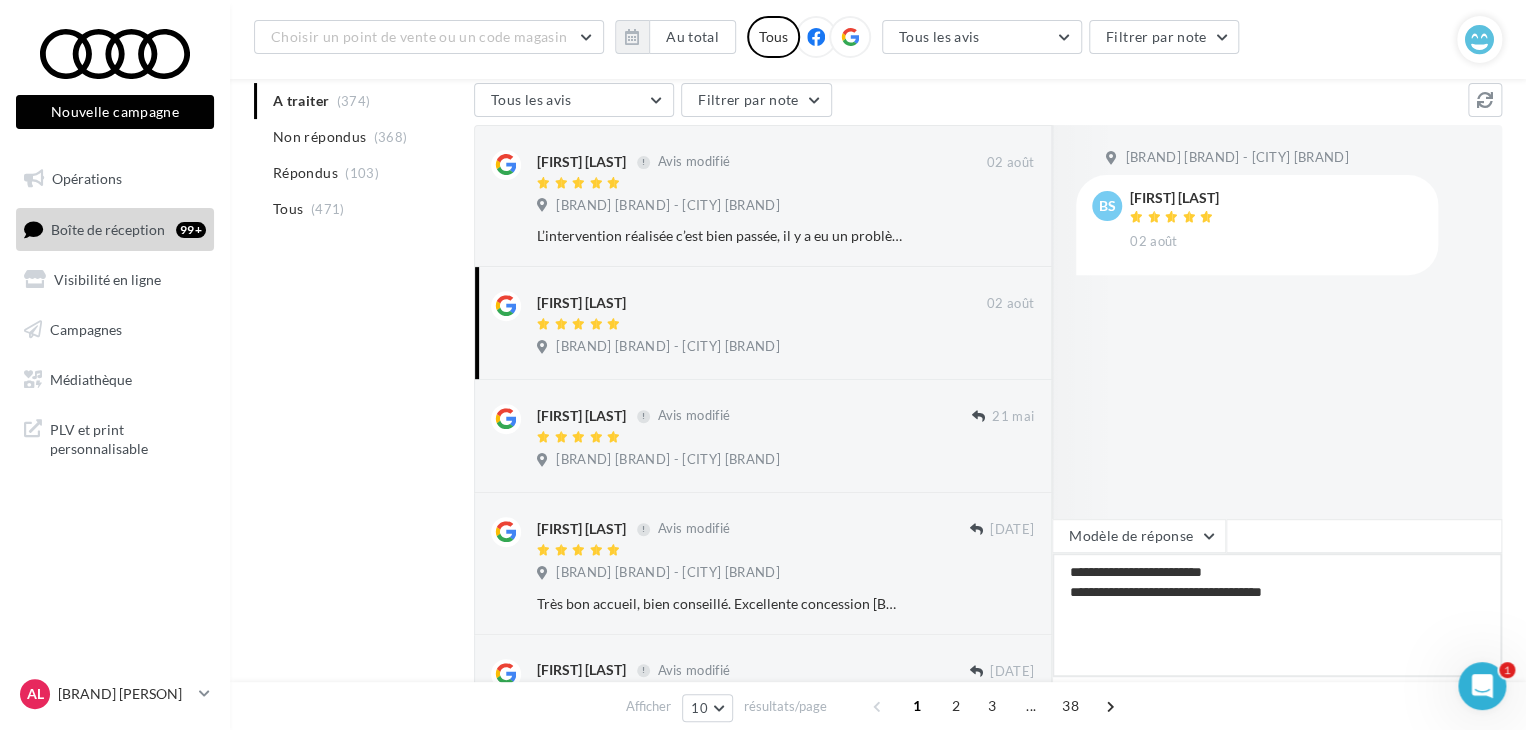 type on "**********" 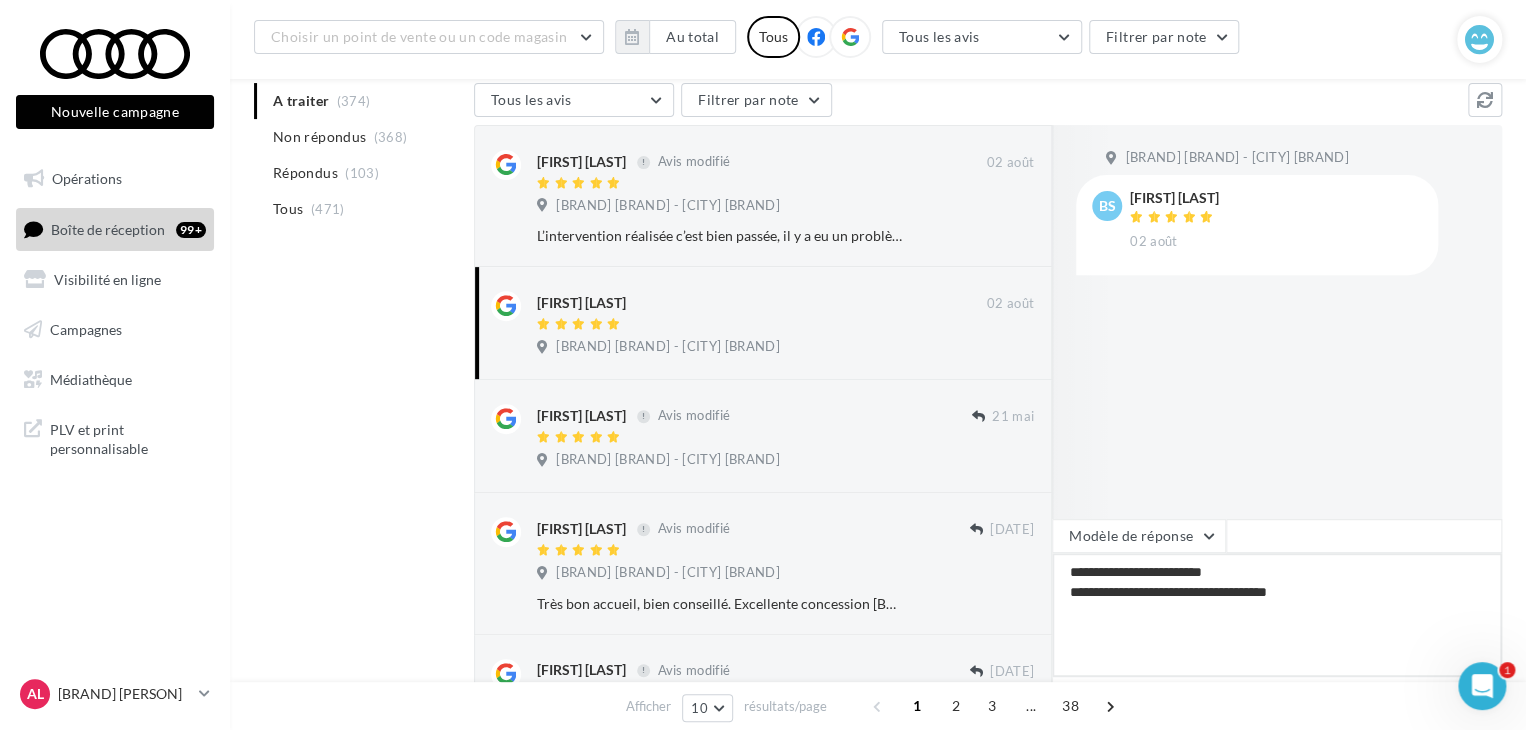 type on "**********" 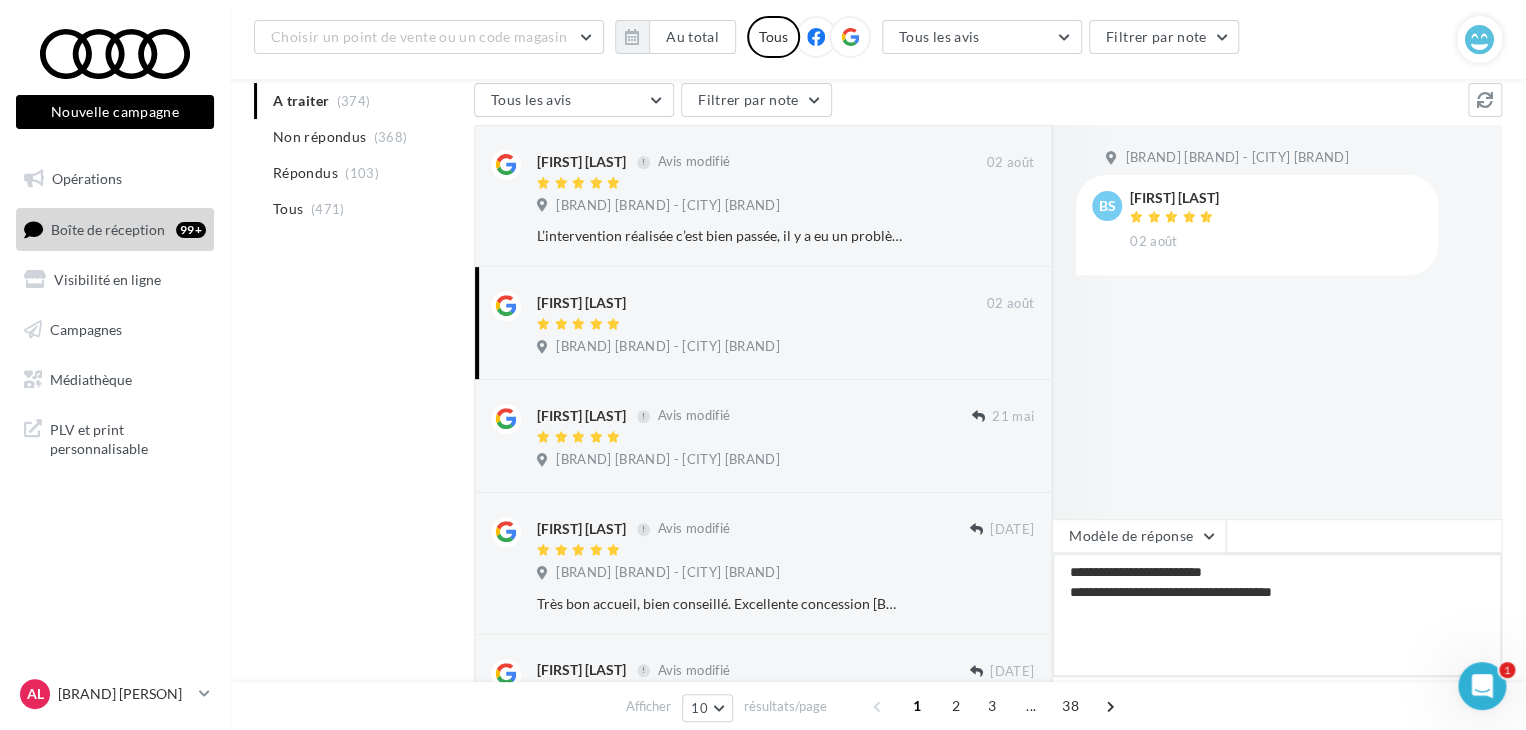 type on "**********" 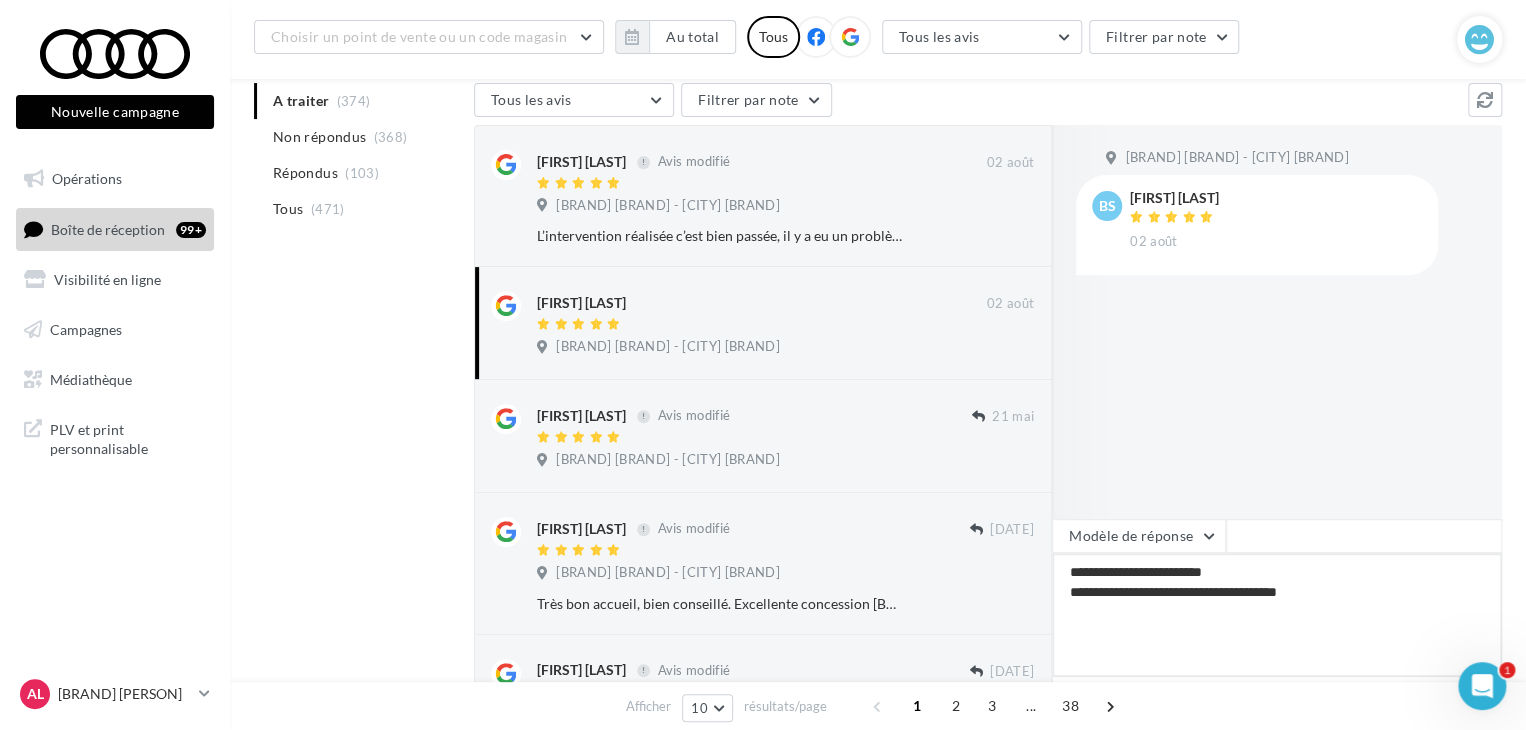 type on "**********" 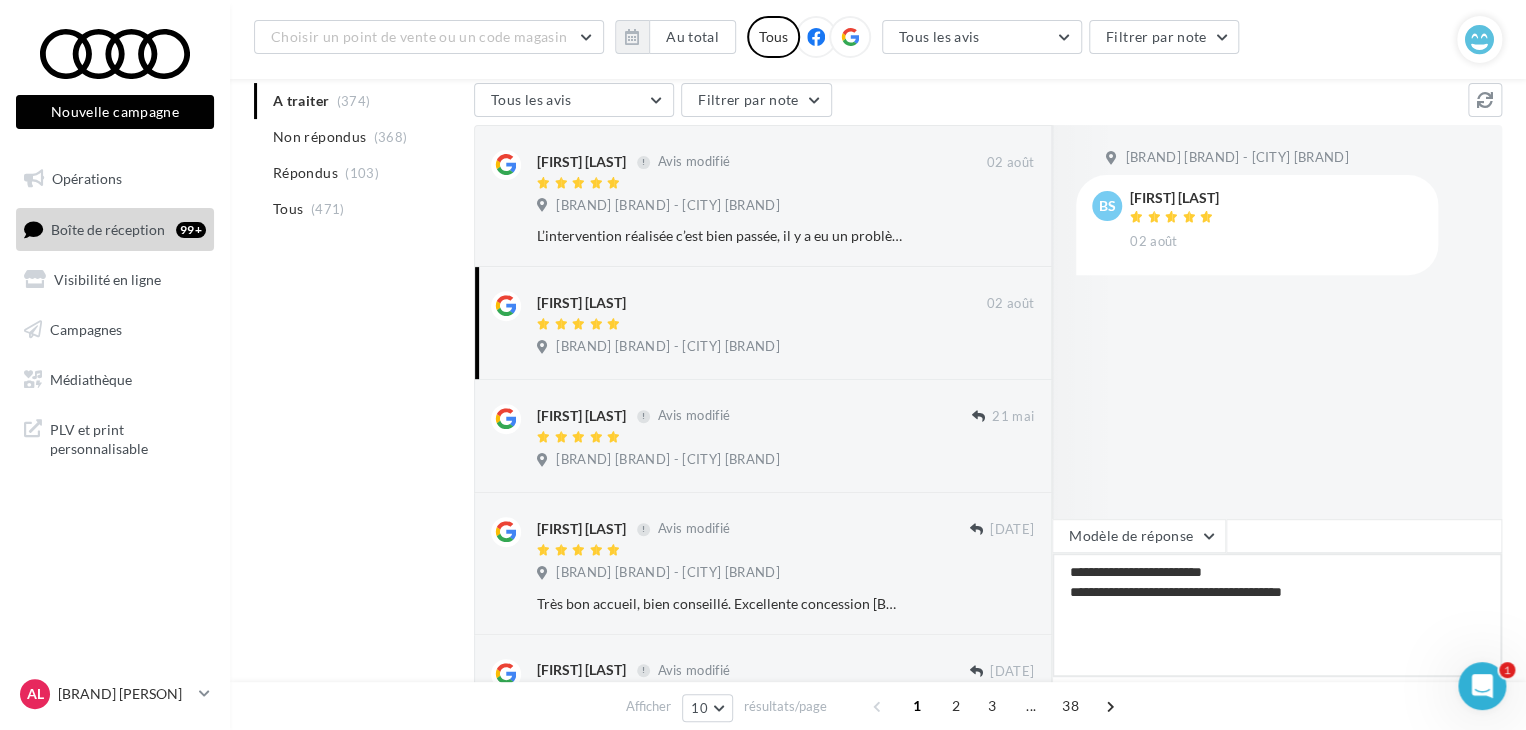 type on "**********" 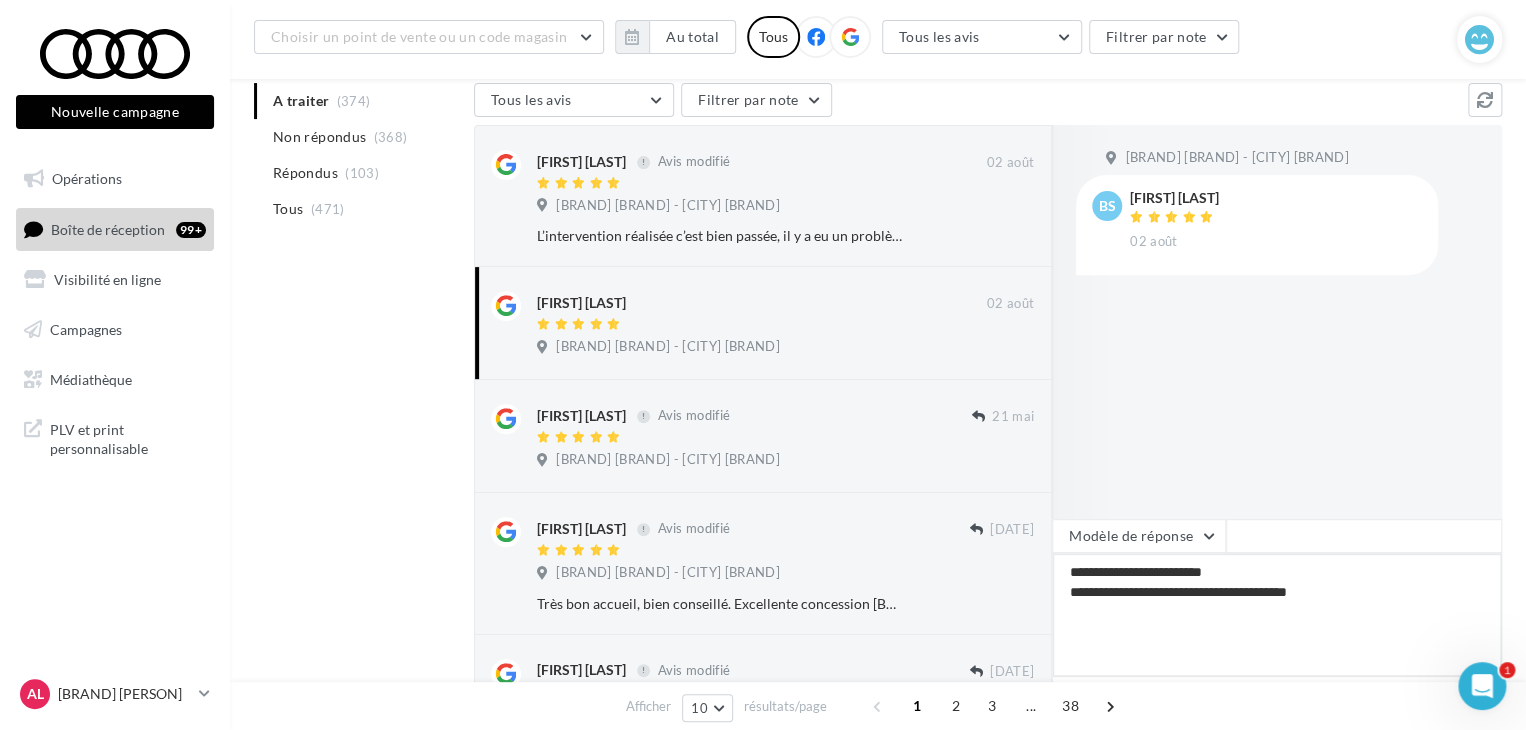 type on "**********" 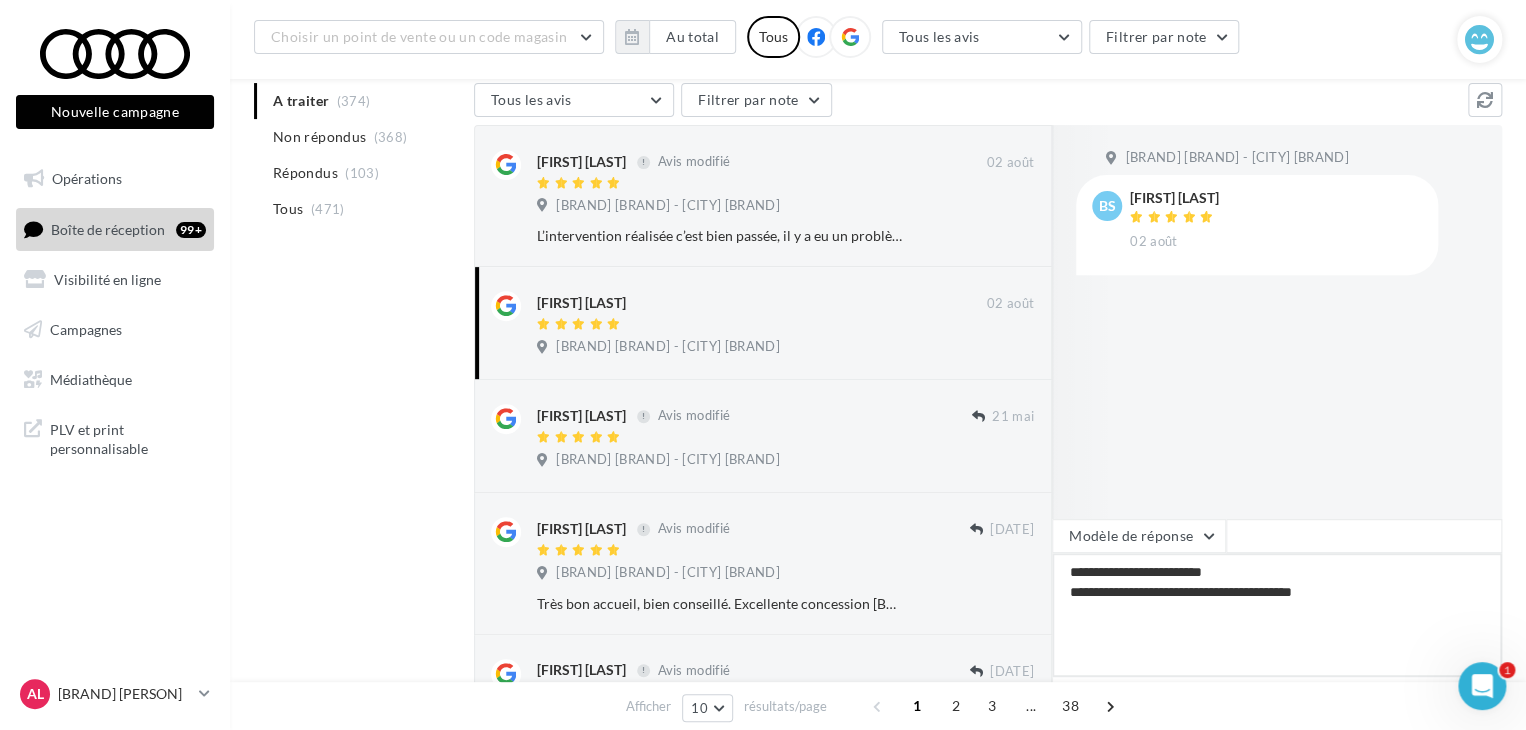 type on "**********" 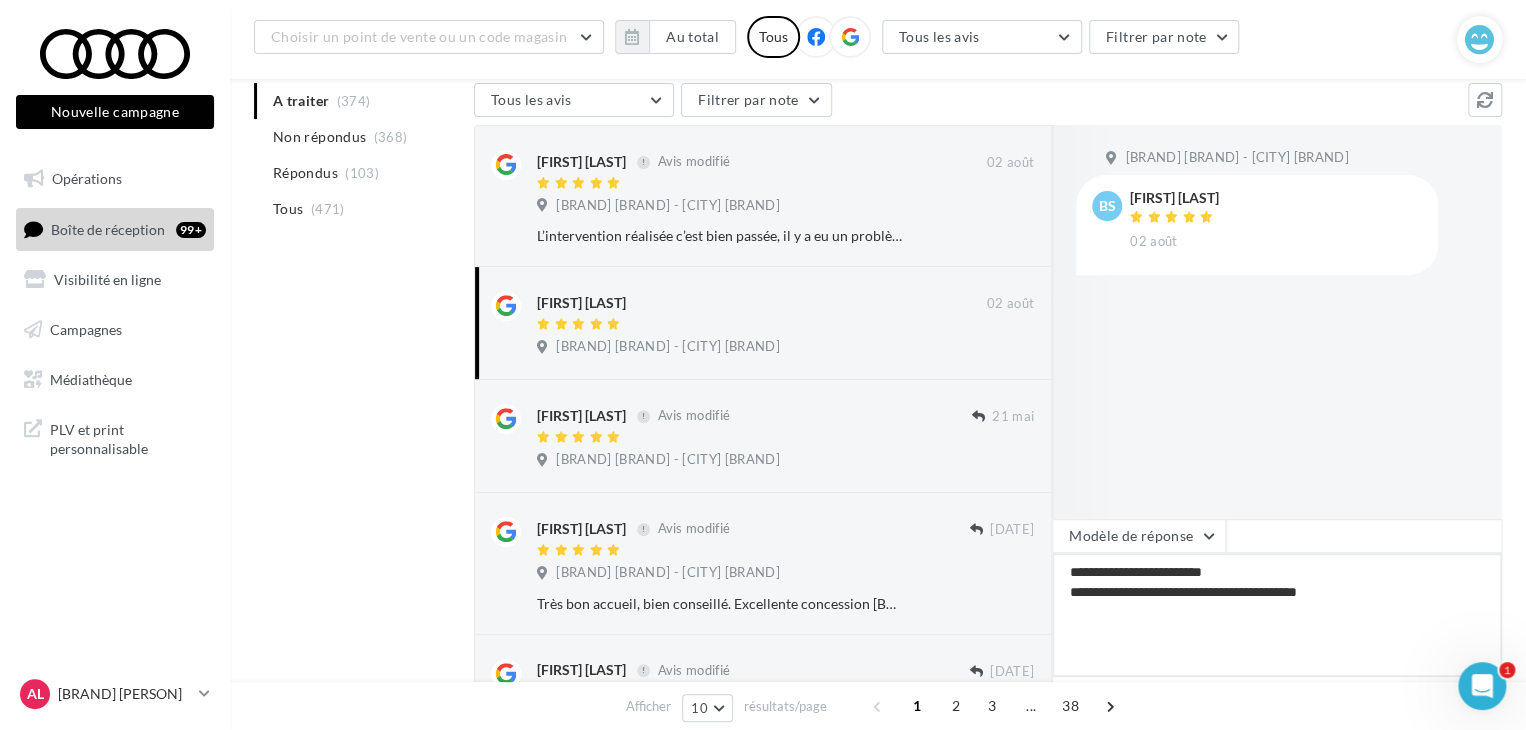 type on "**********" 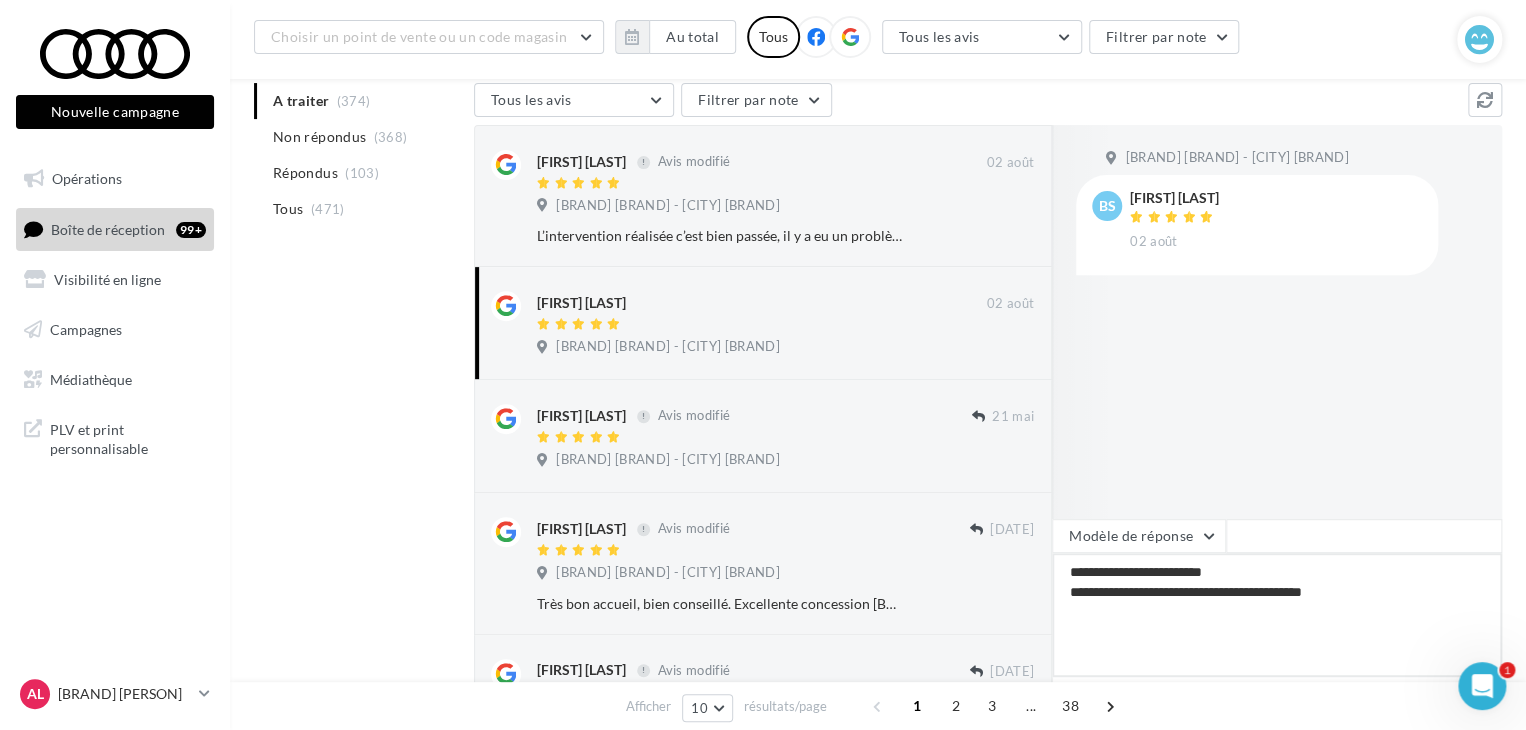 type on "**********" 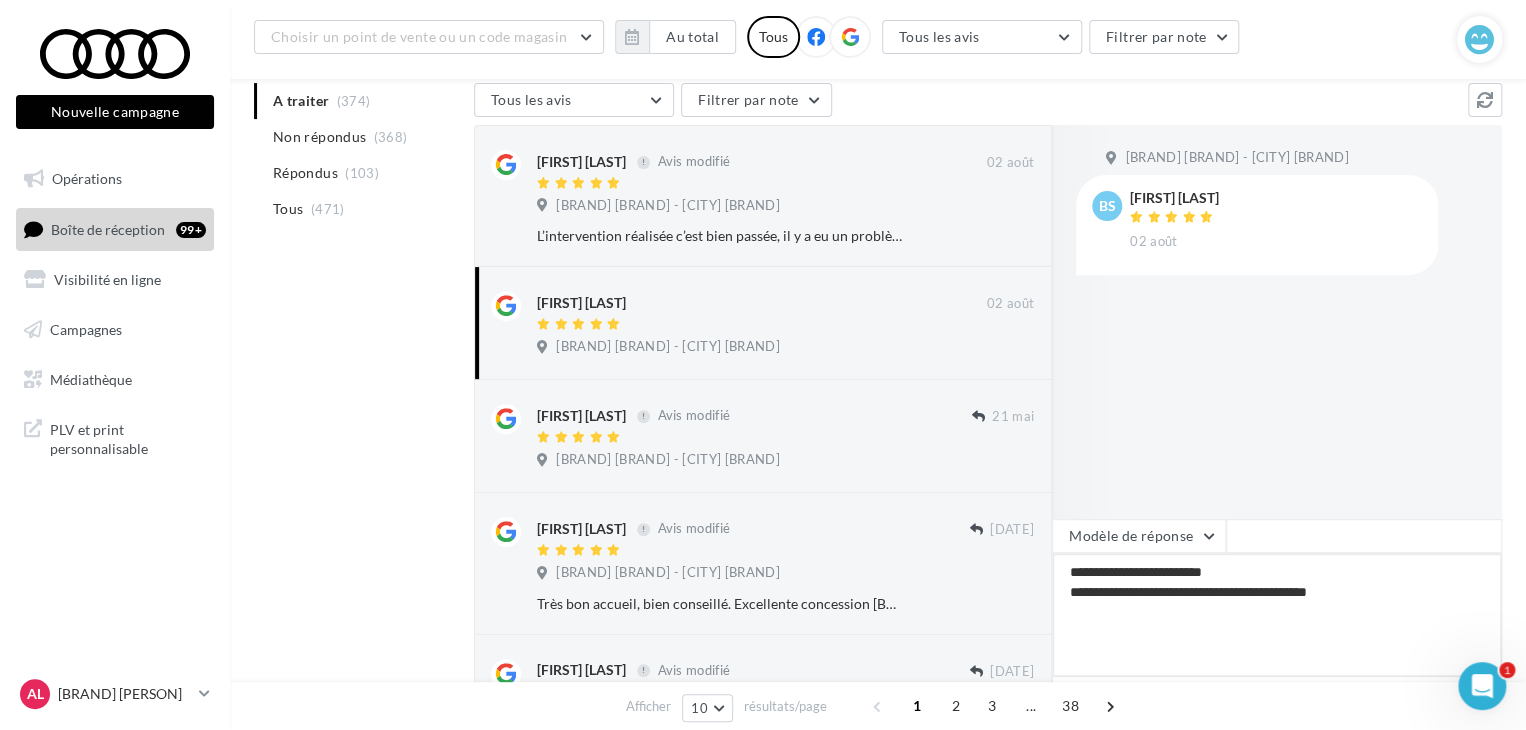 type on "**********" 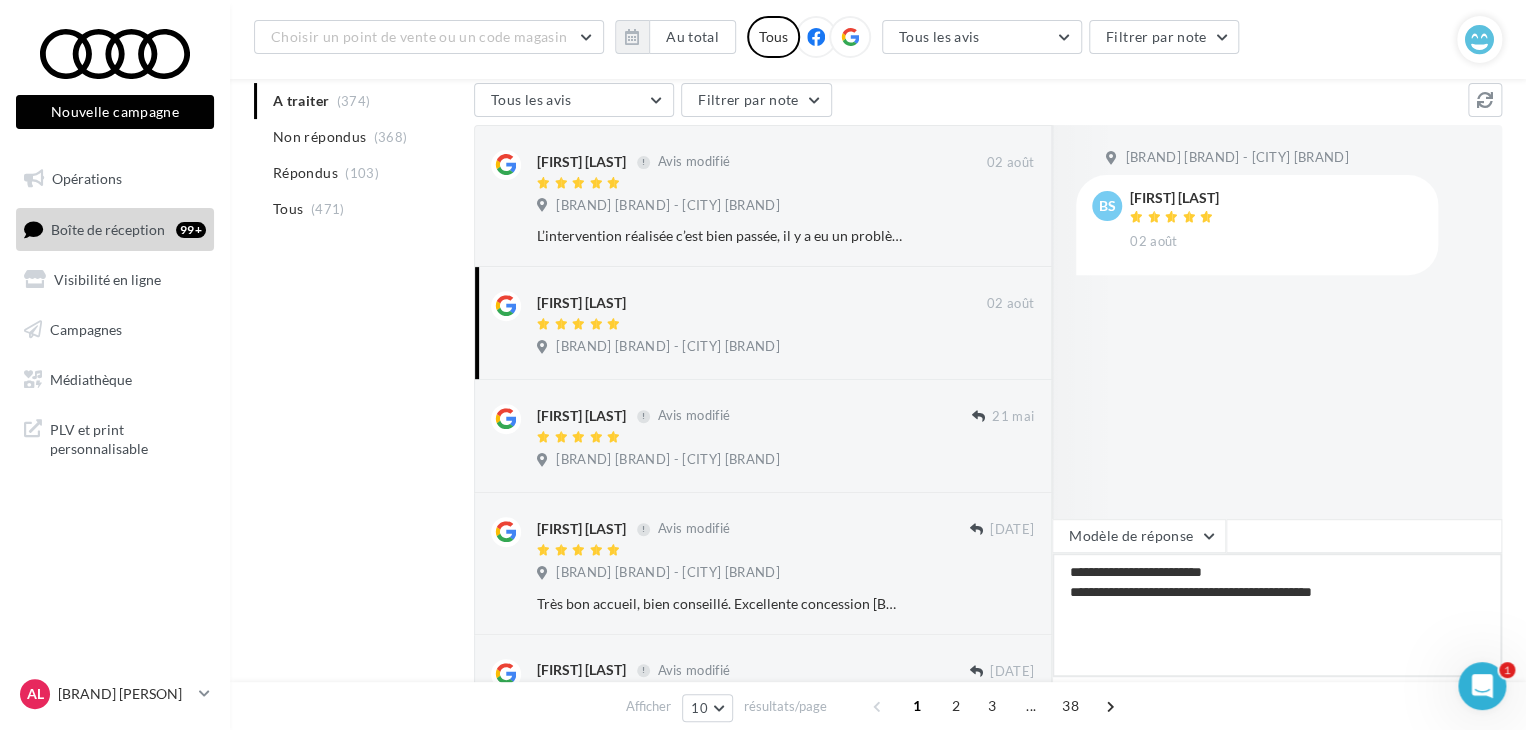 type on "**********" 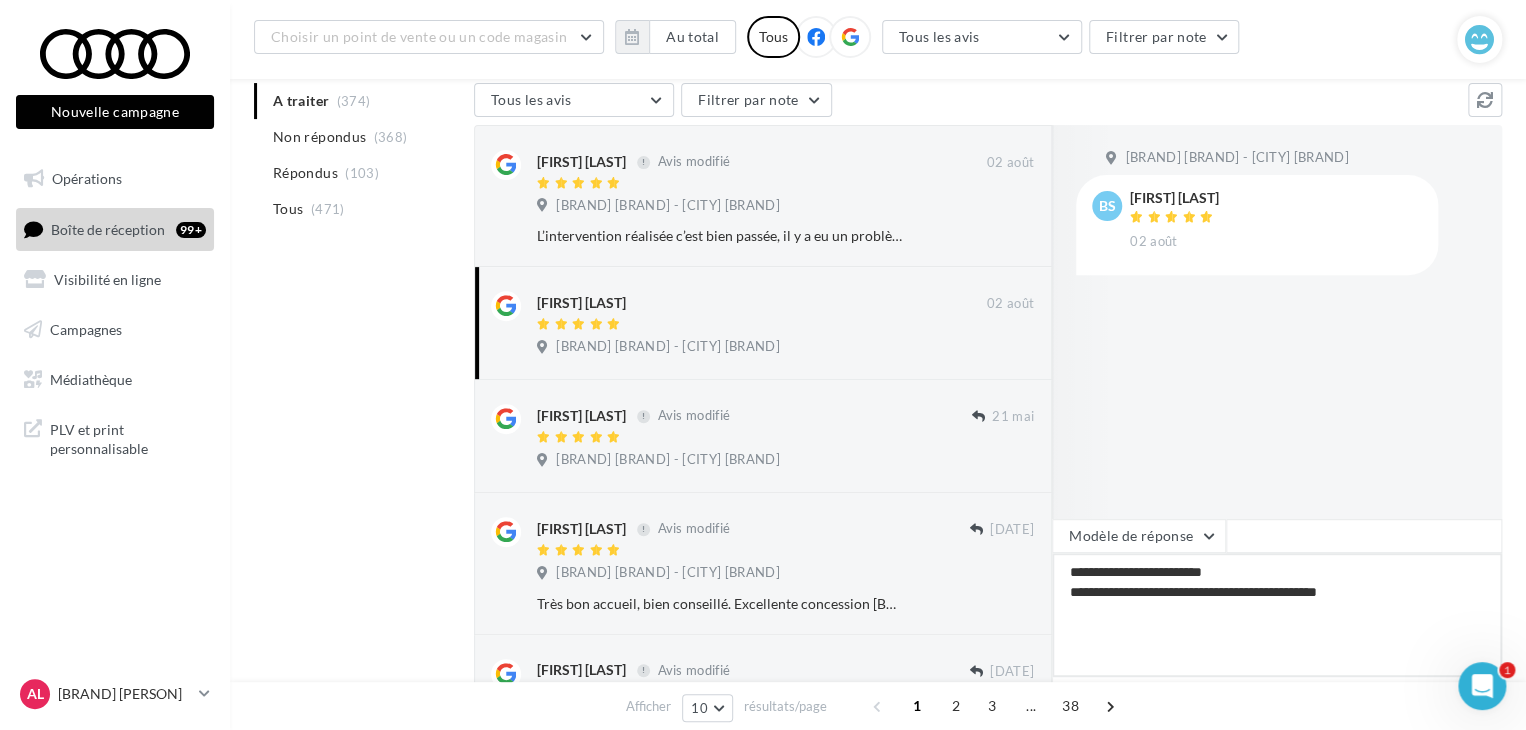 type on "**********" 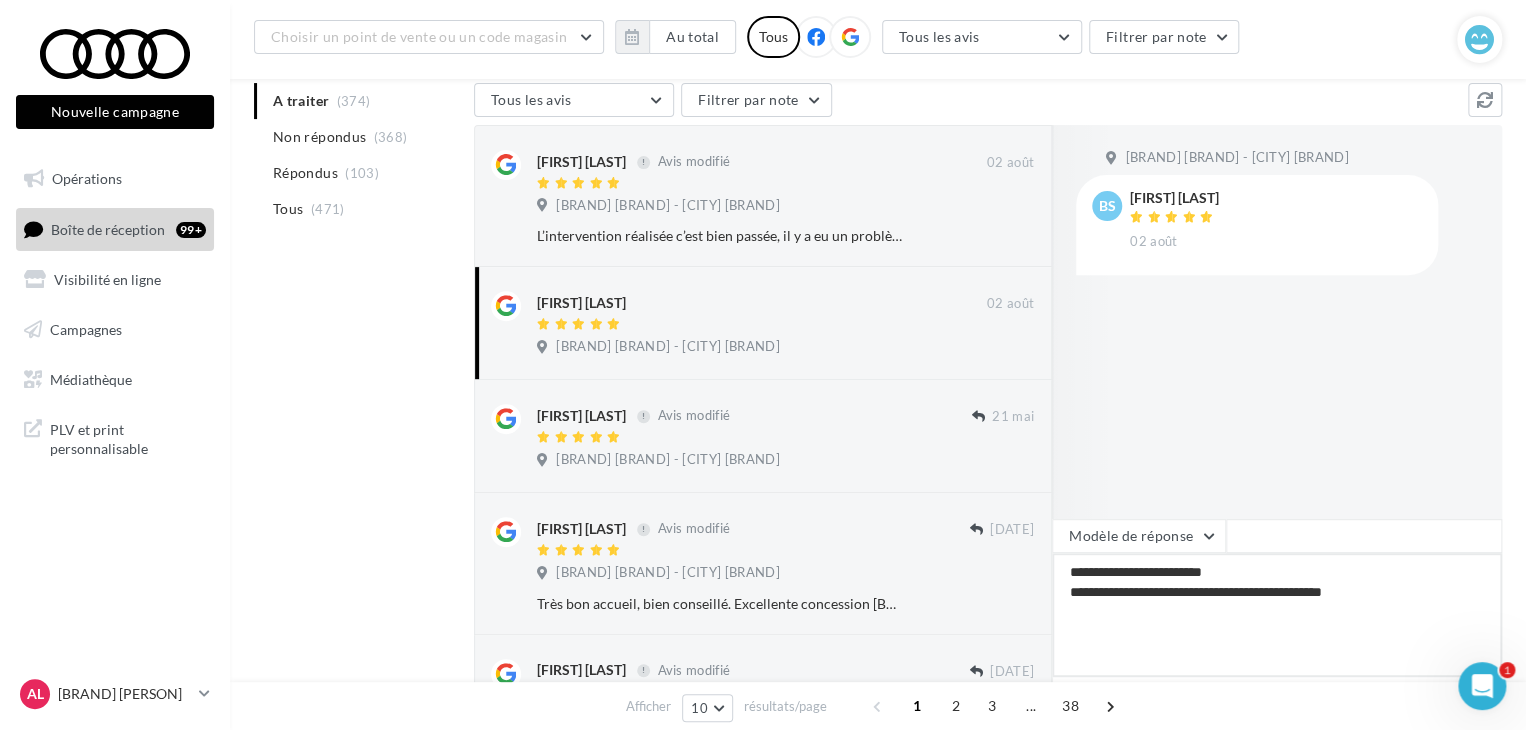 type on "**********" 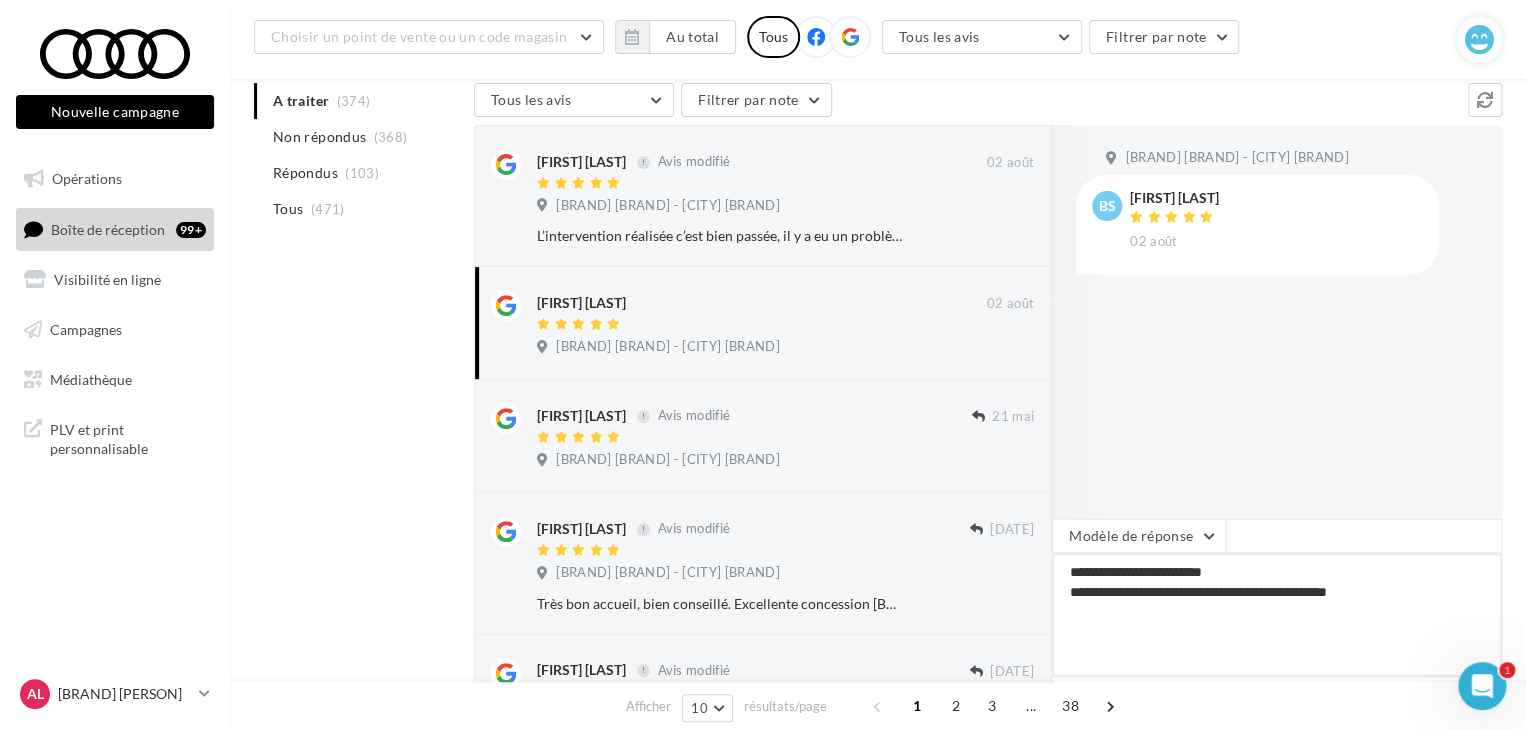 type on "**********" 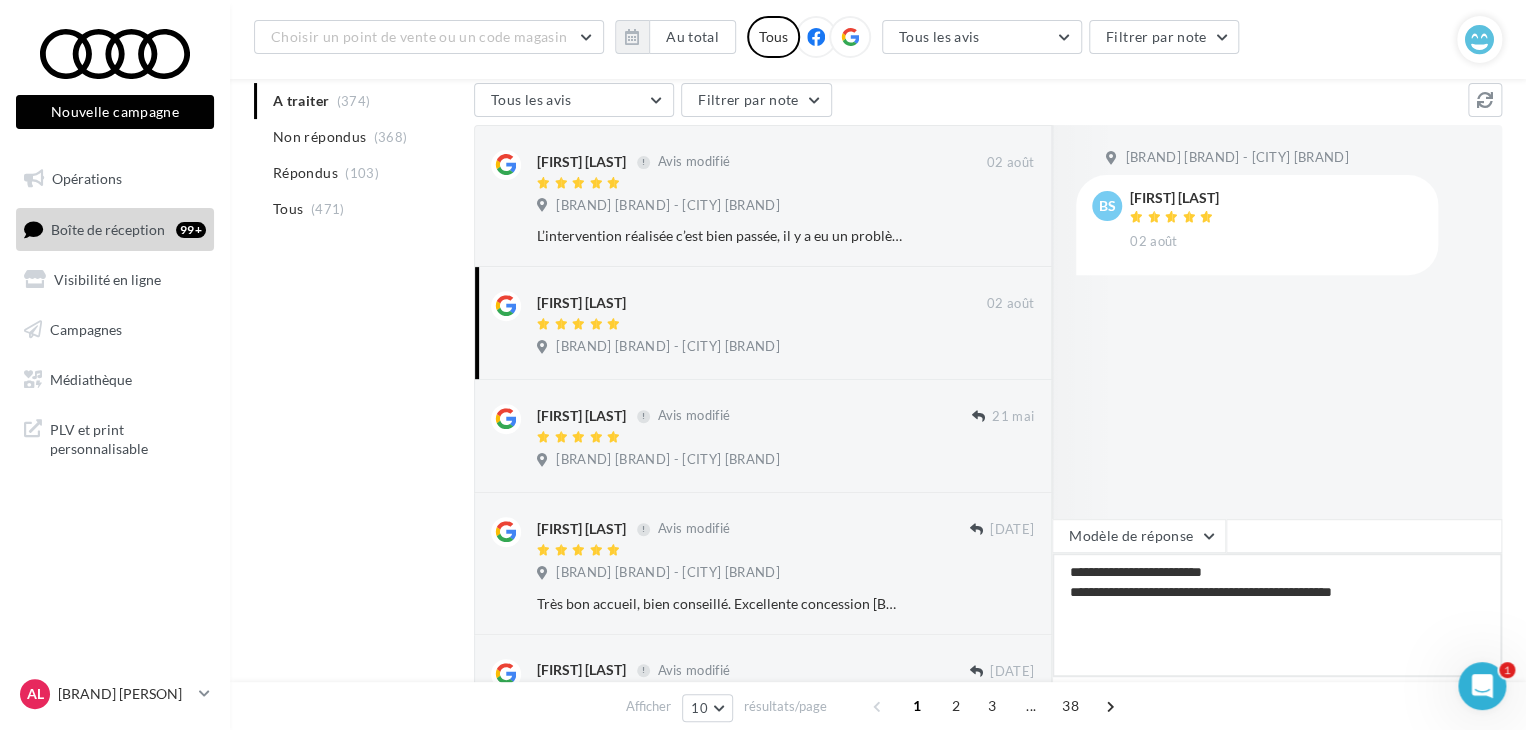 type on "**********" 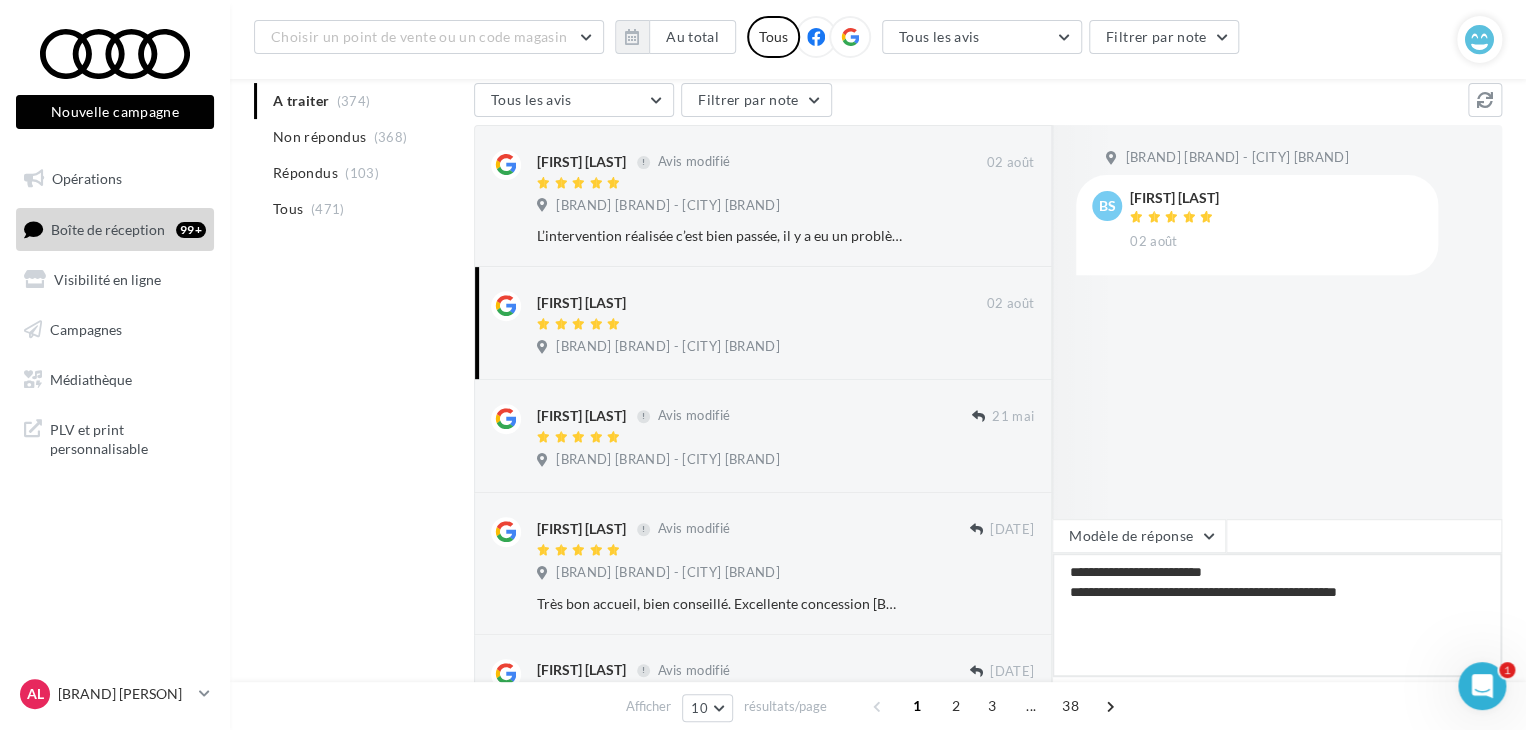 type on "**********" 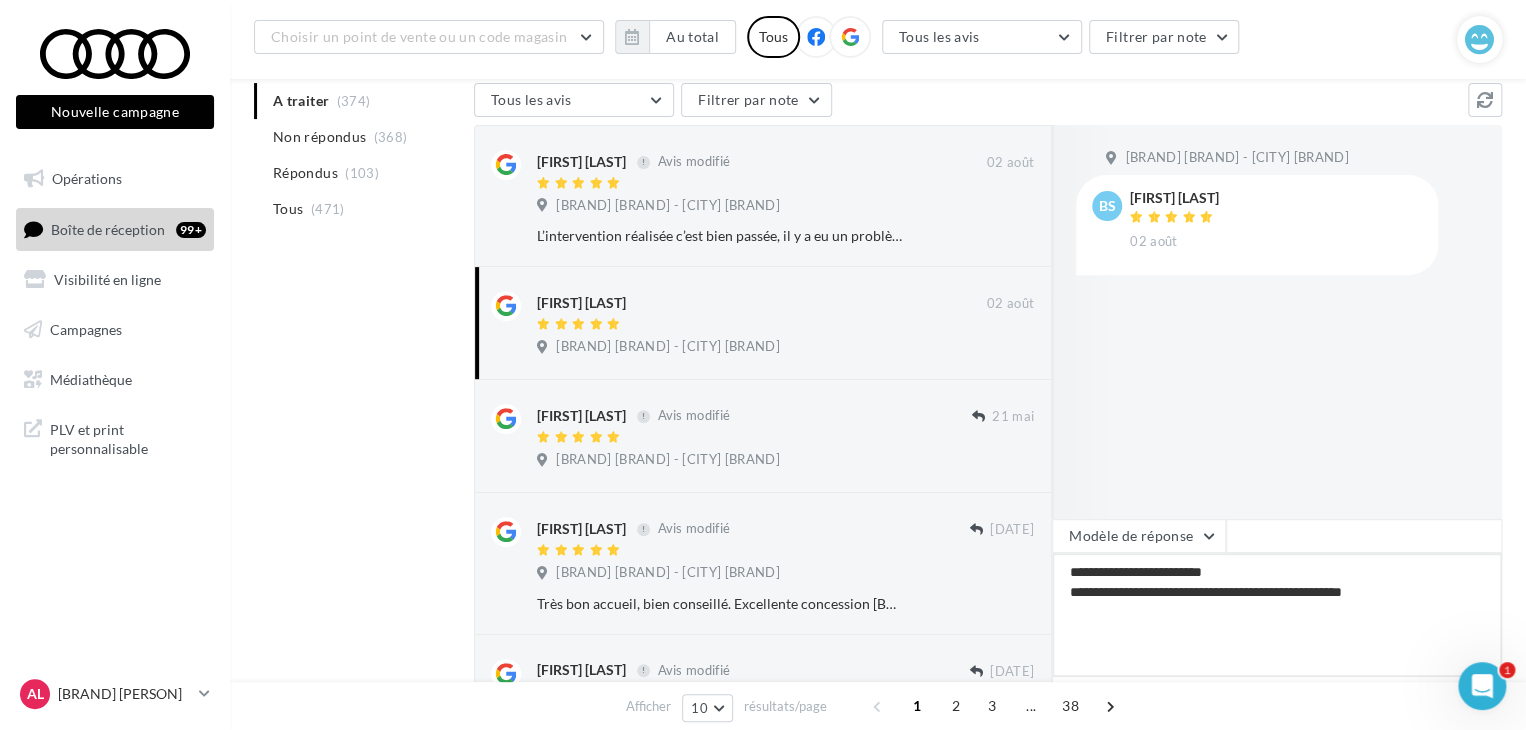 type on "**********" 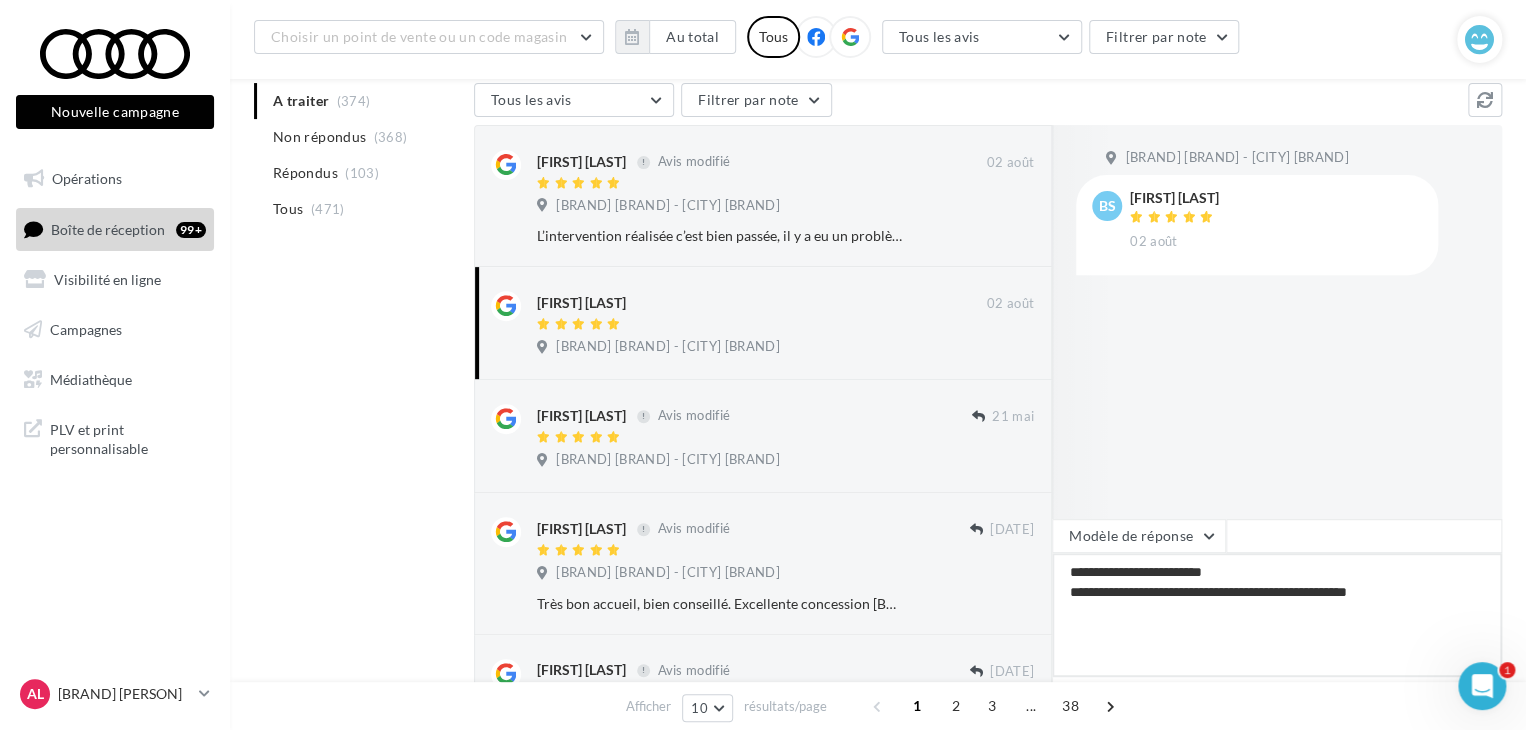 type on "**********" 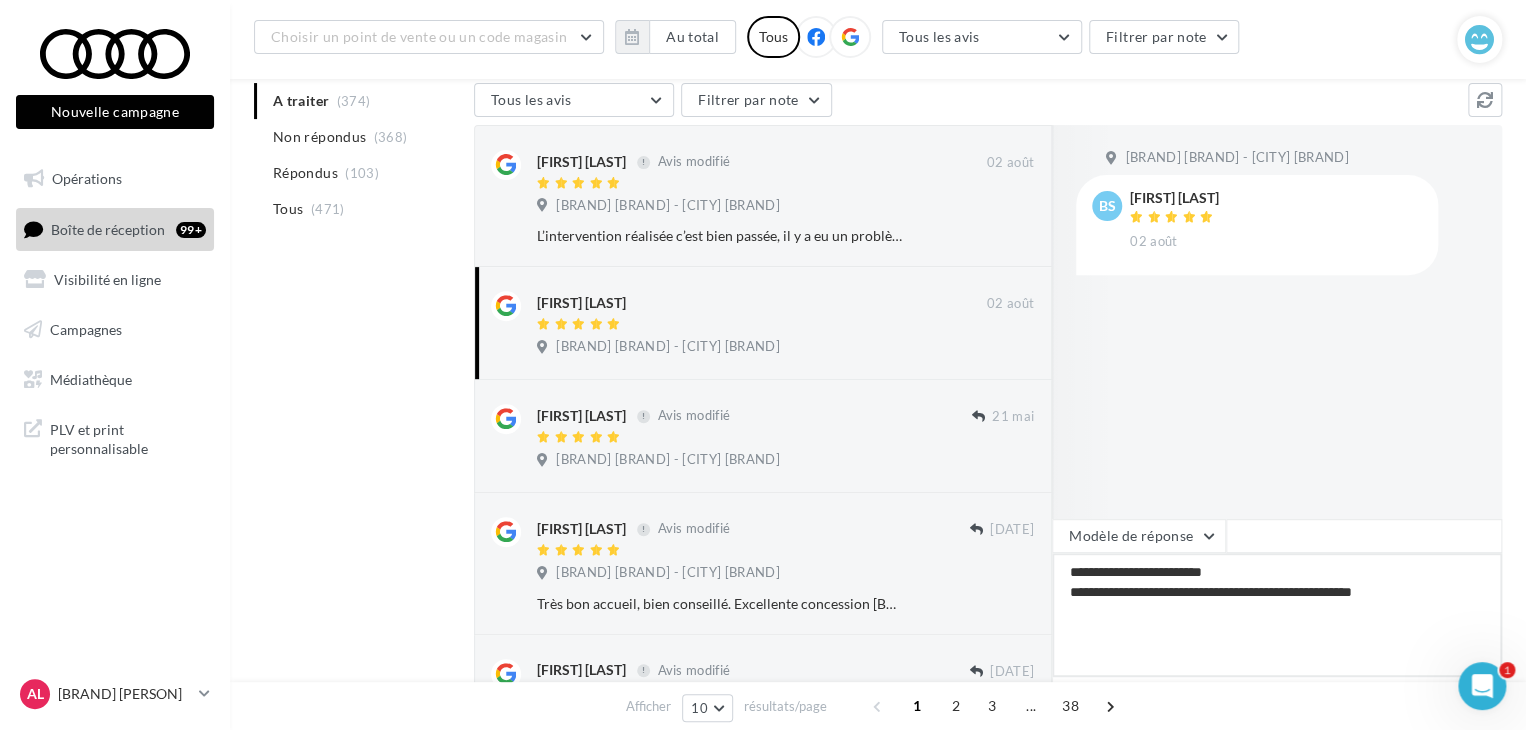 type on "**********" 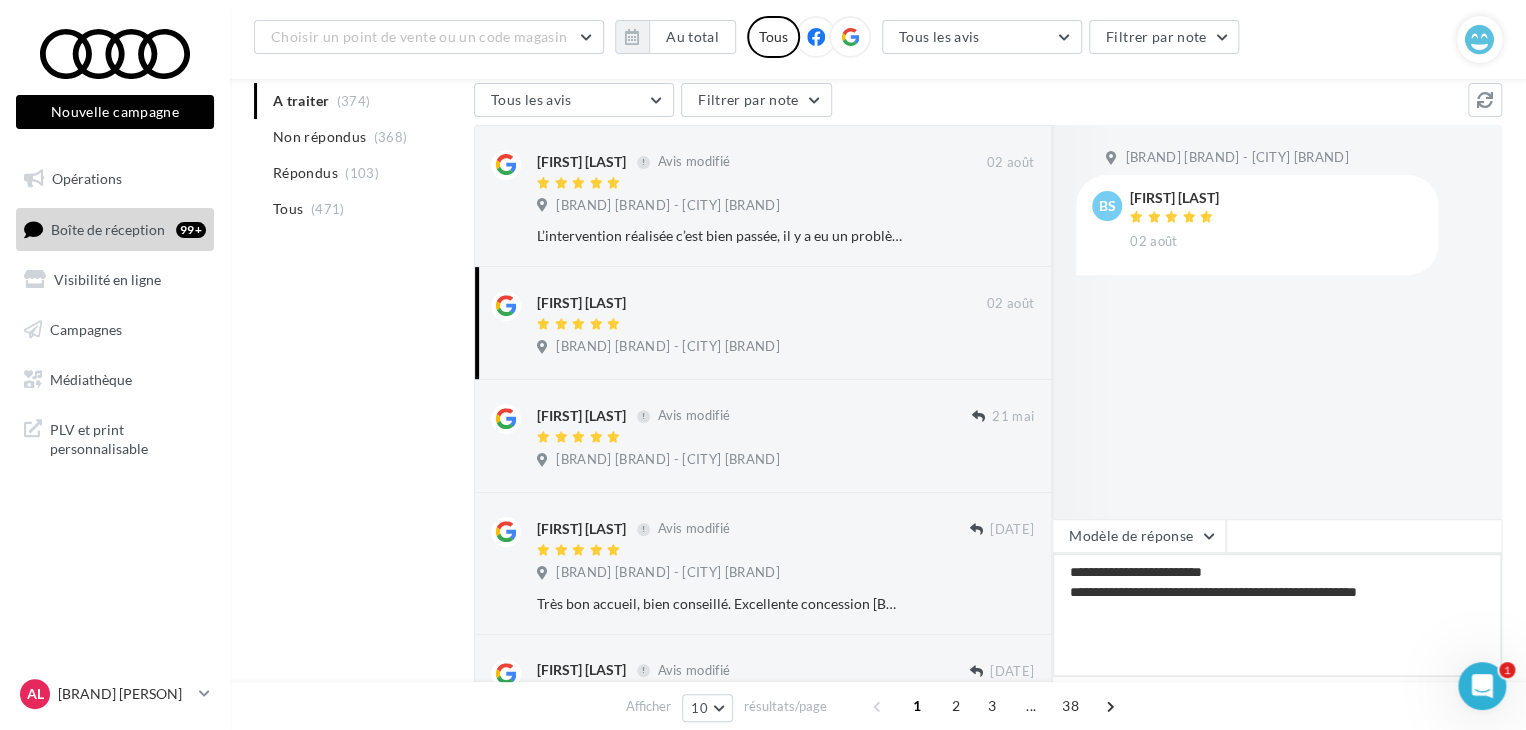 type on "**********" 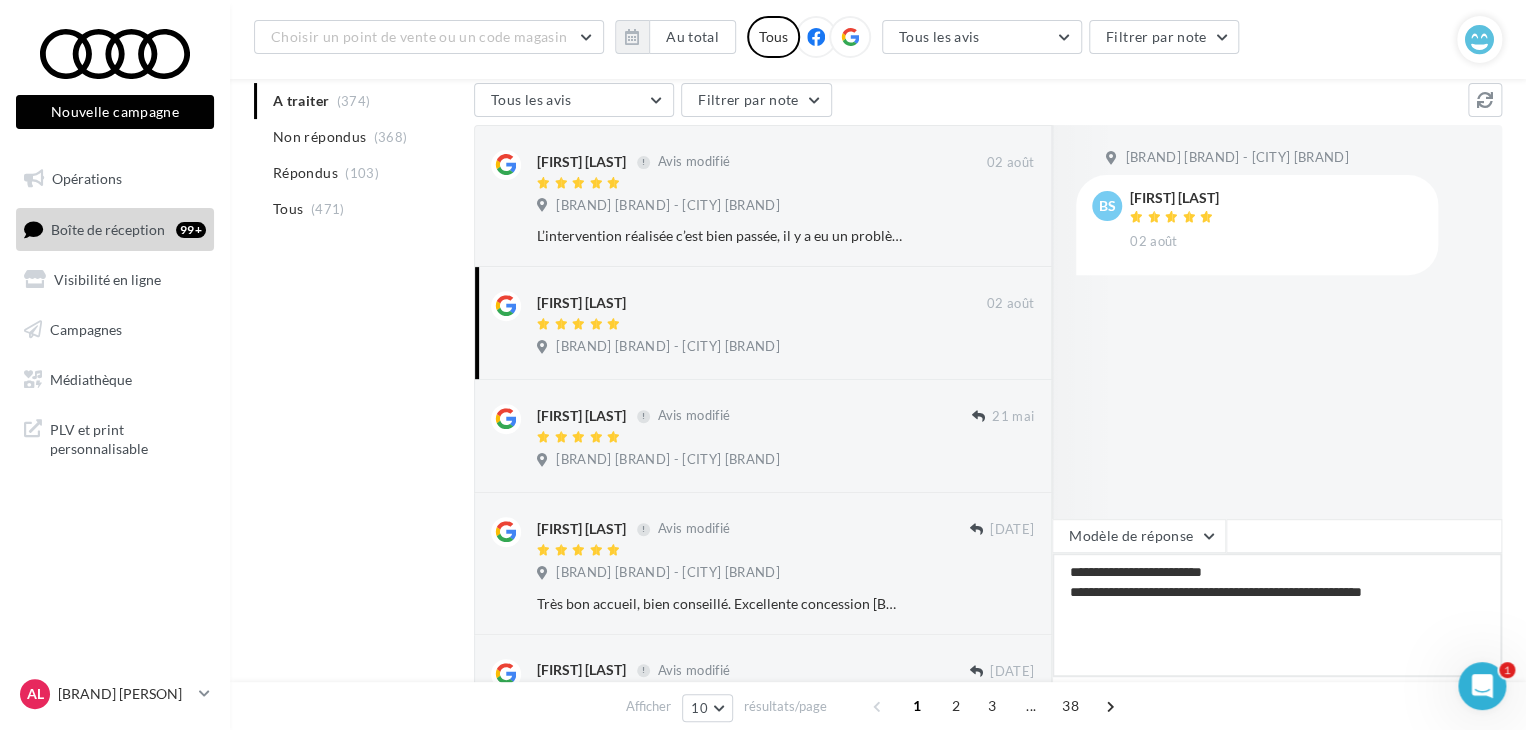 type on "**********" 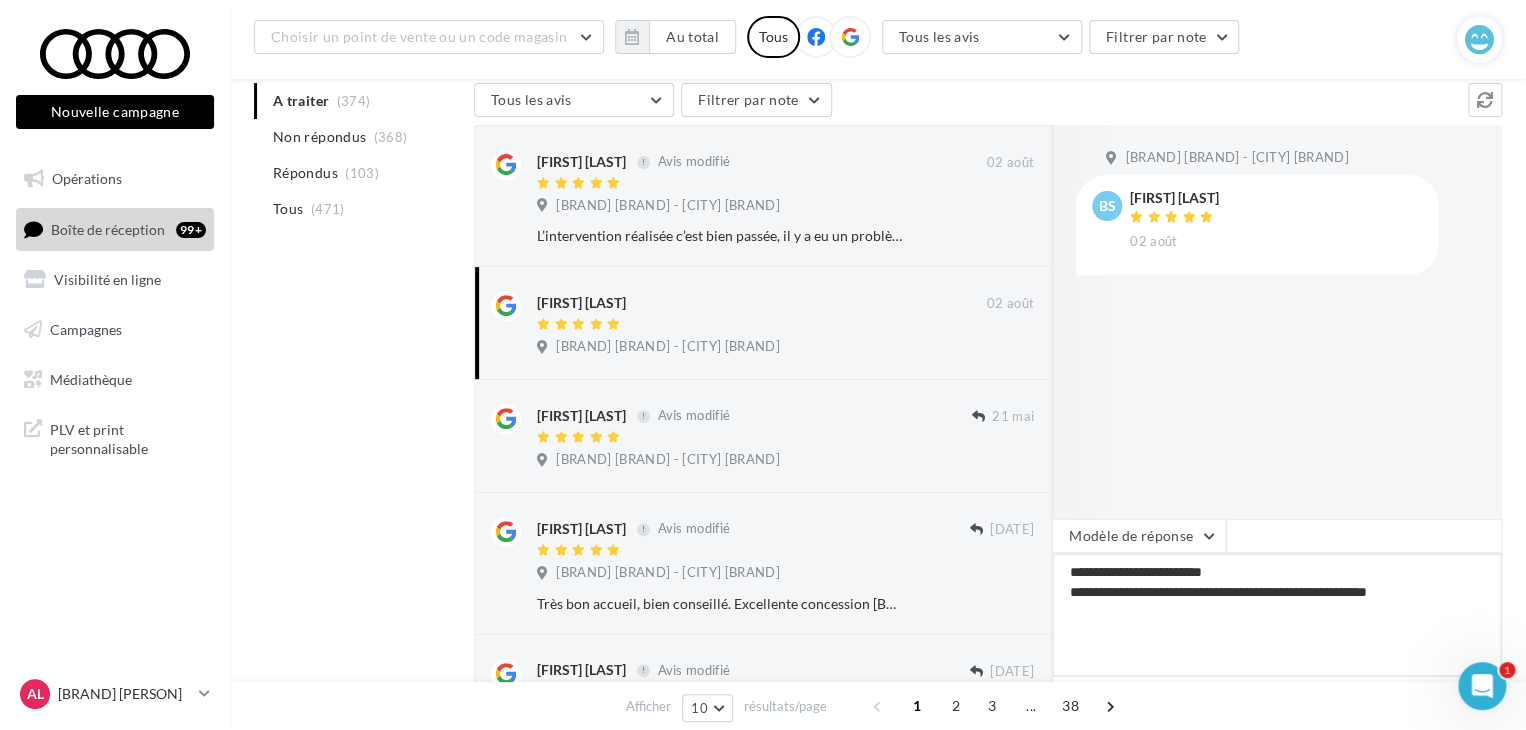 type on "**********" 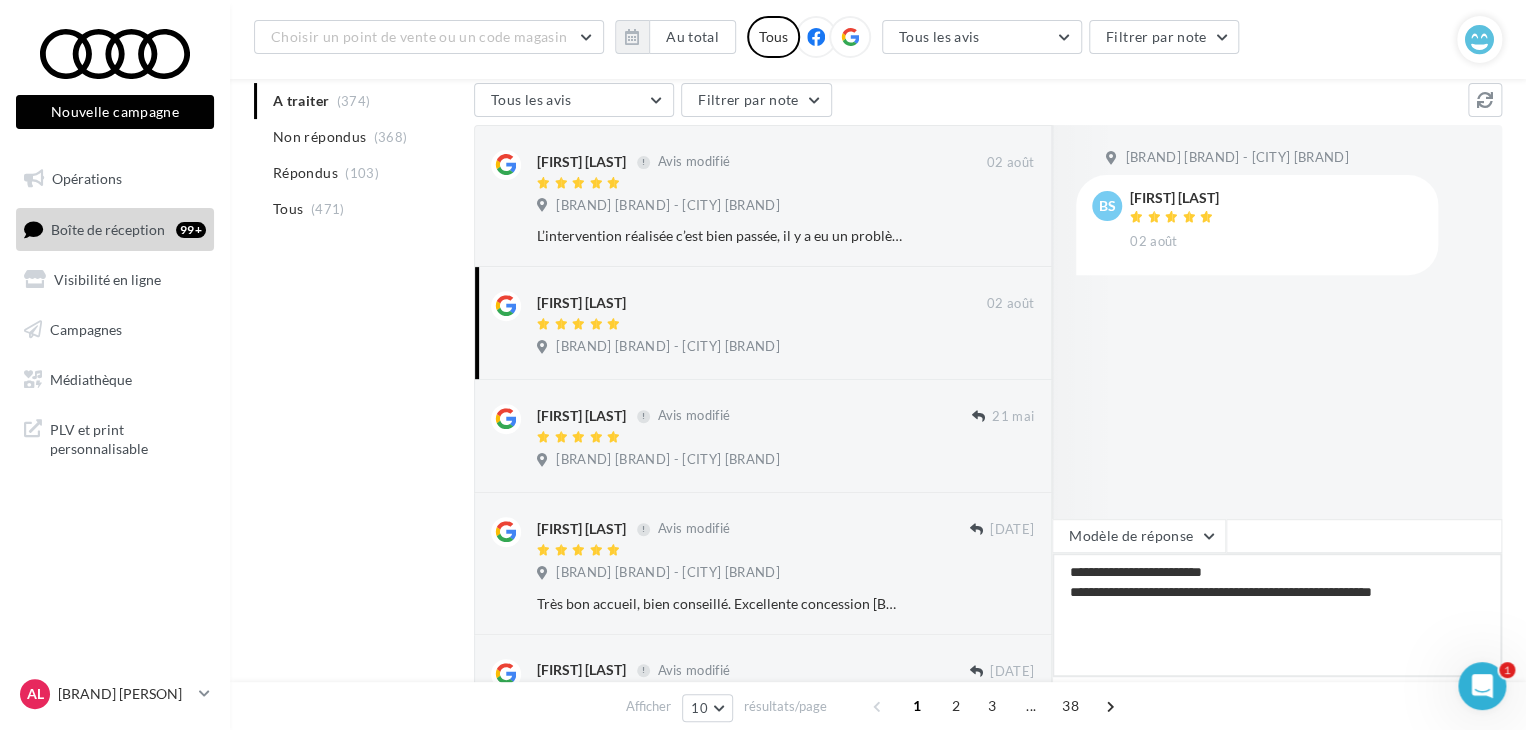 type on "**********" 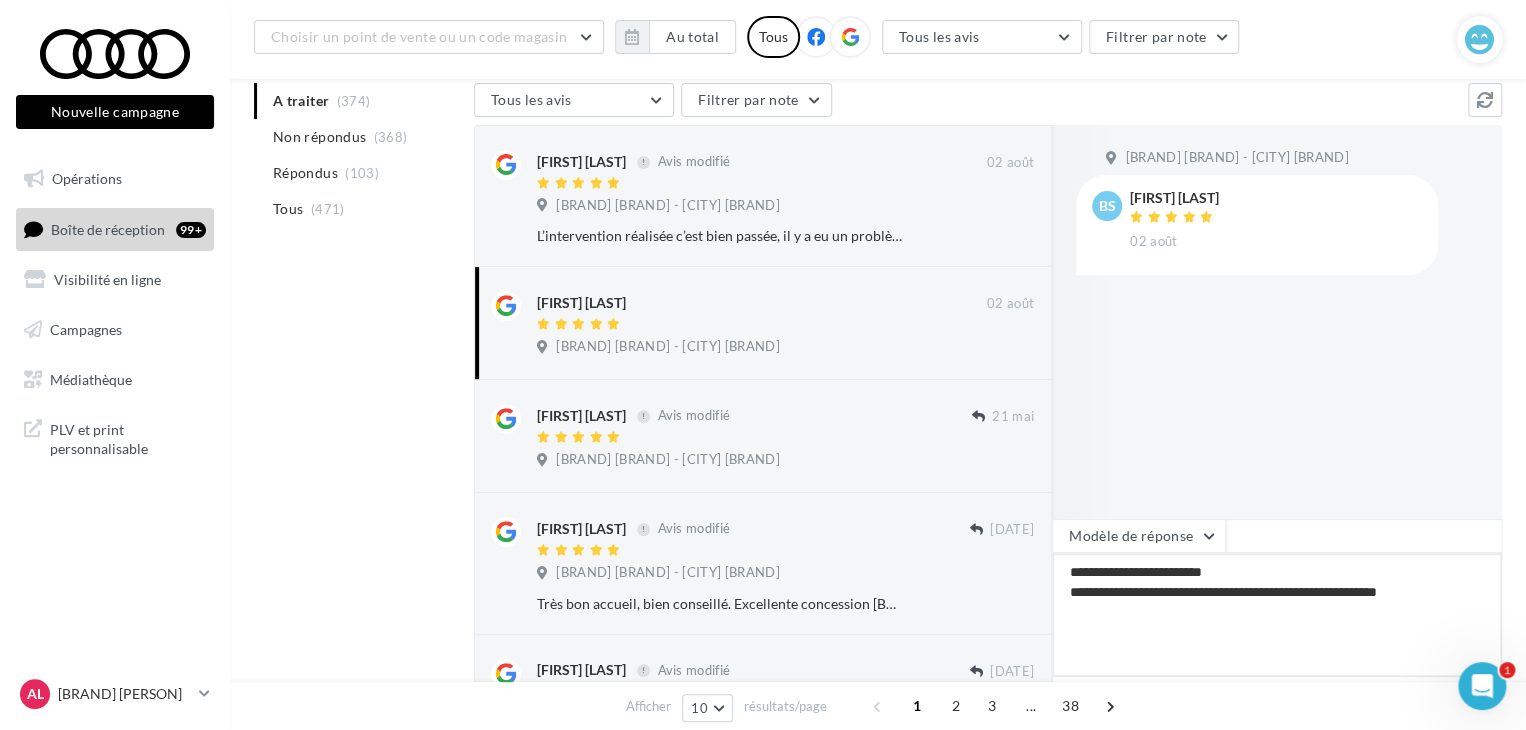 type on "**********" 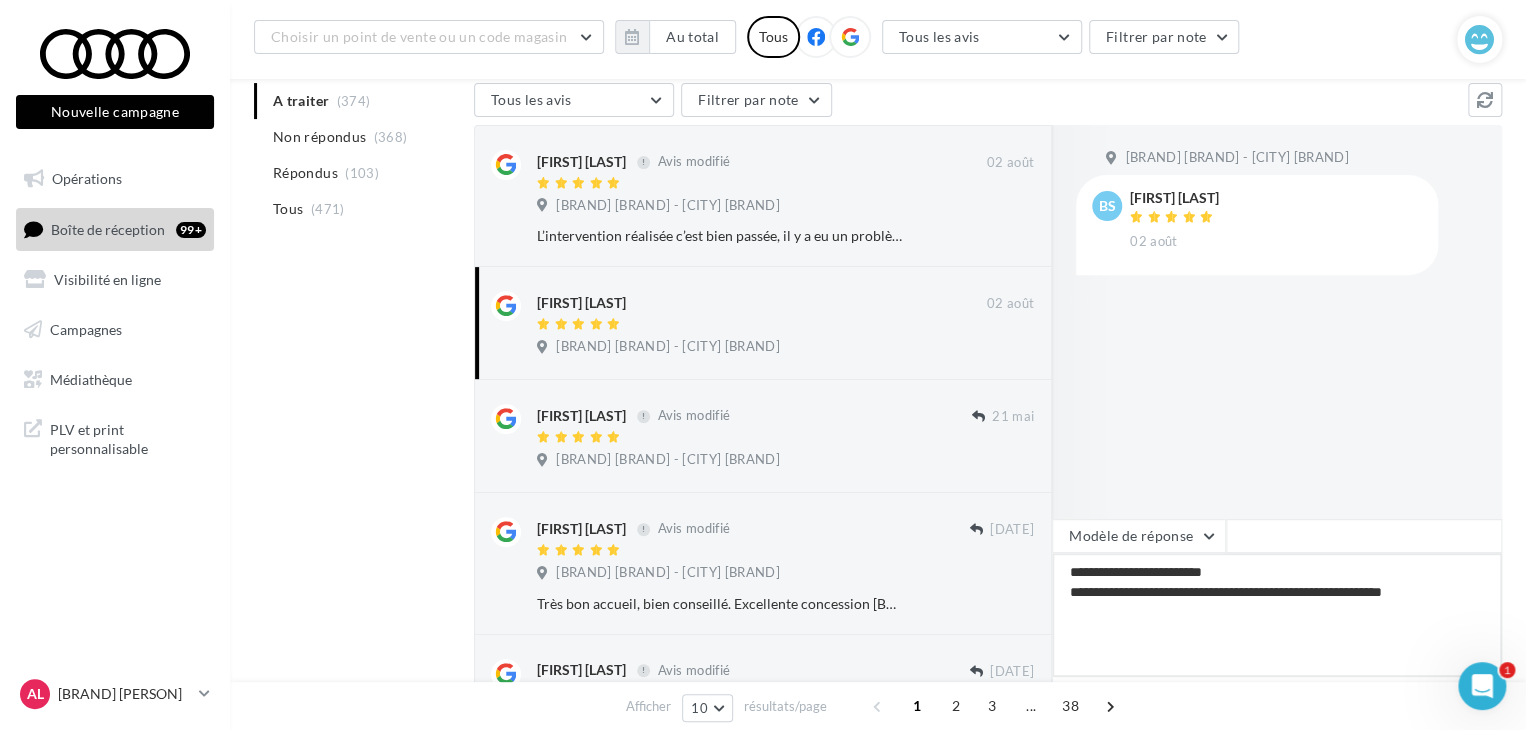 type on "**********" 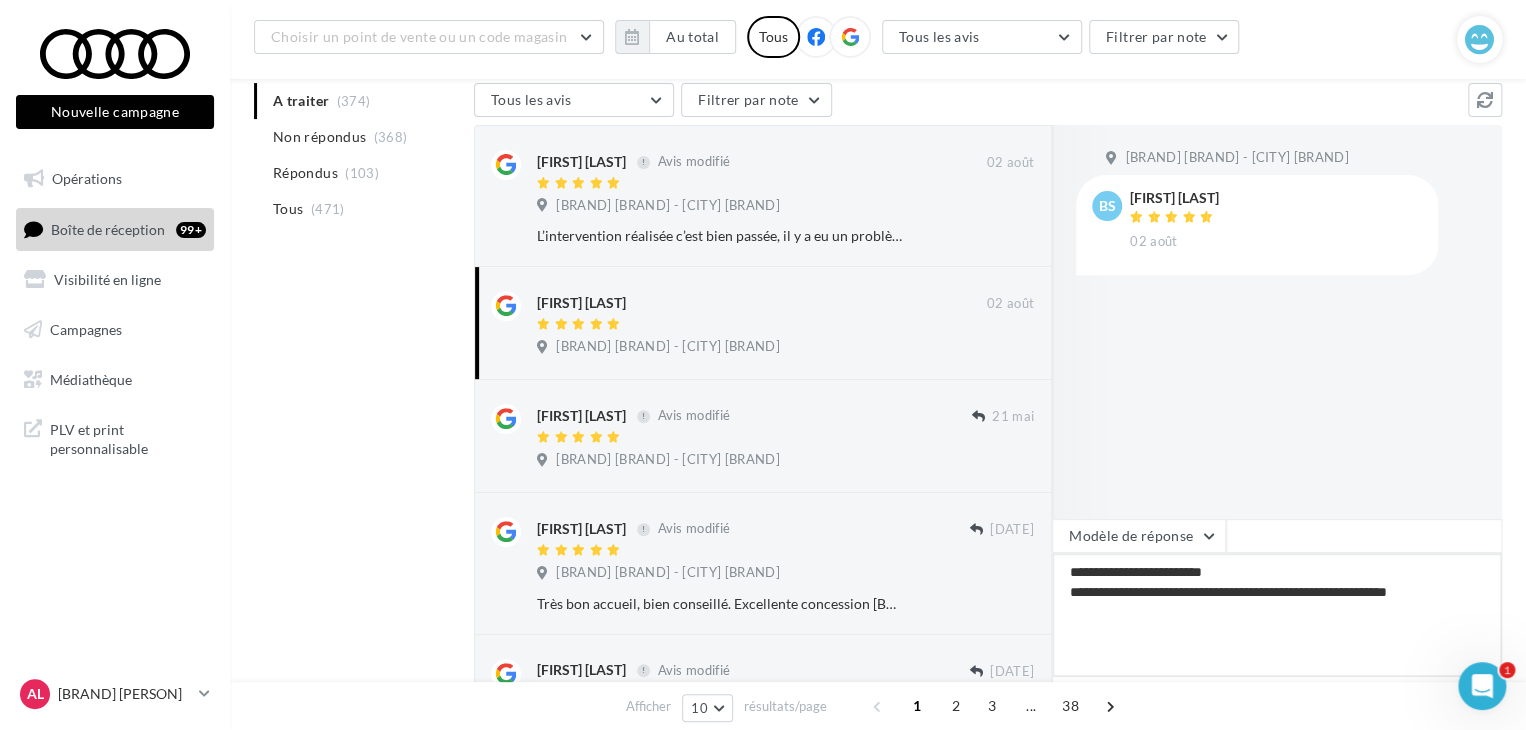 type on "**********" 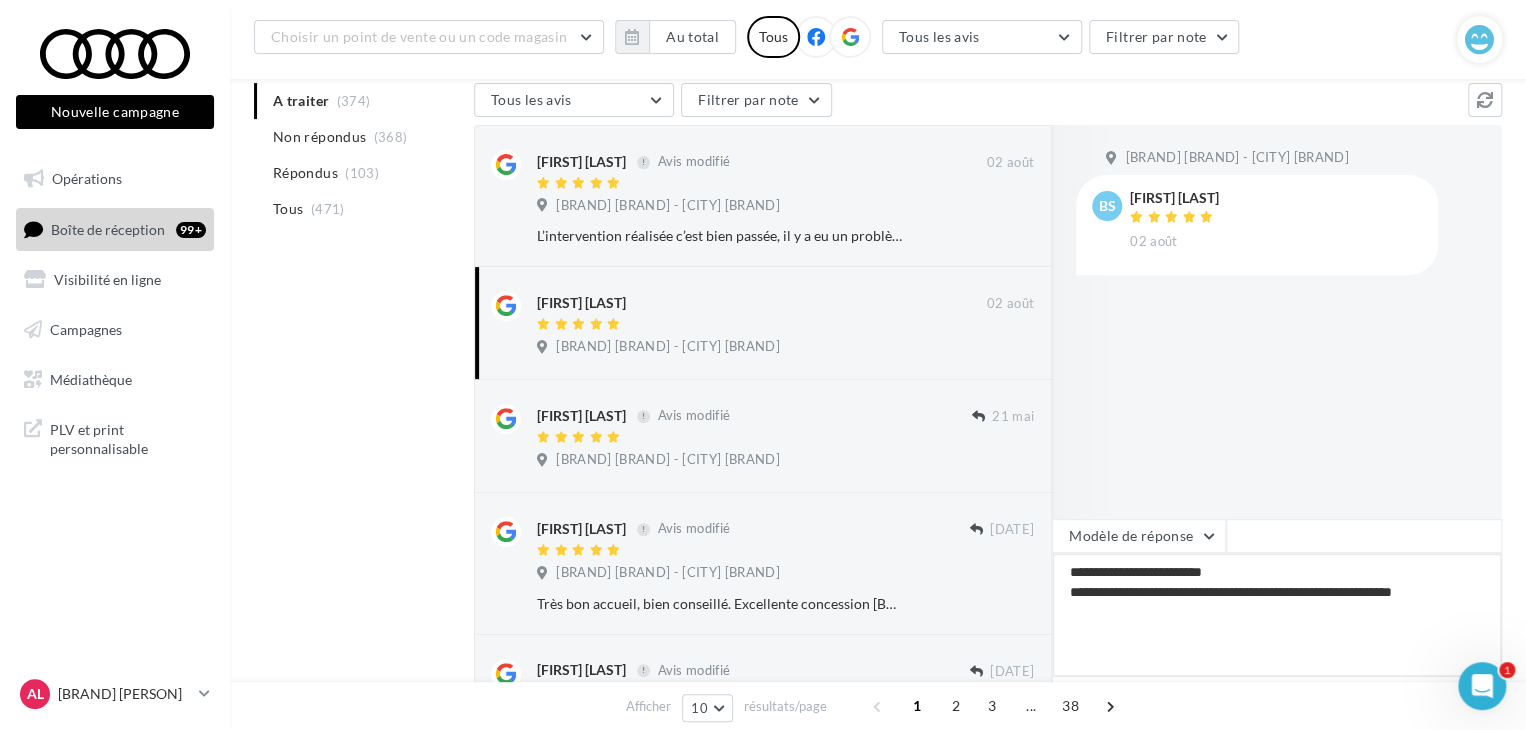 type on "**********" 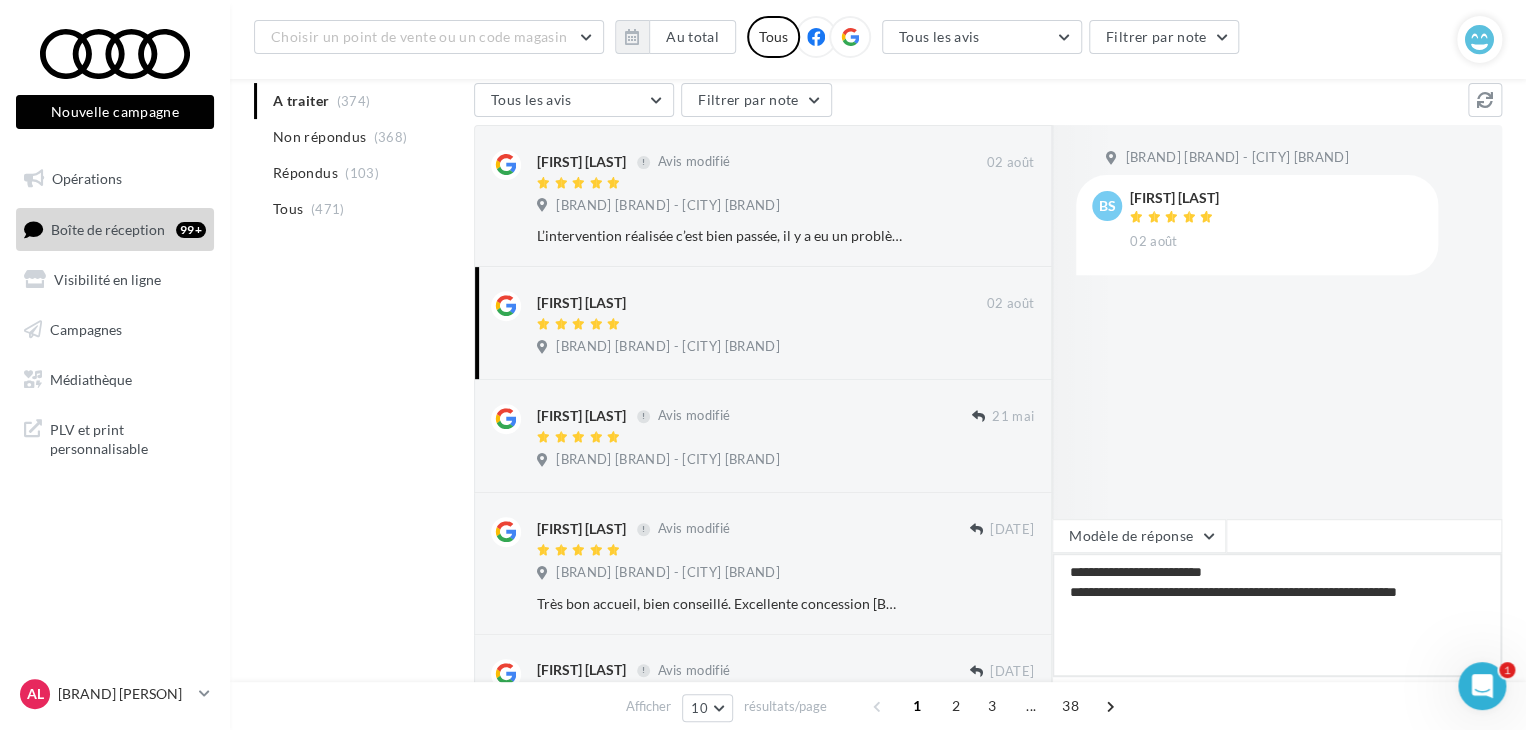 type on "**********" 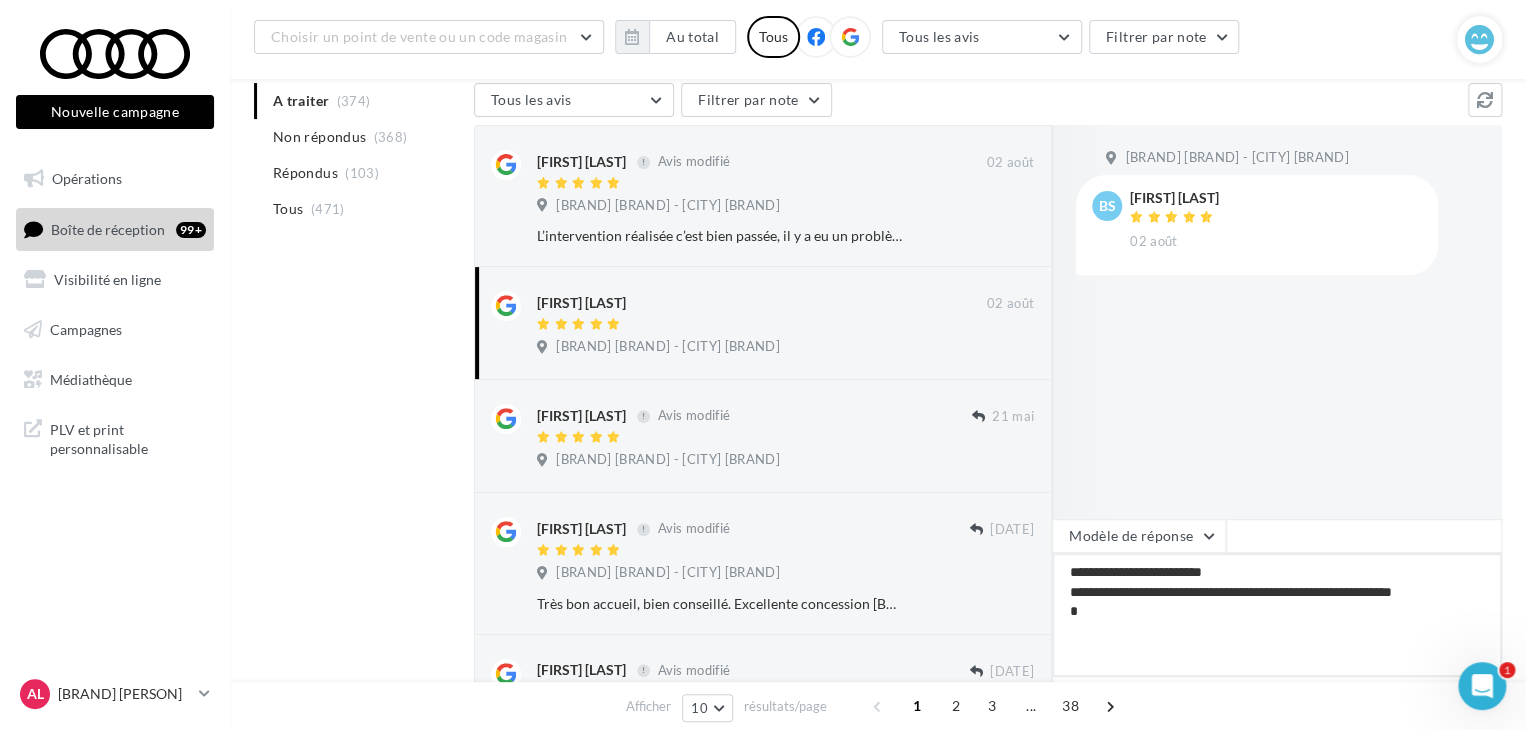 type on "**********" 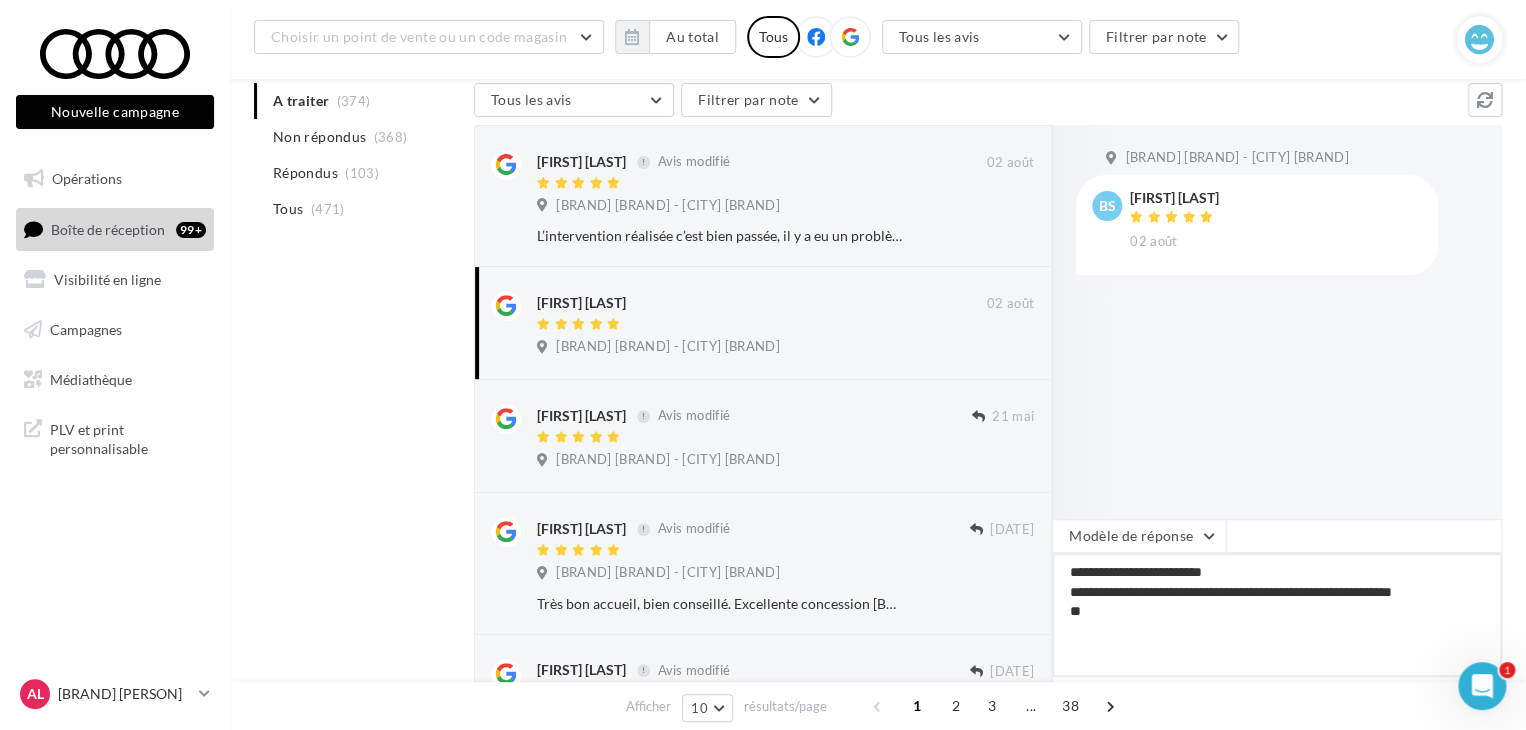 type 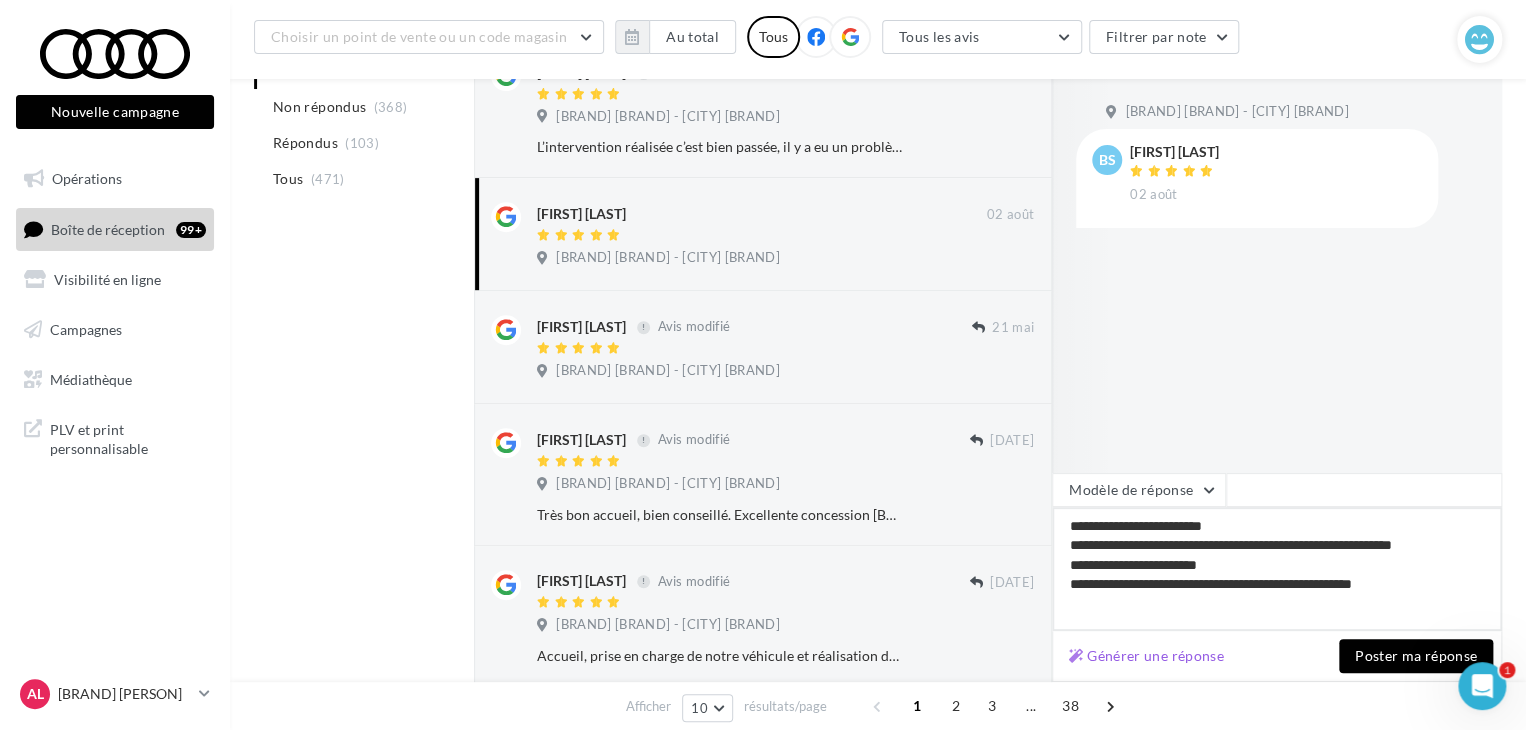 scroll, scrollTop: 298, scrollLeft: 0, axis: vertical 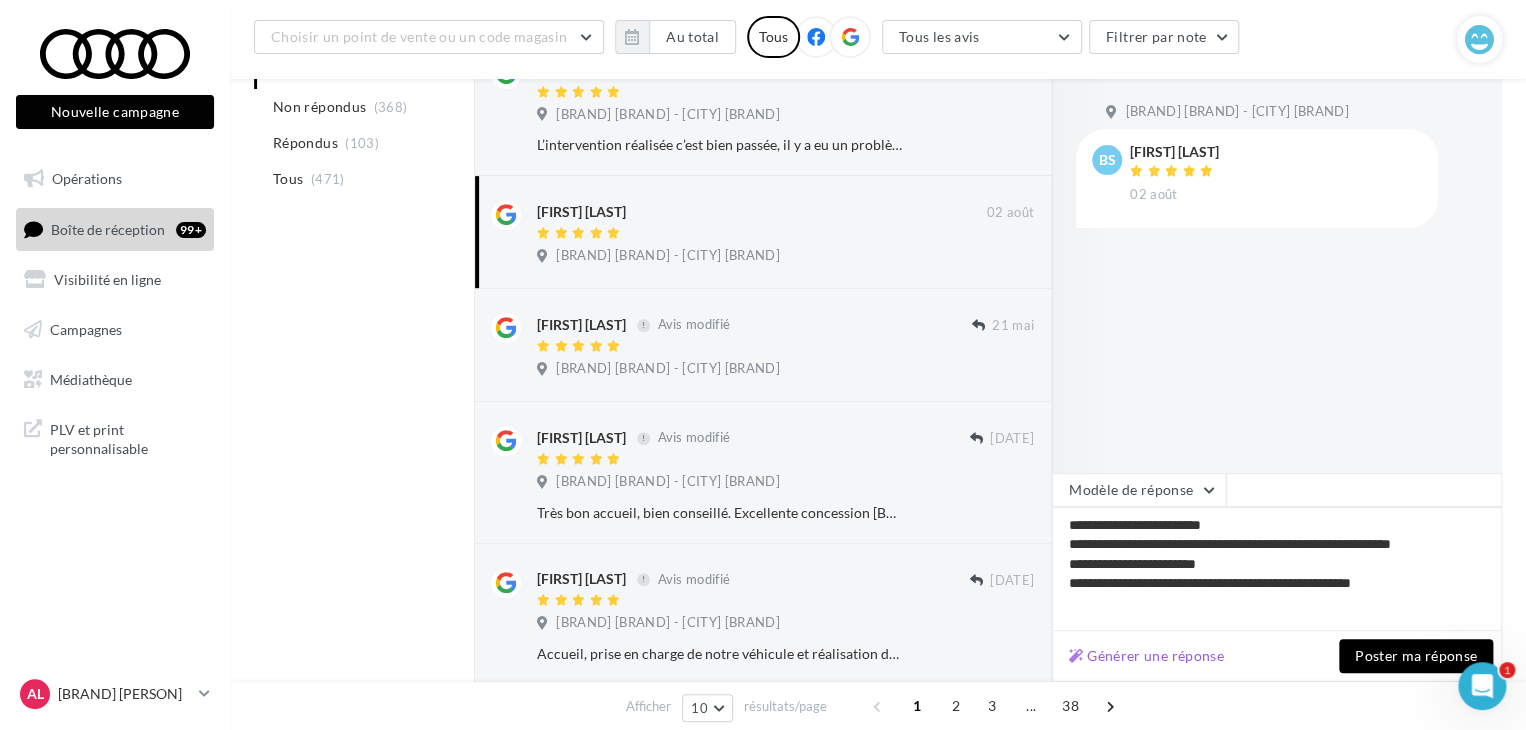 click on "Poster ma réponse" at bounding box center [1416, 656] 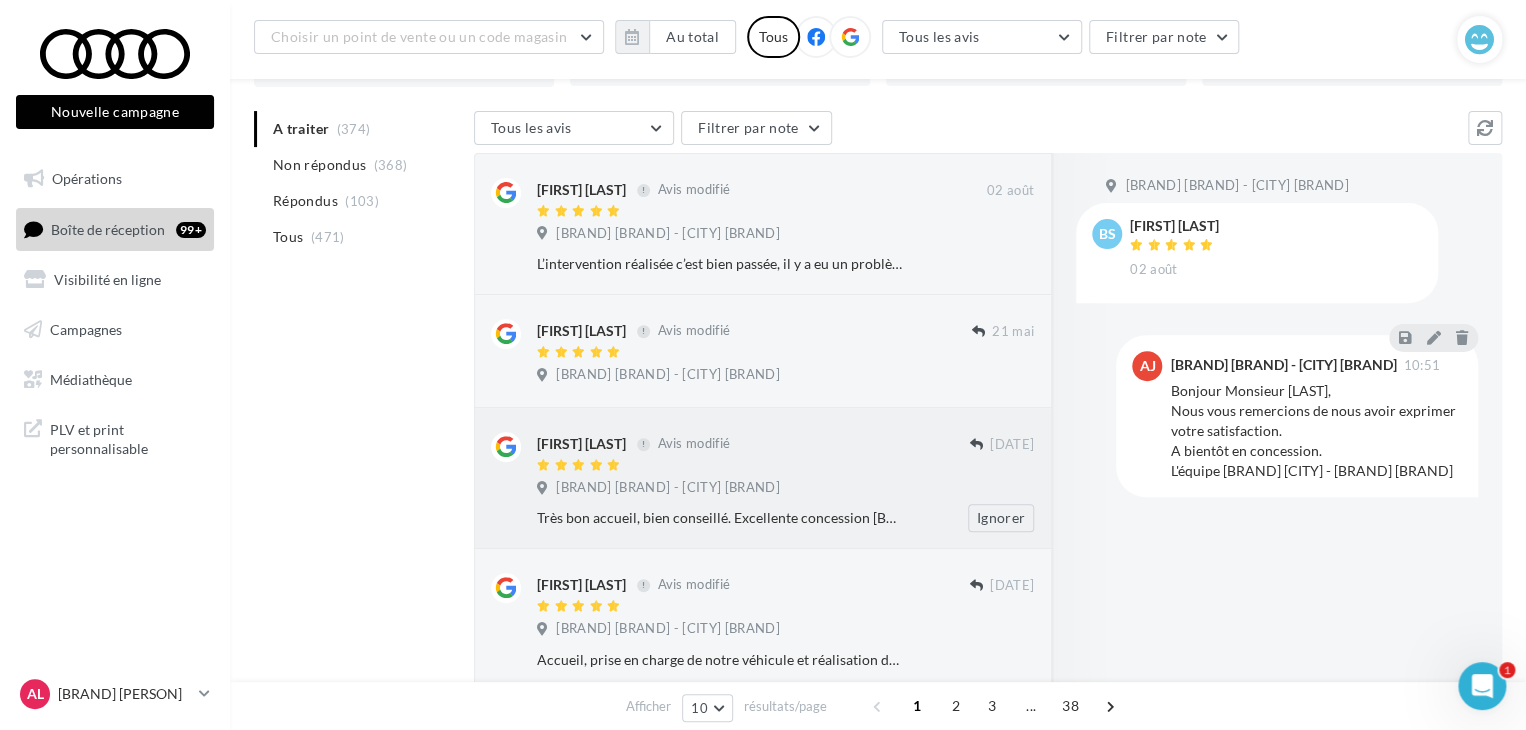 scroll, scrollTop: 176, scrollLeft: 0, axis: vertical 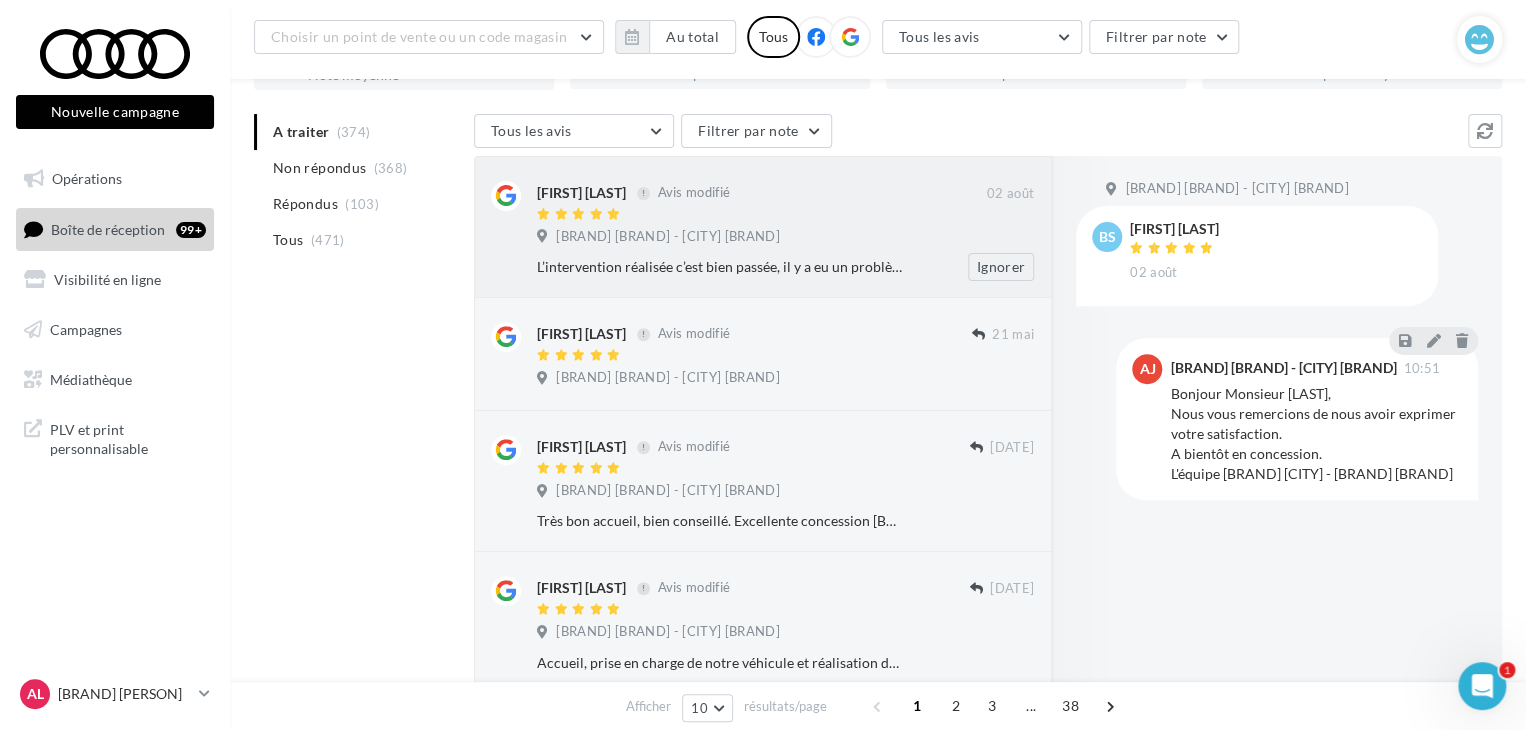click on "[BRAND] [BRAND] - [CITY] [BRAND]" at bounding box center [667, 237] 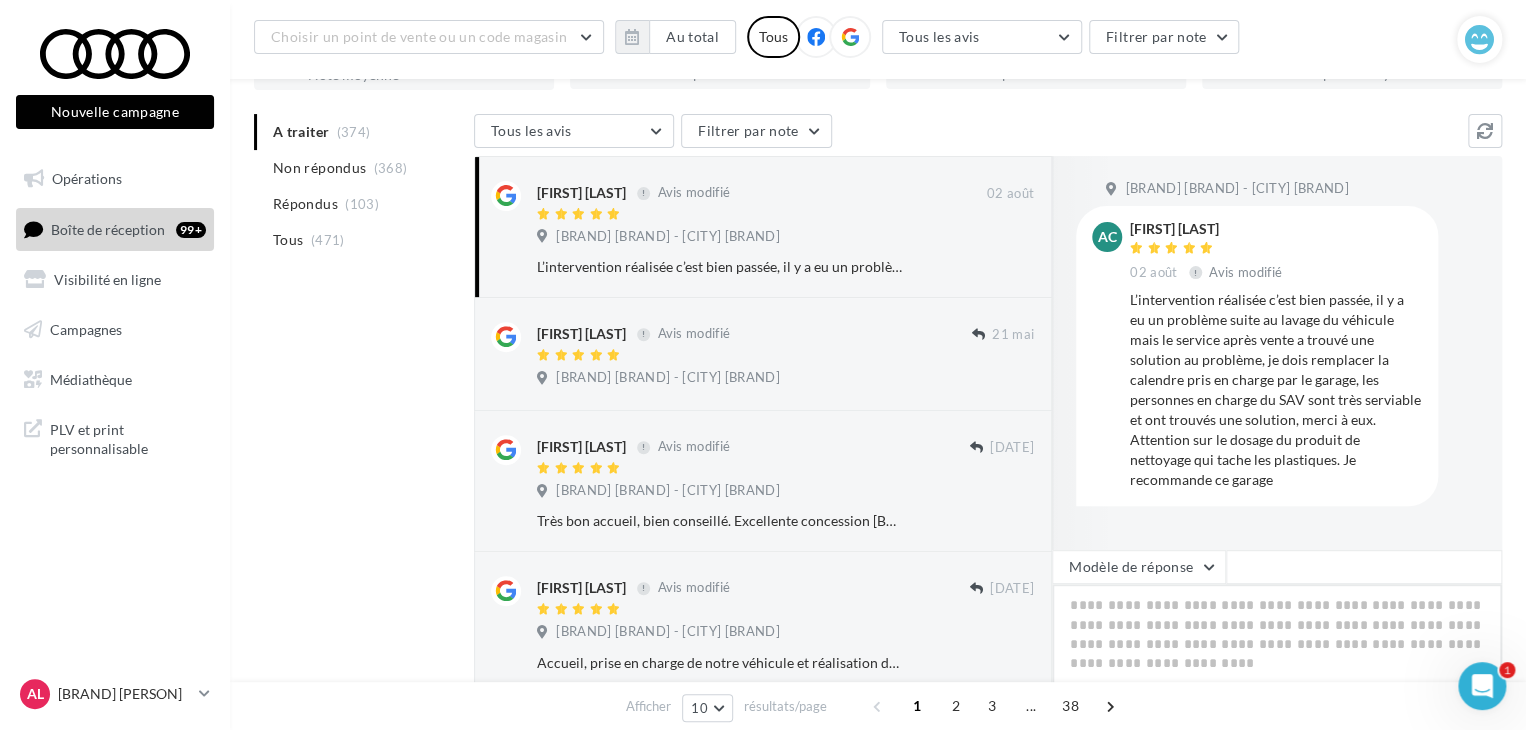 click at bounding box center (1277, 646) 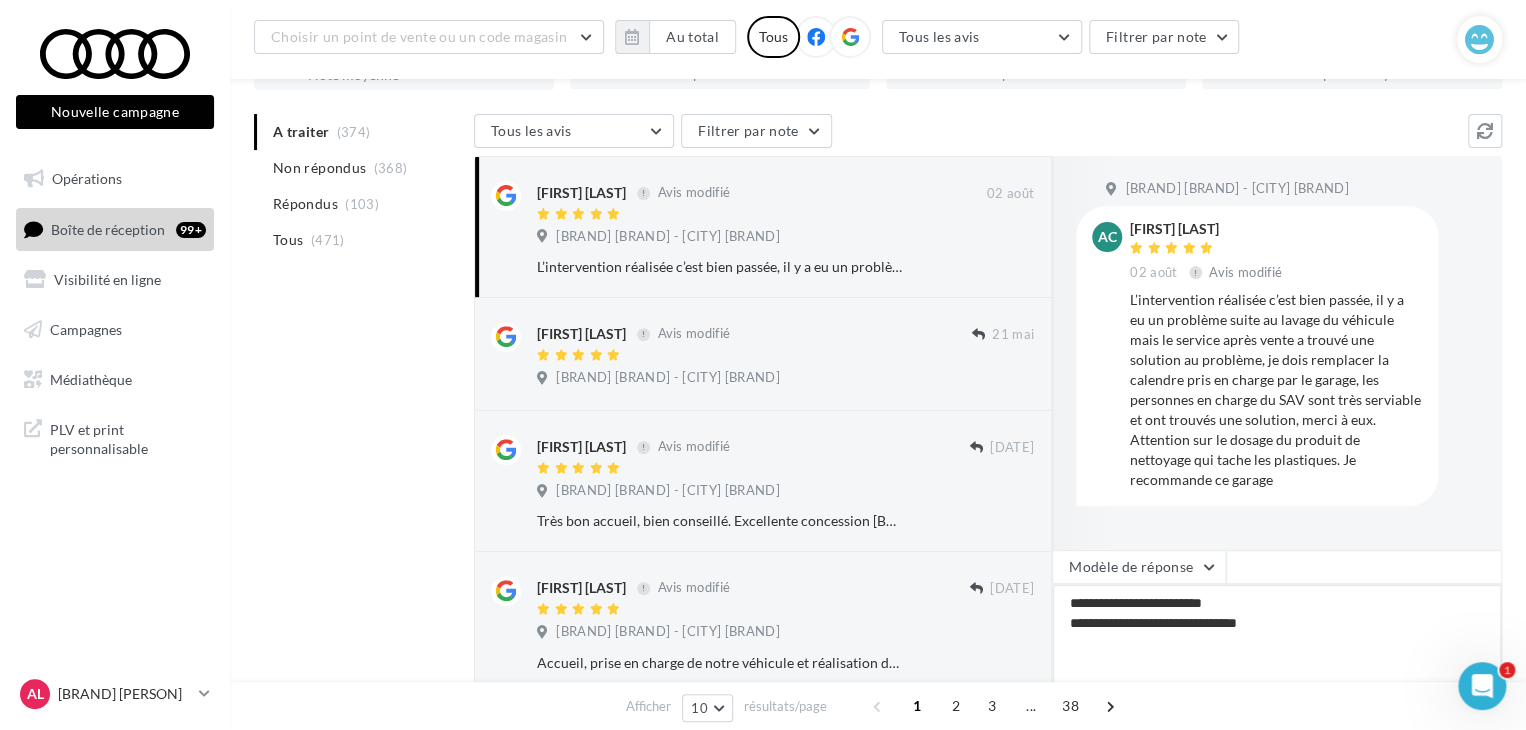 click on "**********" at bounding box center [1277, 646] 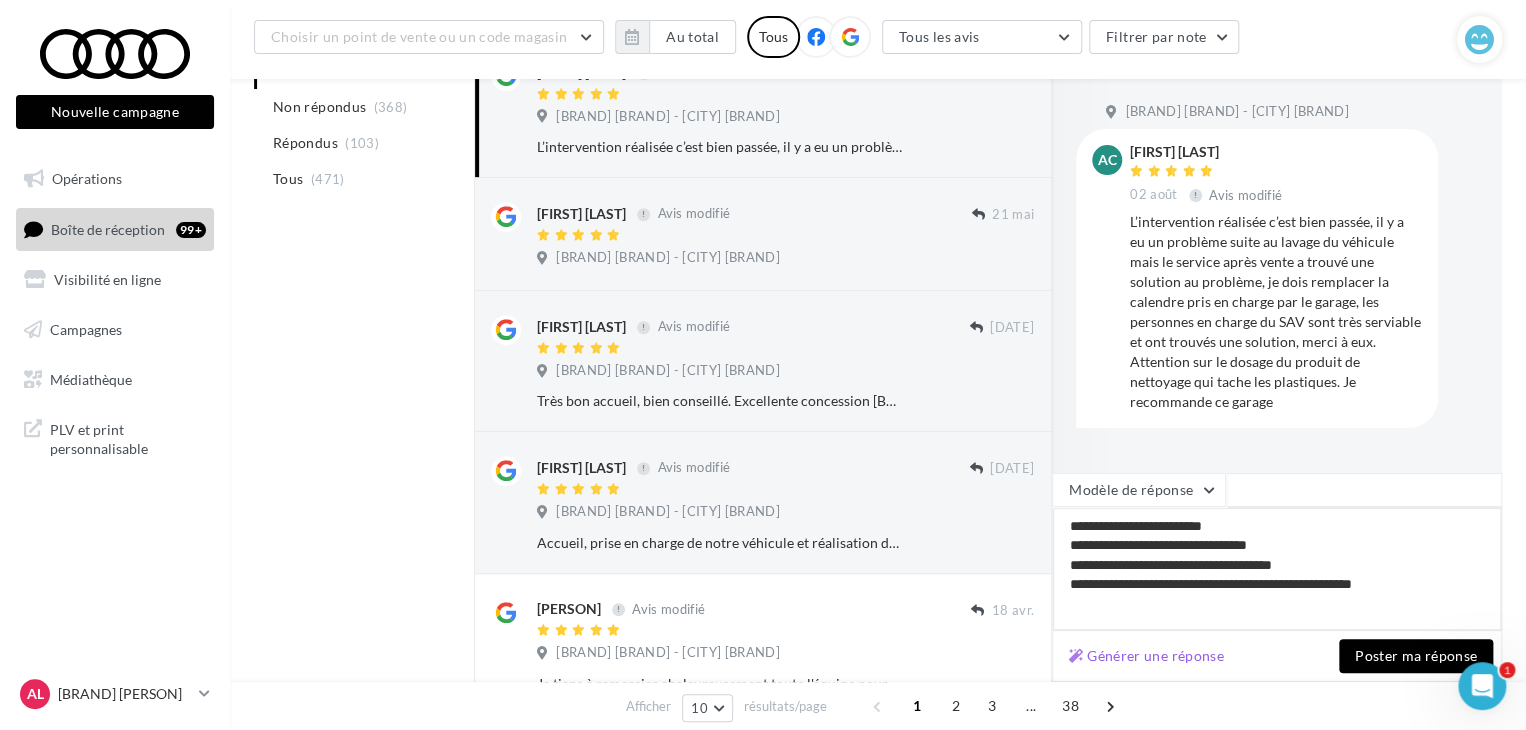 scroll, scrollTop: 296, scrollLeft: 0, axis: vertical 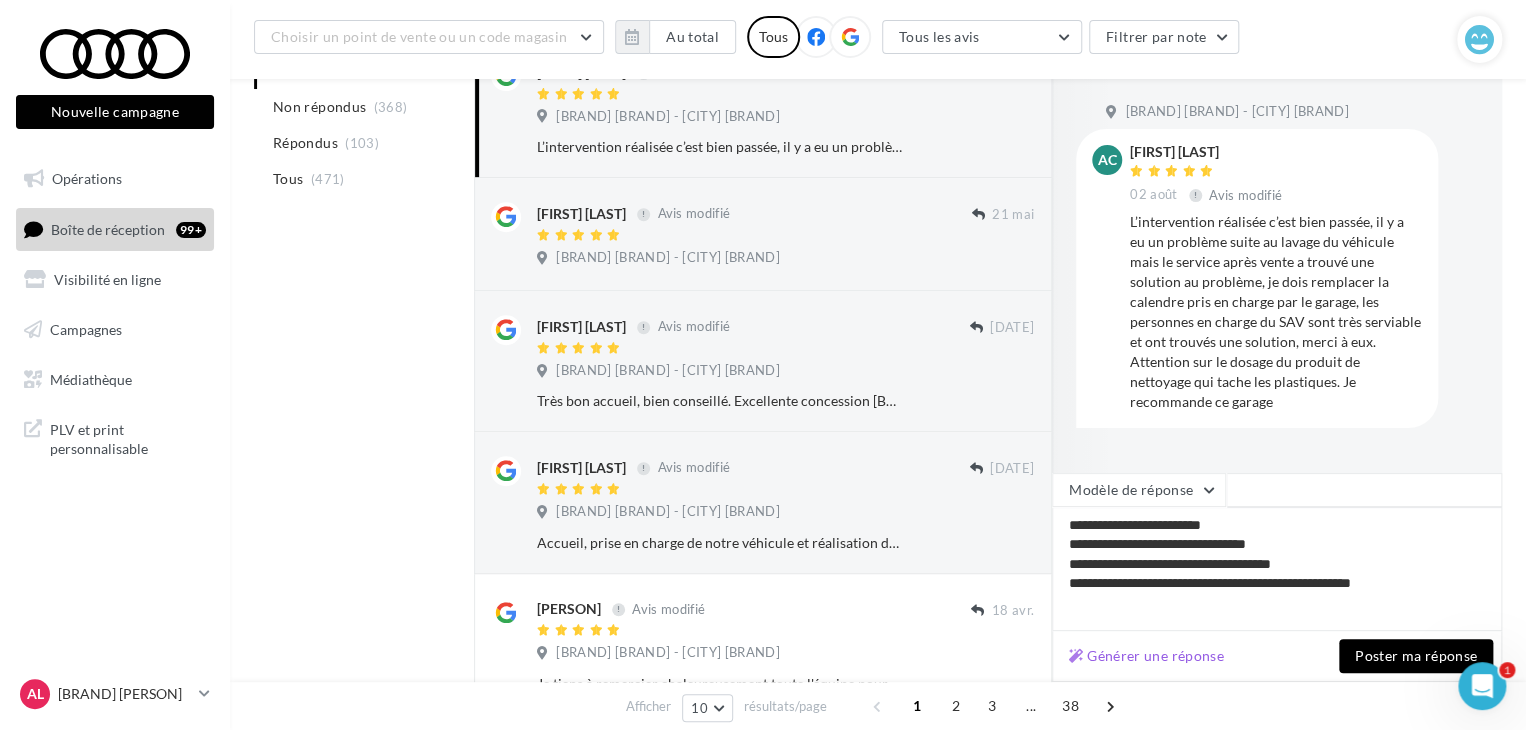 click on "Poster ma réponse" at bounding box center (1416, 656) 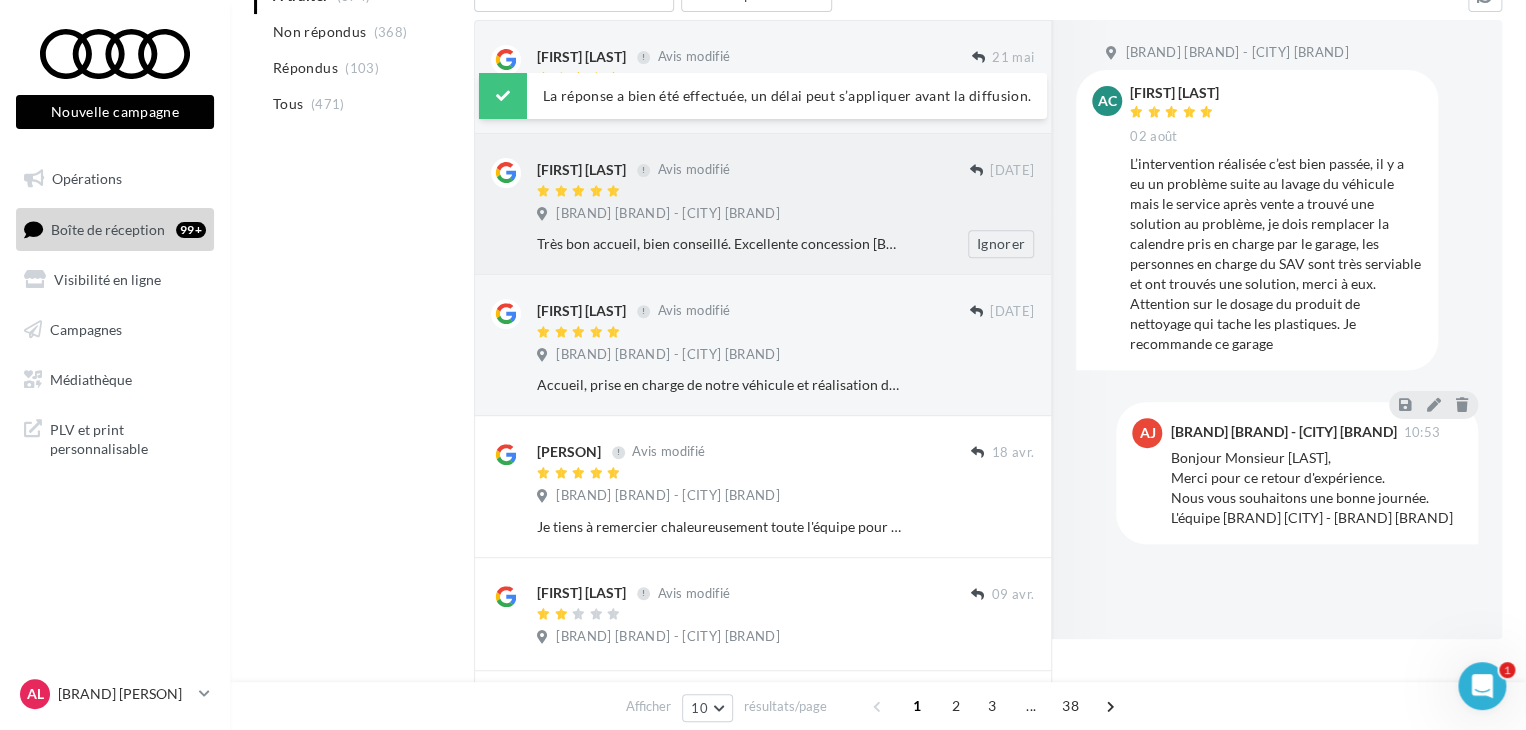 scroll, scrollTop: 0, scrollLeft: 0, axis: both 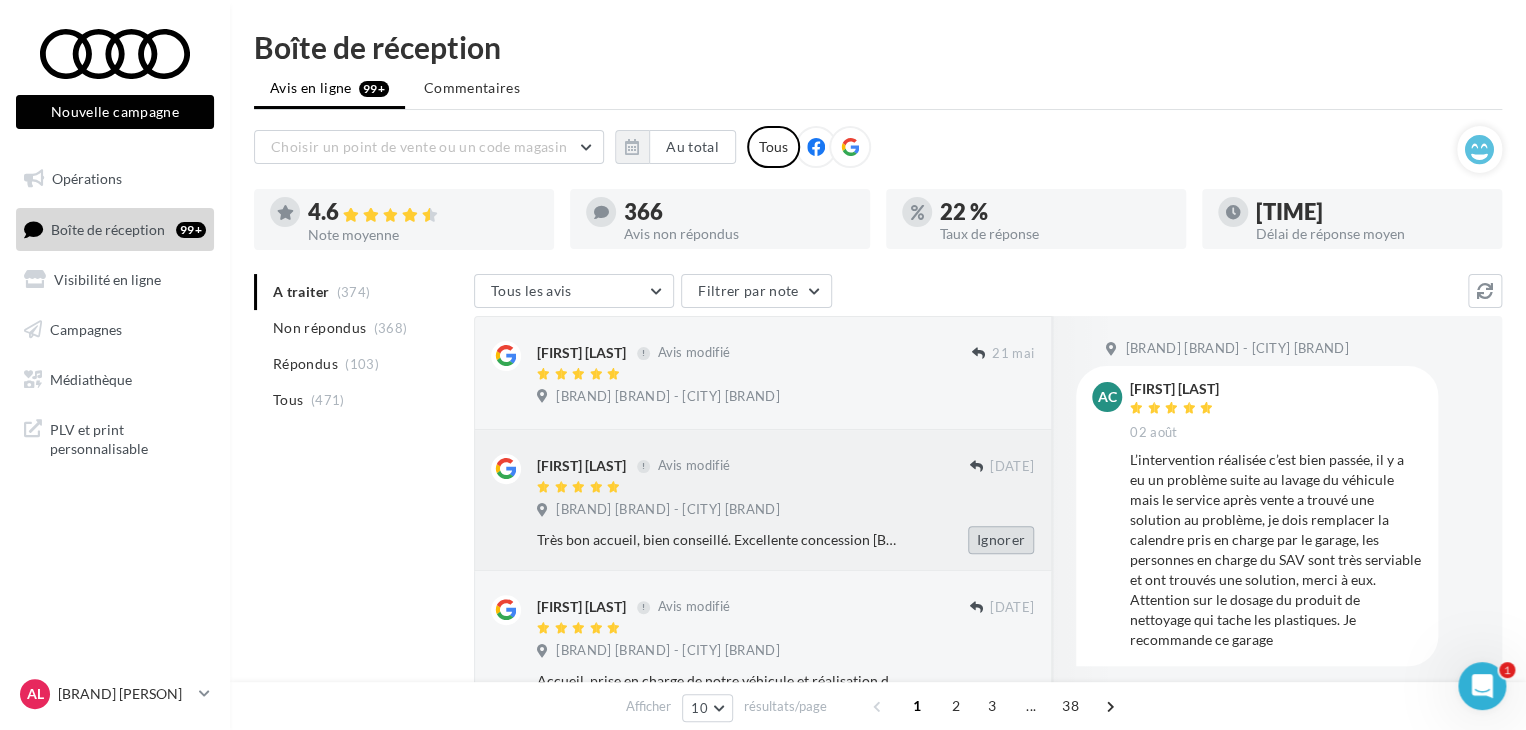 click on "Ignorer" at bounding box center [1001, 540] 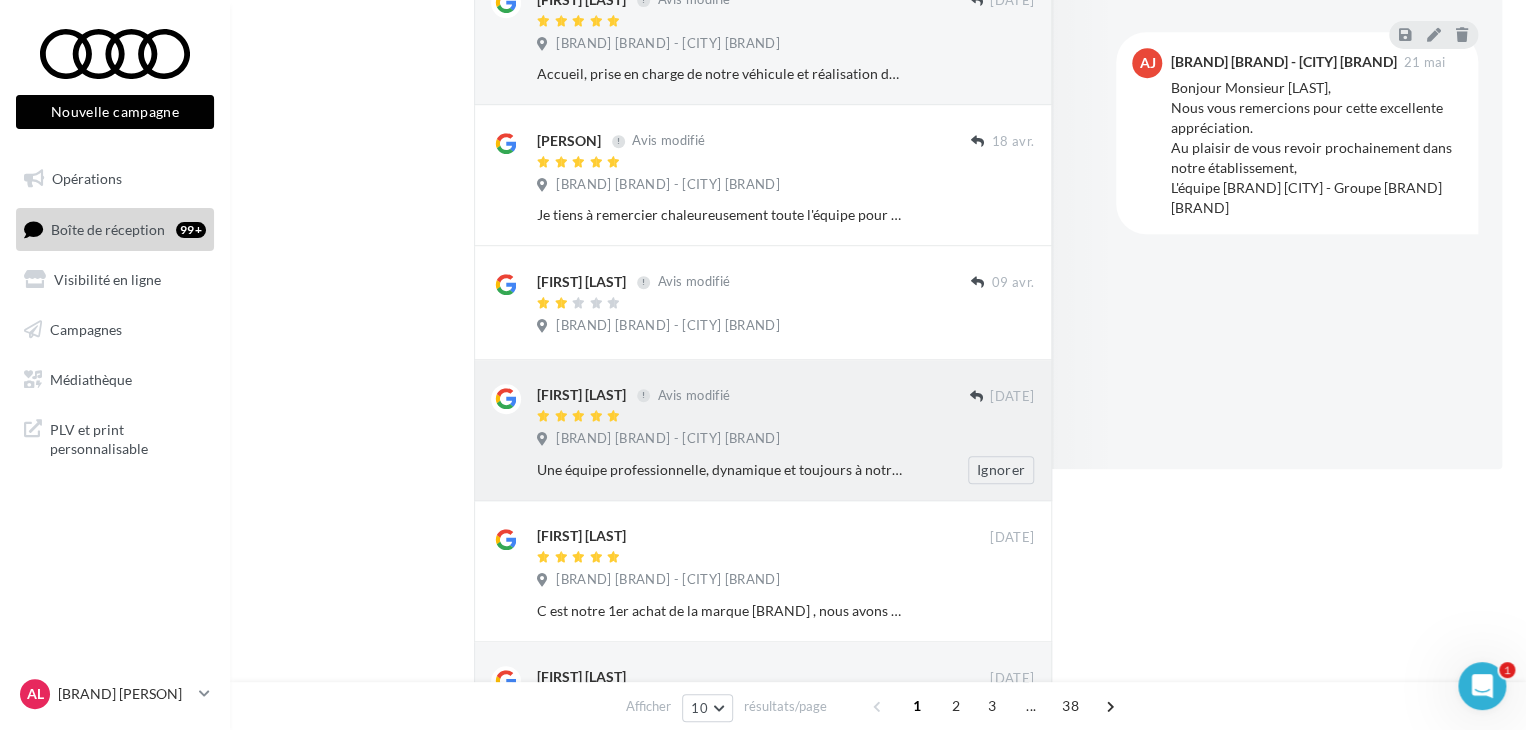scroll, scrollTop: 0, scrollLeft: 0, axis: both 